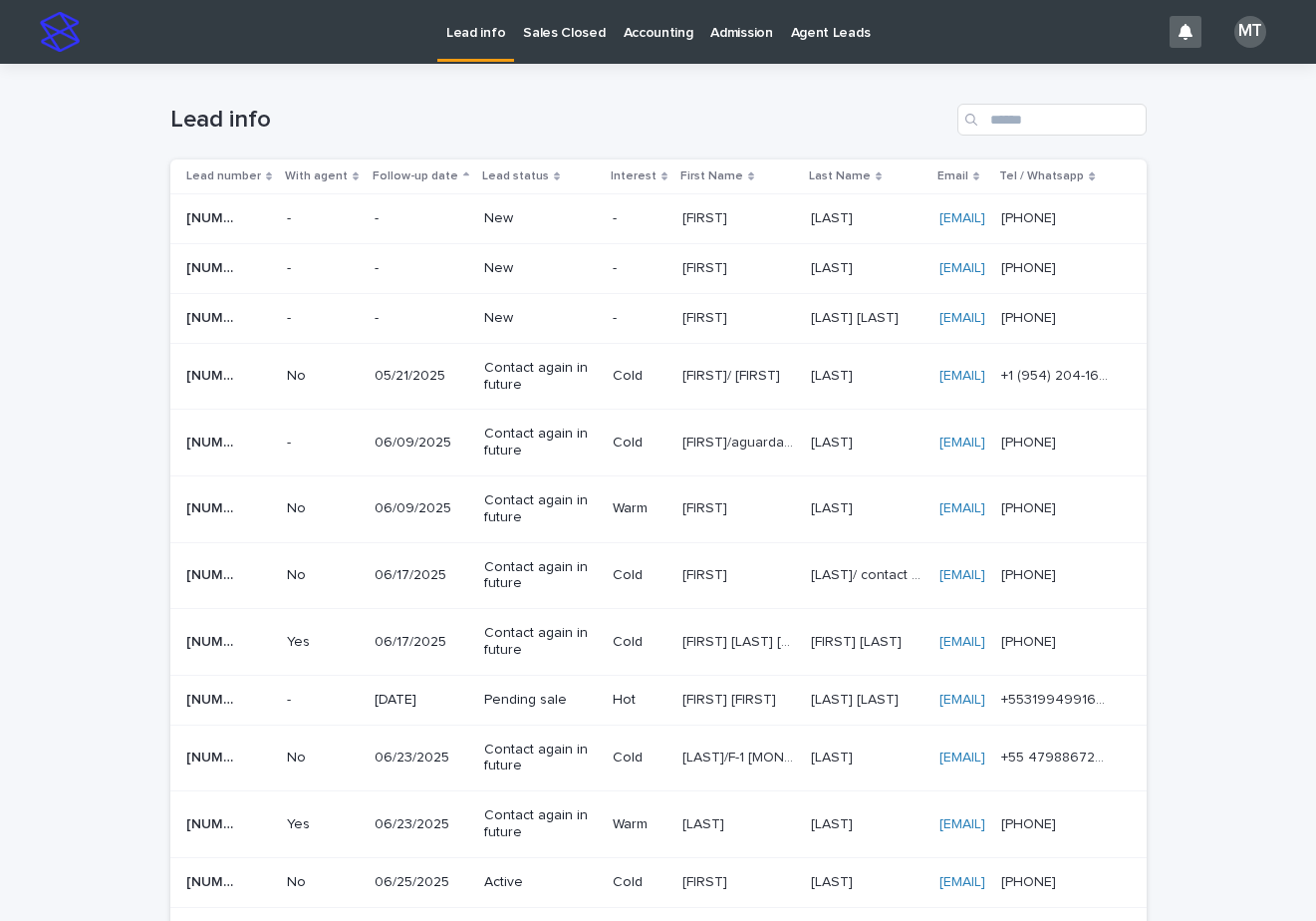 scroll, scrollTop: 0, scrollLeft: 0, axis: both 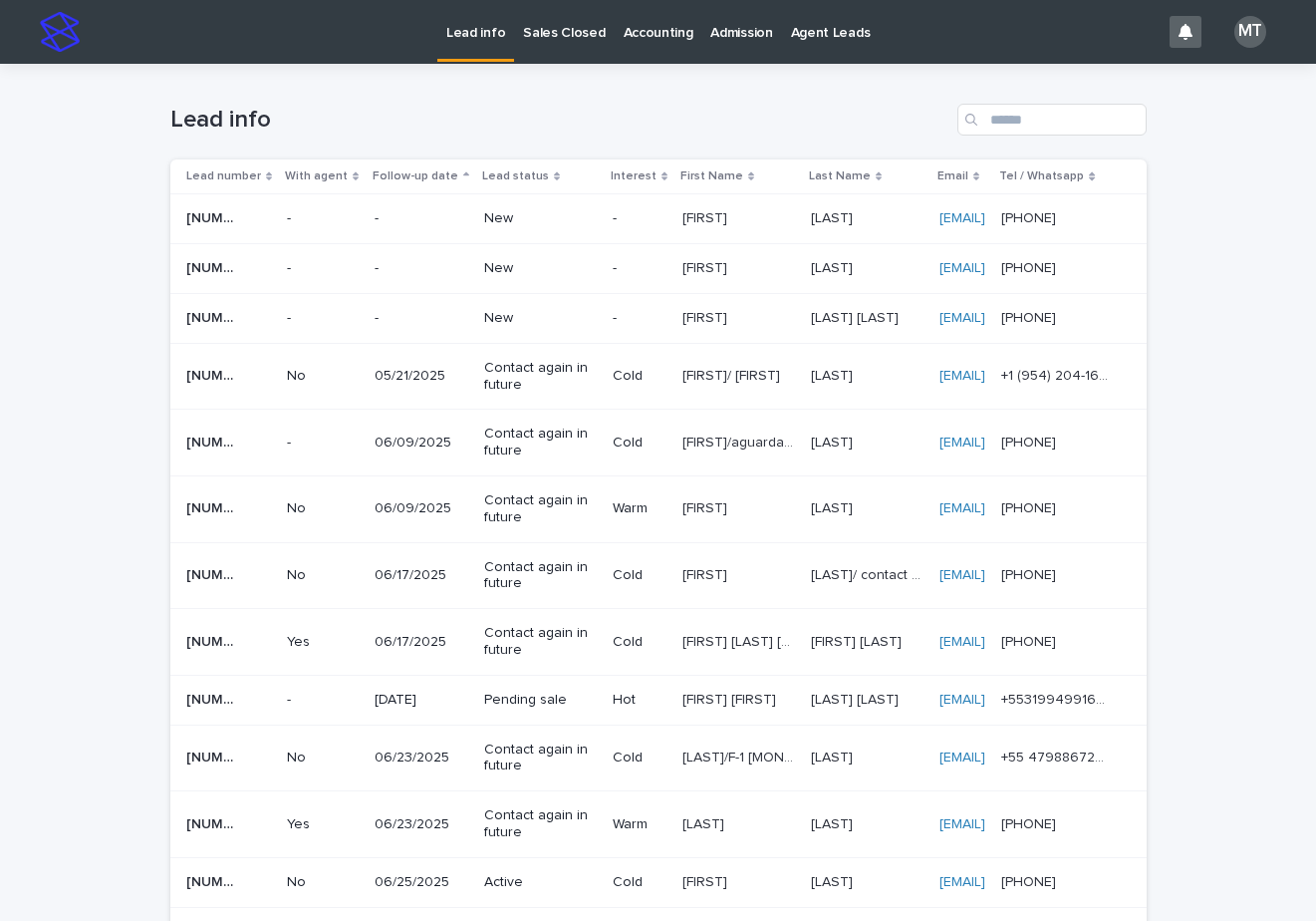 click at bounding box center (737, 218) 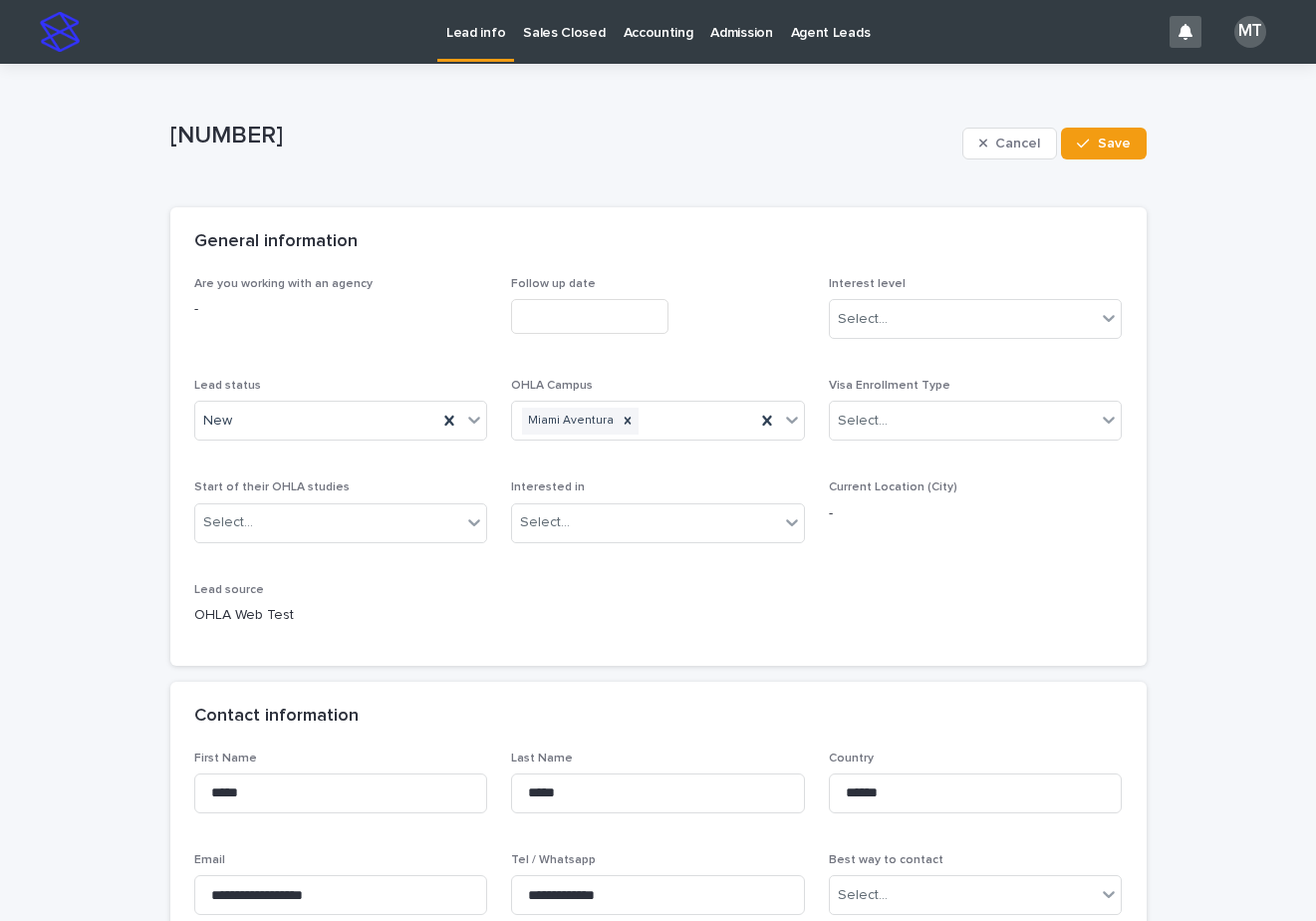 click at bounding box center (590, 316) 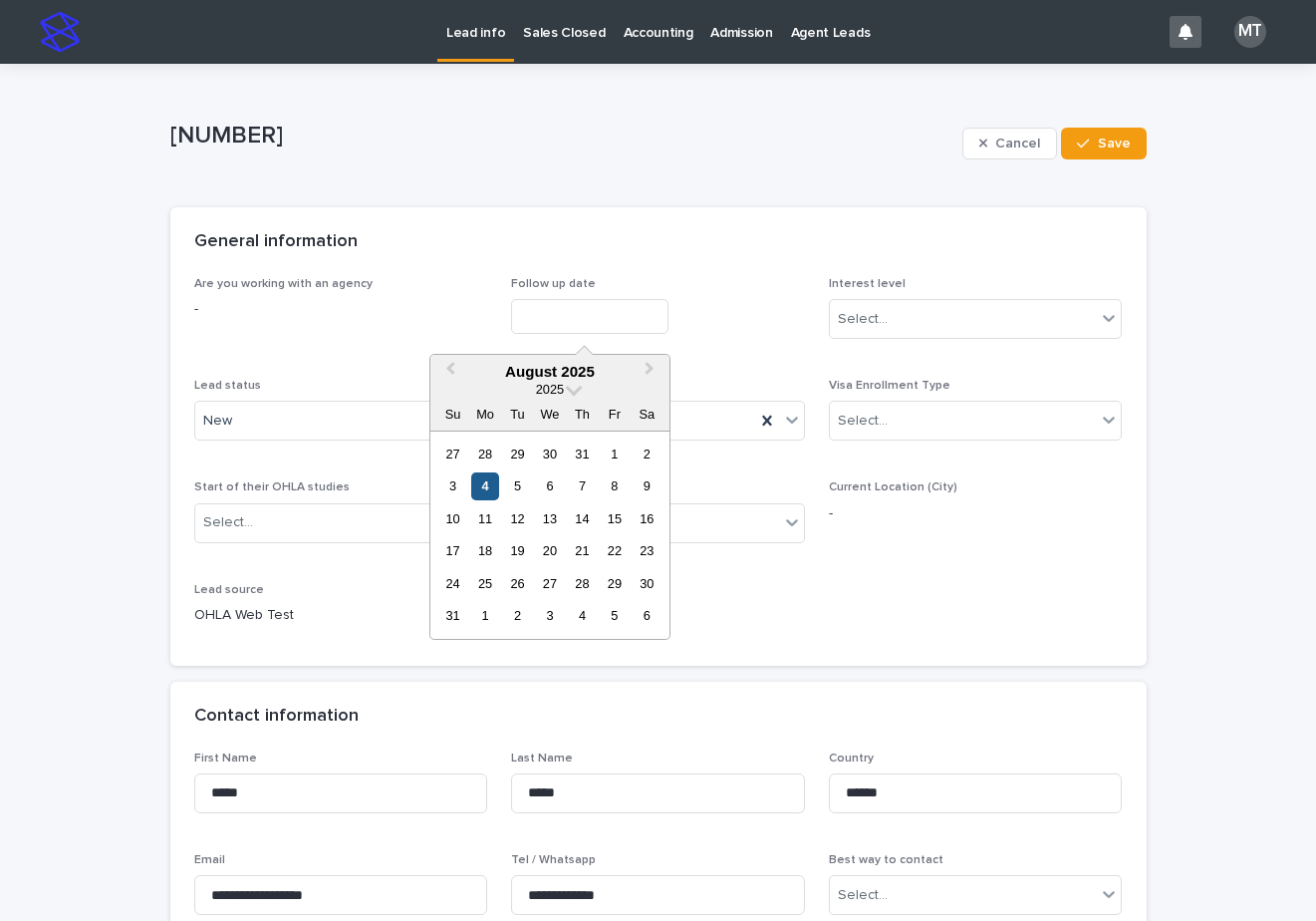 click on "4" at bounding box center [484, 485] 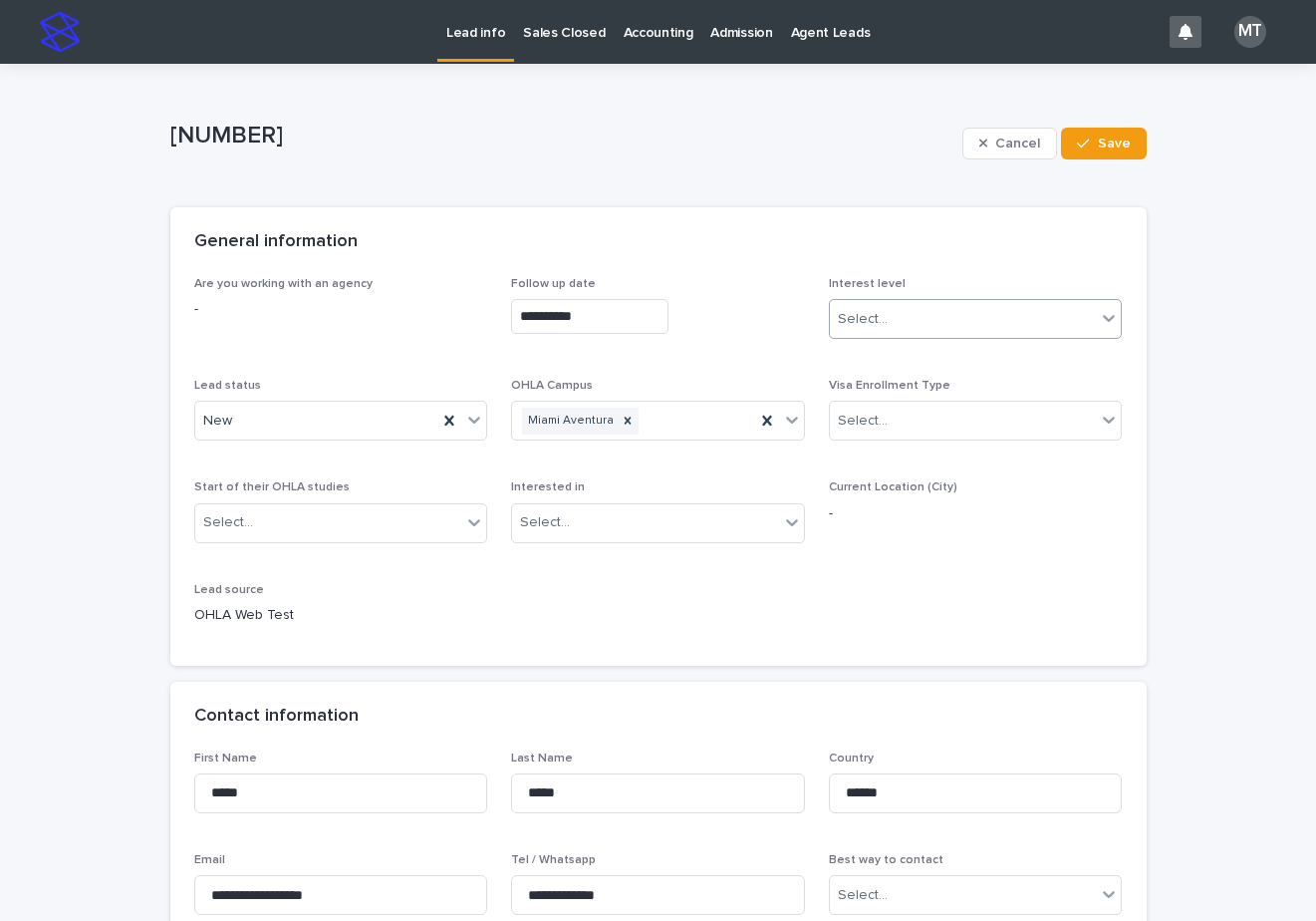click on "Select..." at bounding box center [963, 319] 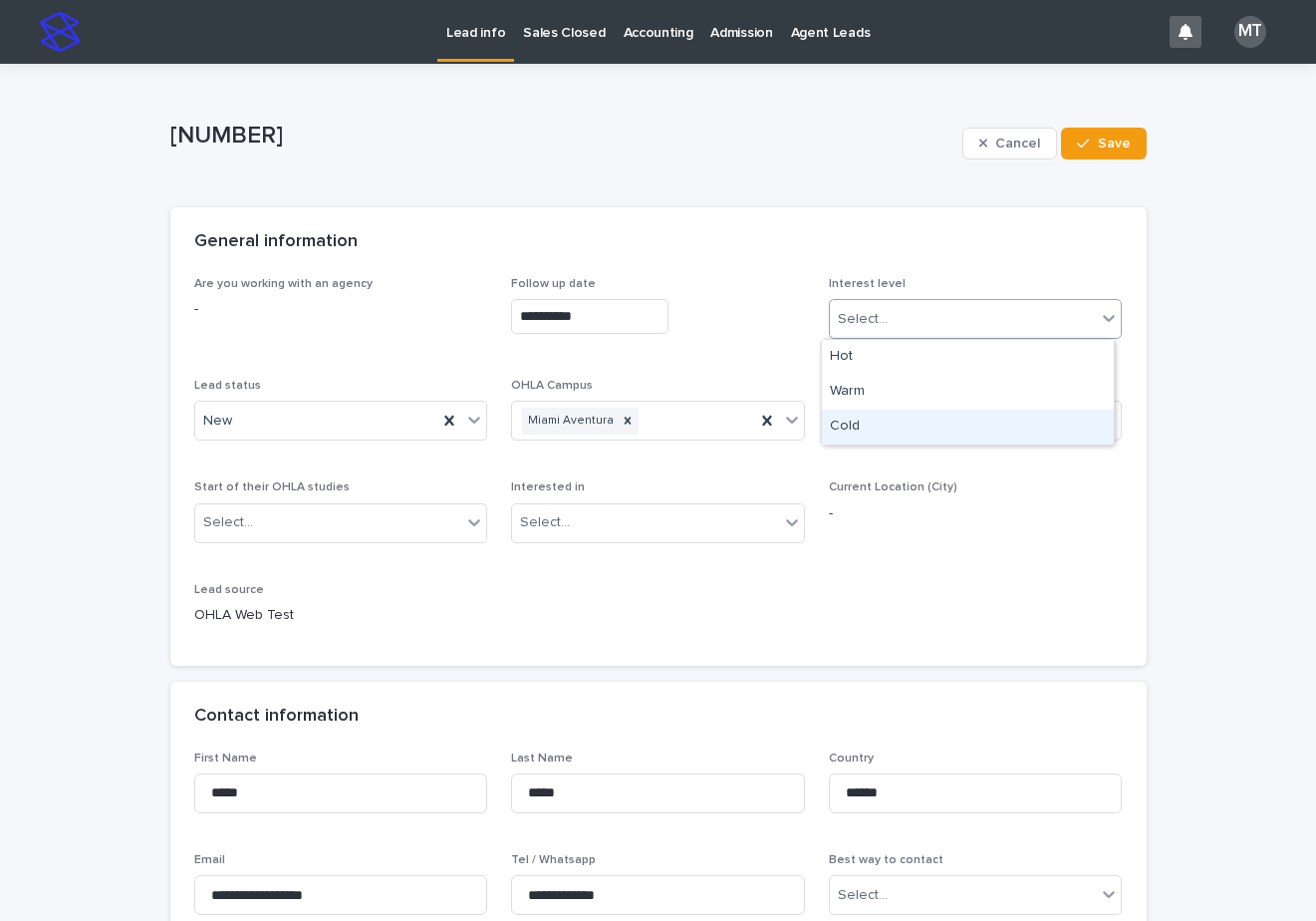 click on "Cold" at bounding box center (967, 427) 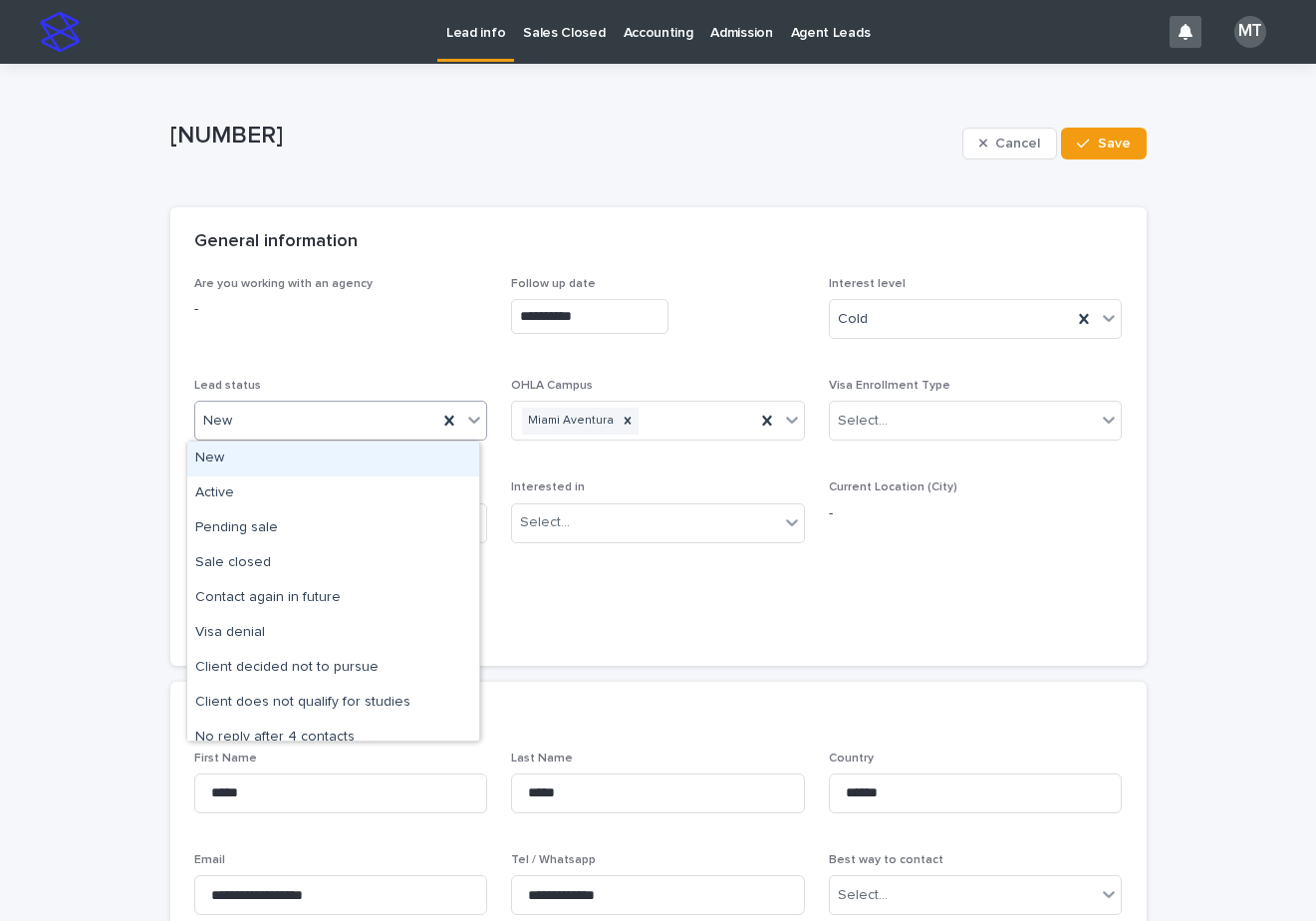 click on "New" at bounding box center (317, 421) 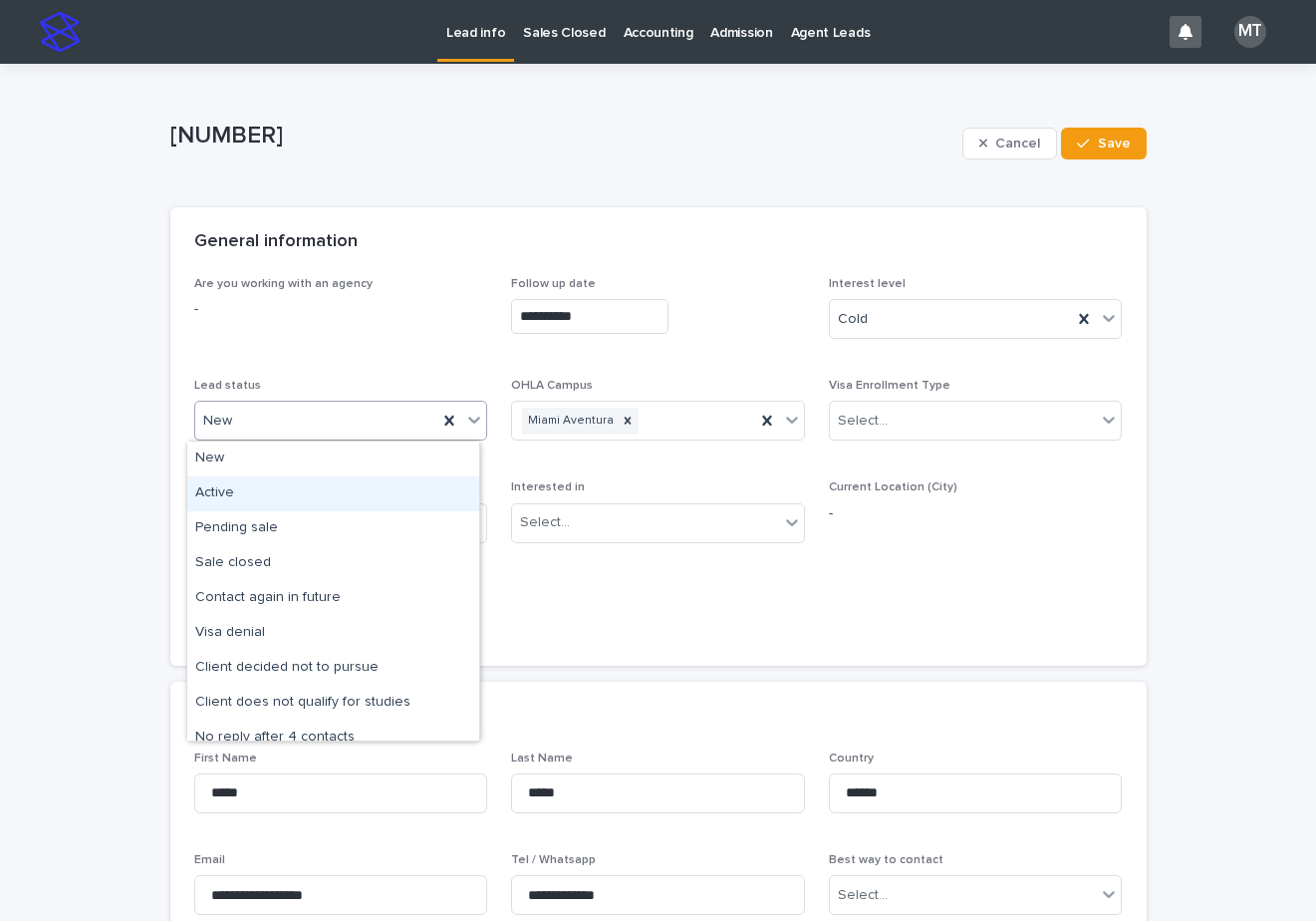 click on "Active" at bounding box center [333, 493] 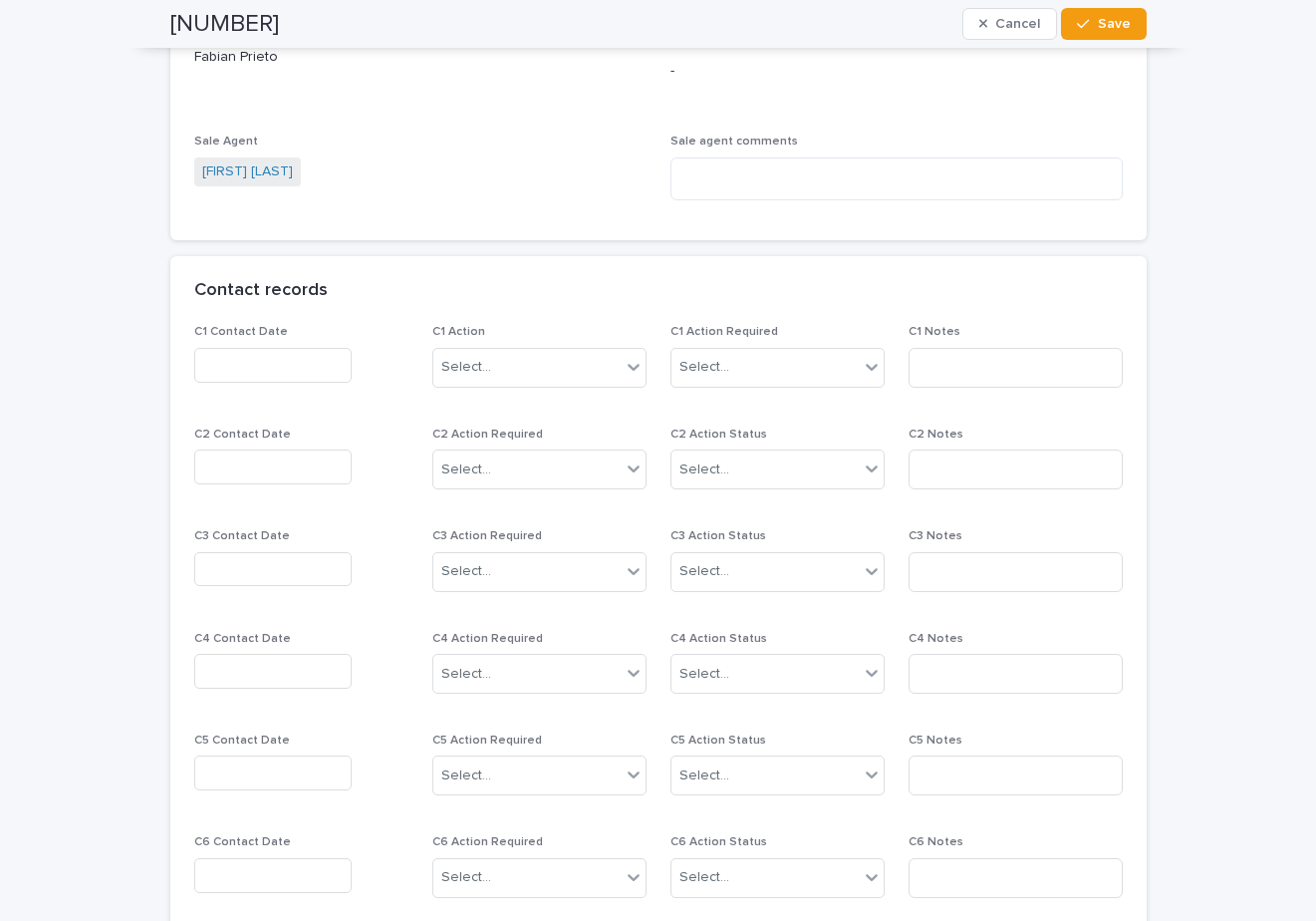 scroll, scrollTop: 1495, scrollLeft: 0, axis: vertical 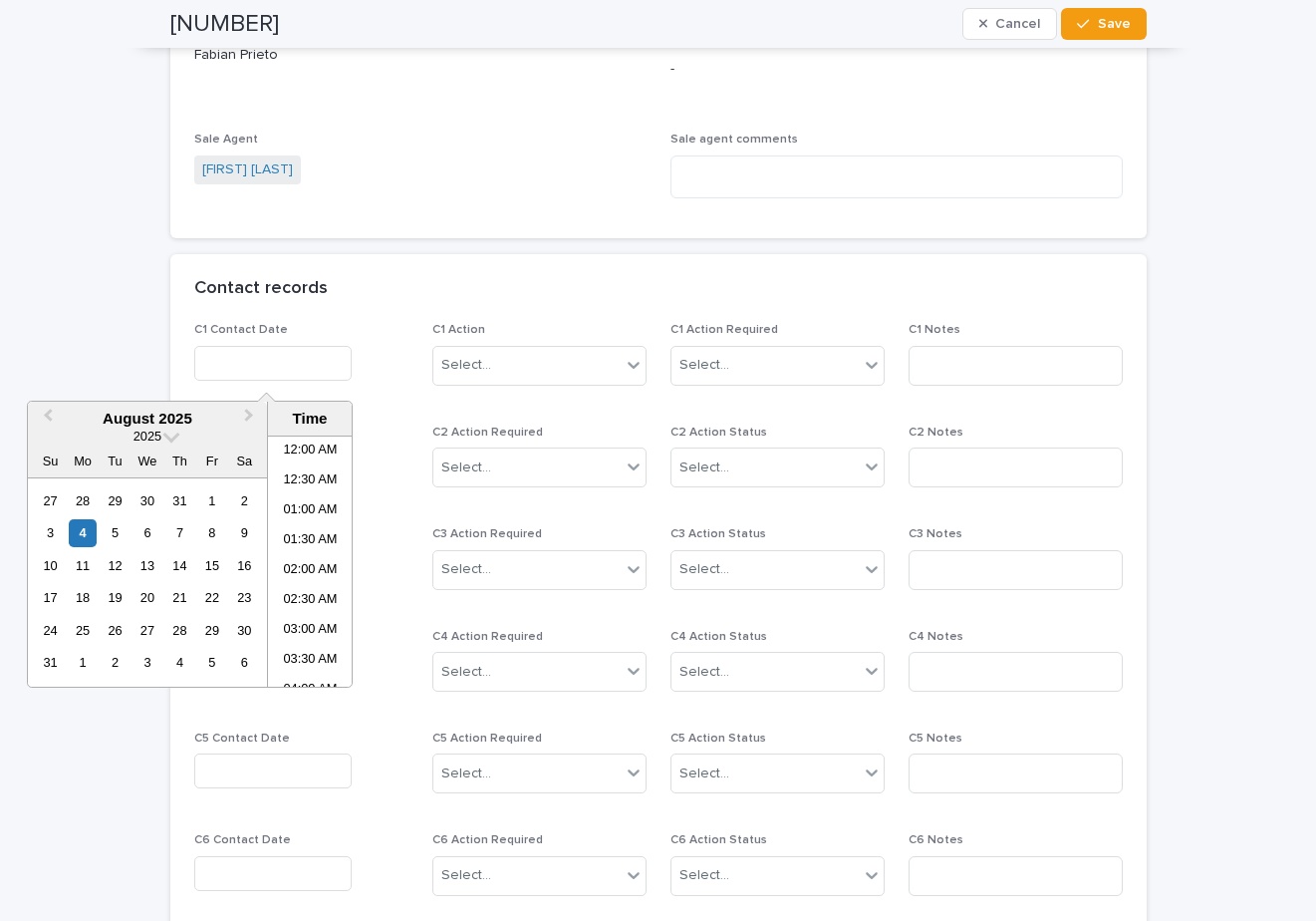click at bounding box center [273, 363] 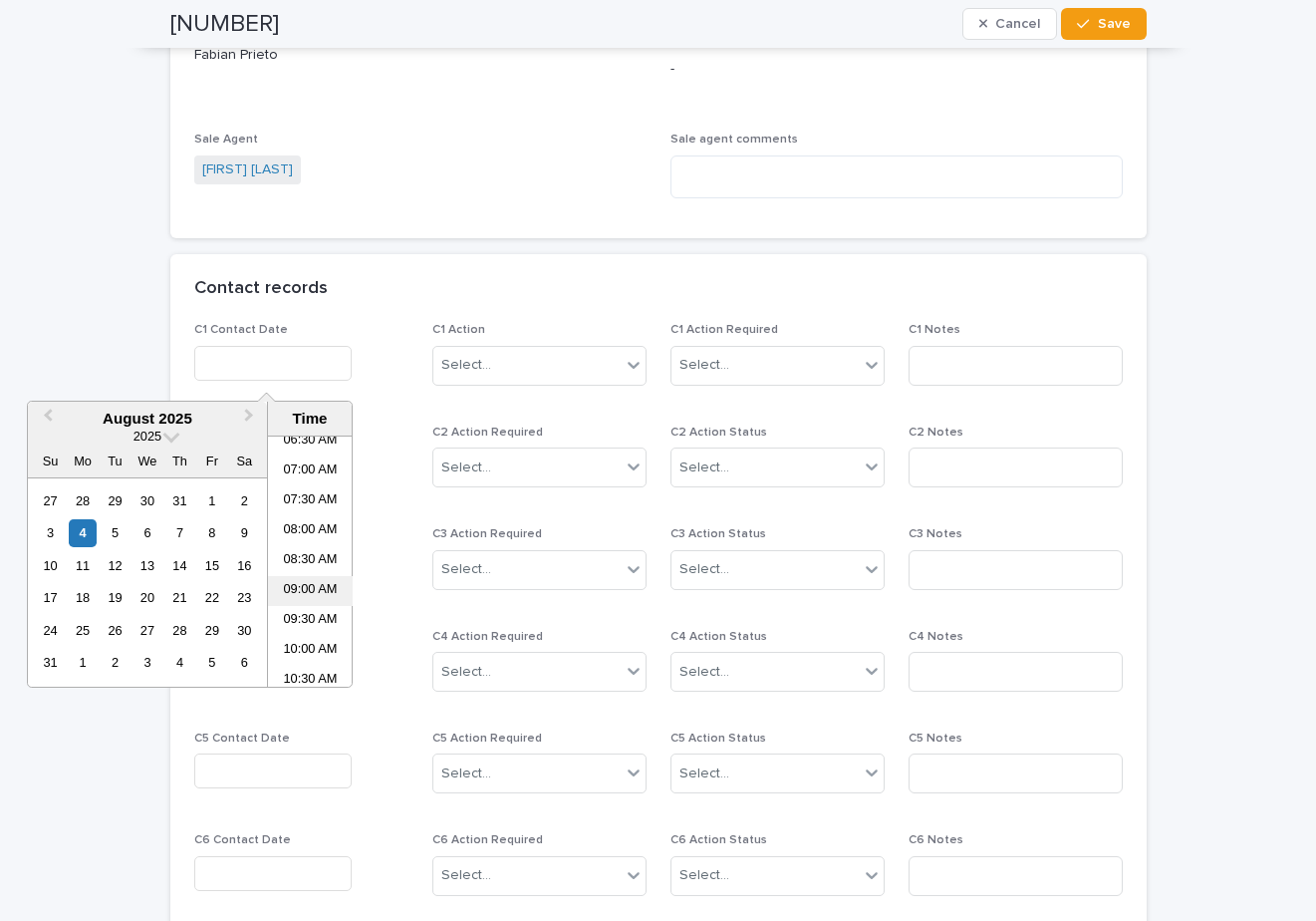 click on "09:00 AM" at bounding box center (310, 591) 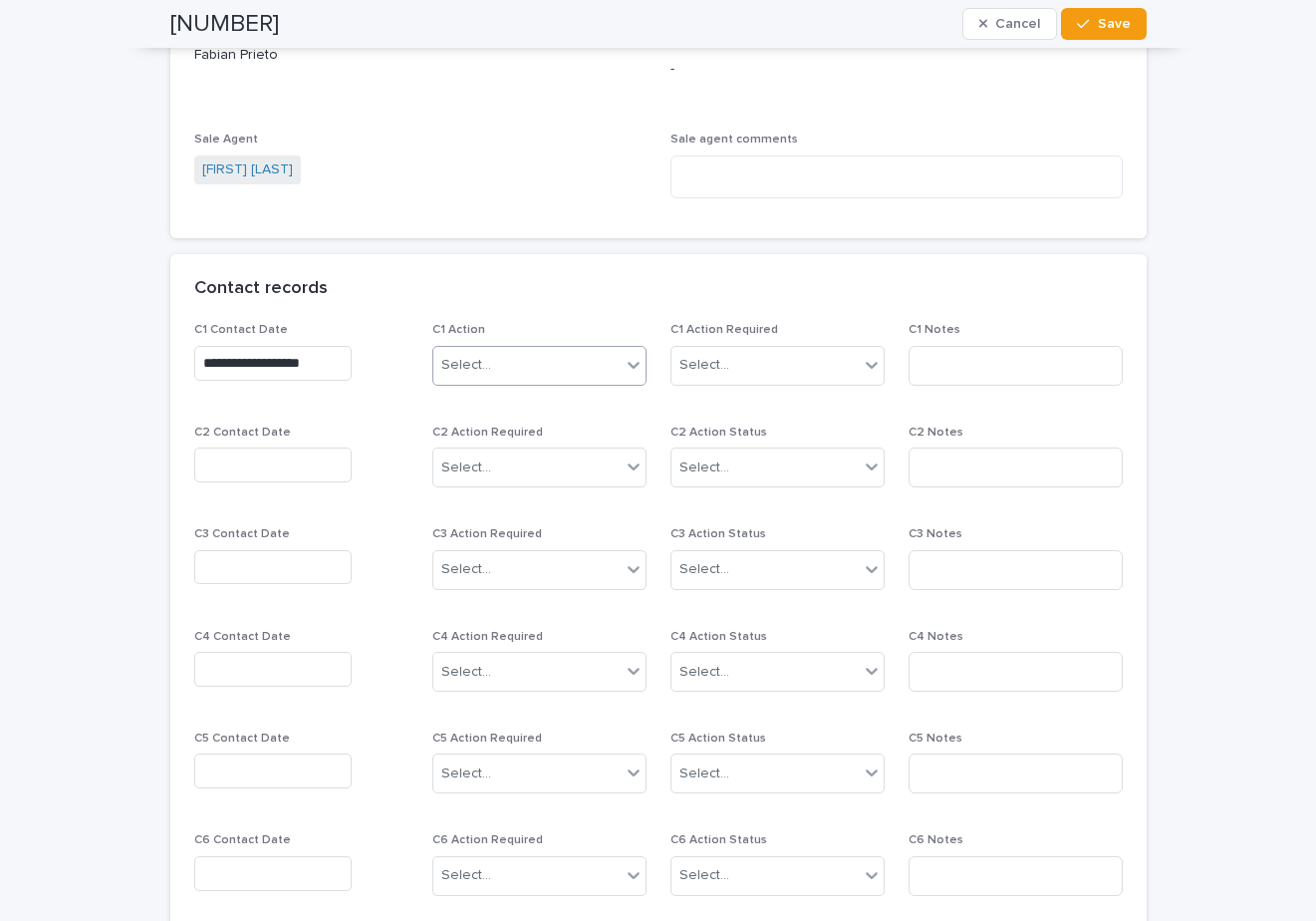 click on "Select..." at bounding box center [527, 365] 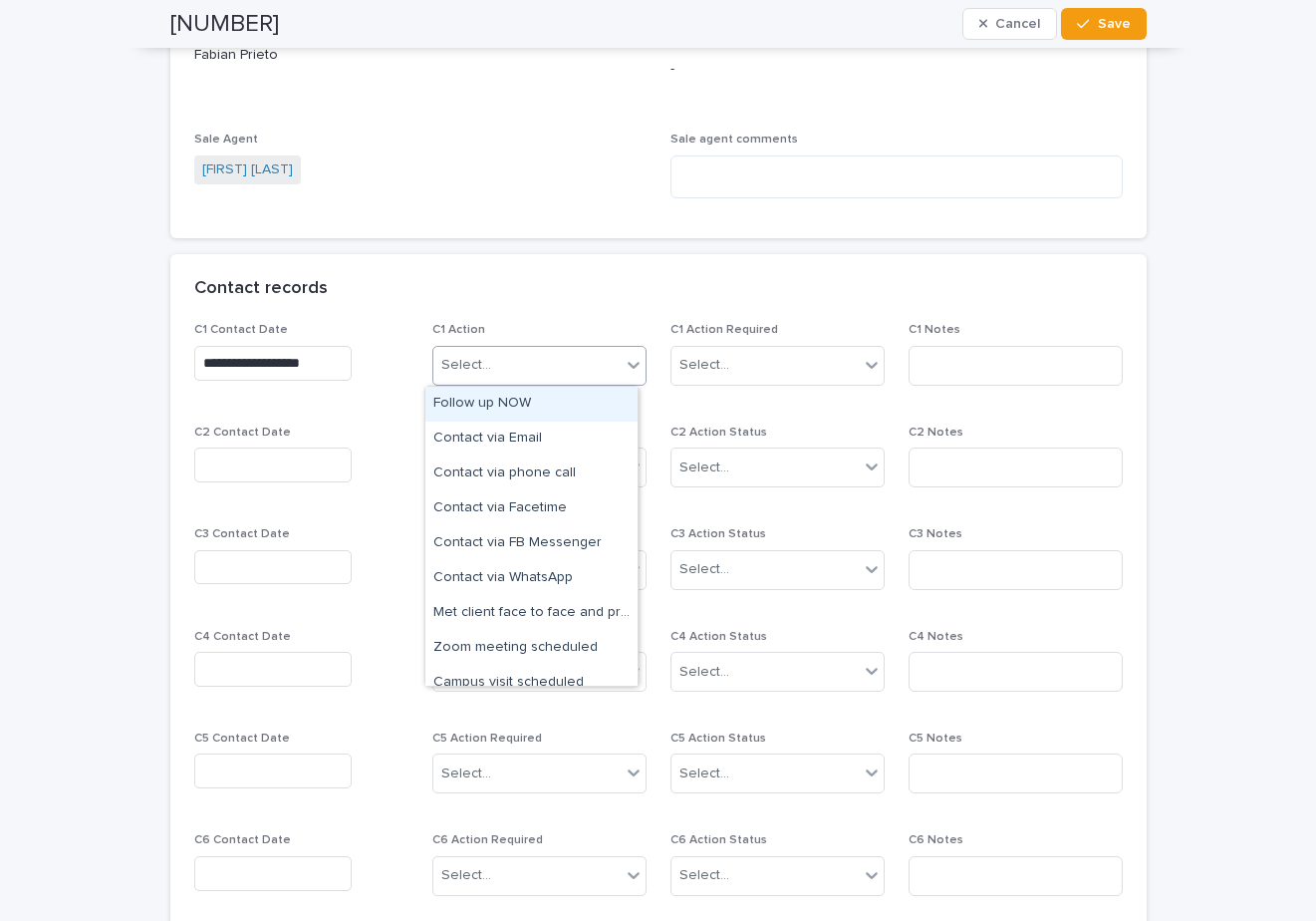 drag, startPoint x: 518, startPoint y: 422, endPoint x: 554, endPoint y: 396, distance: 44.407207 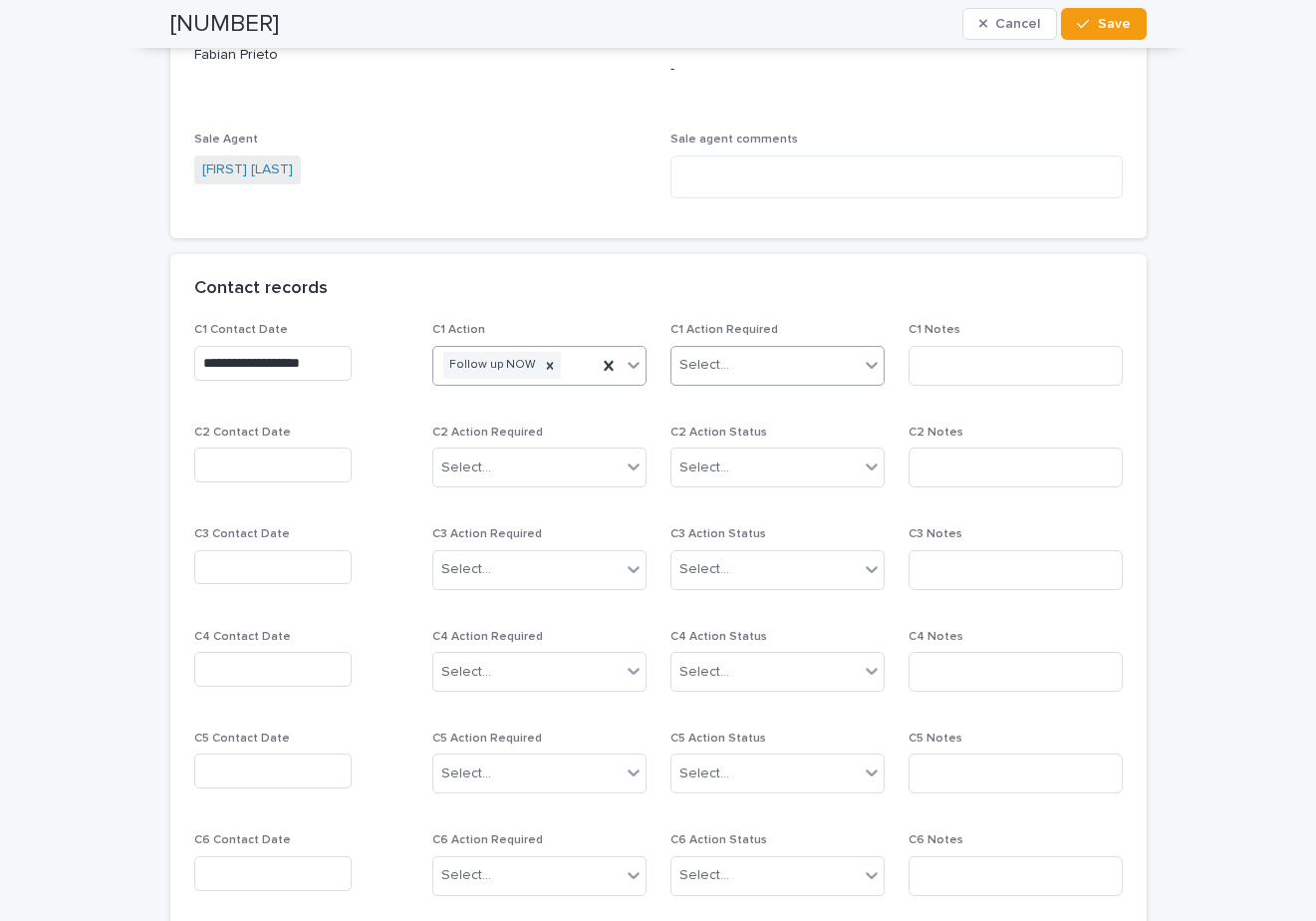 click on "Select..." at bounding box center (765, 365) 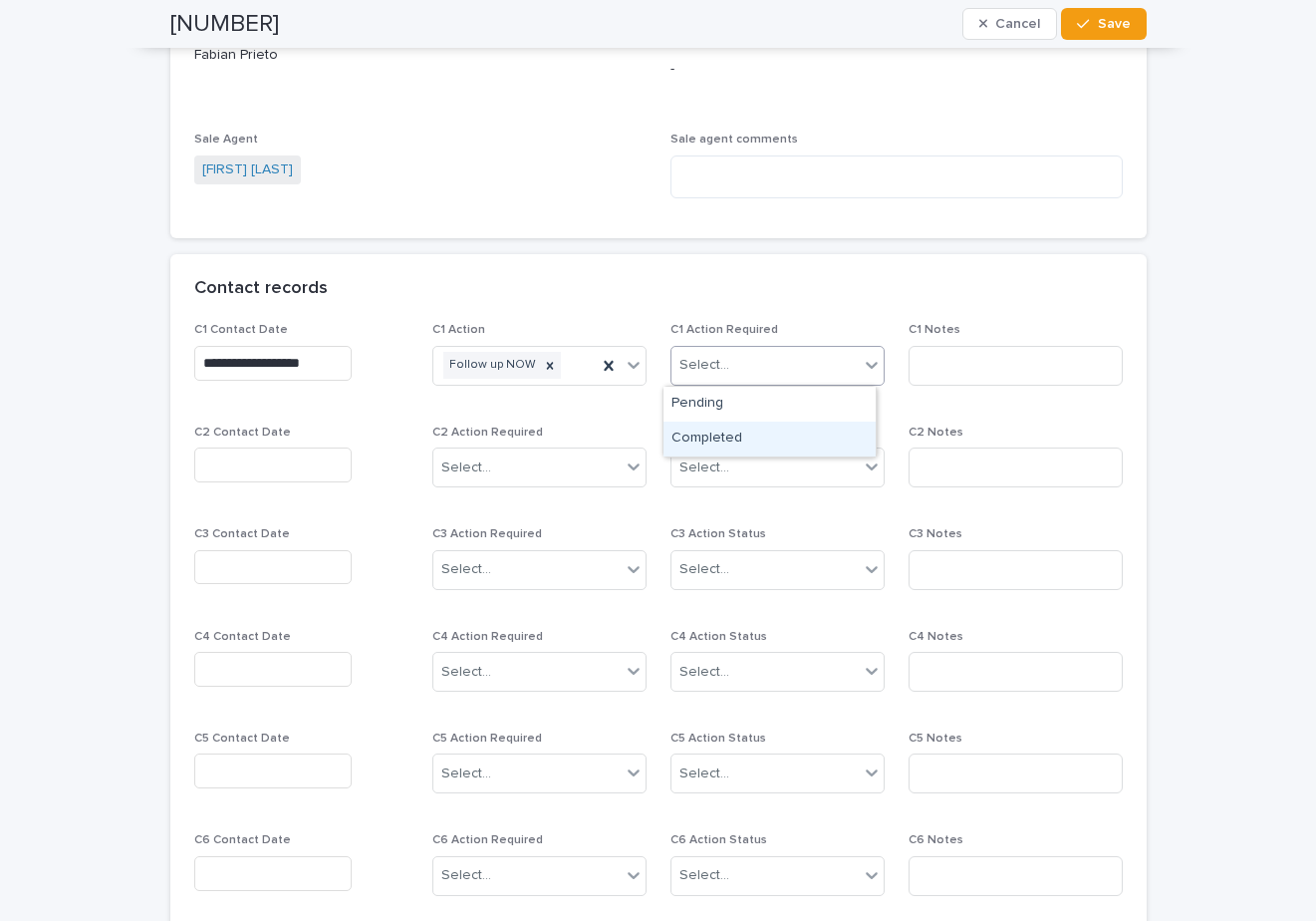 click on "Completed" at bounding box center [769, 439] 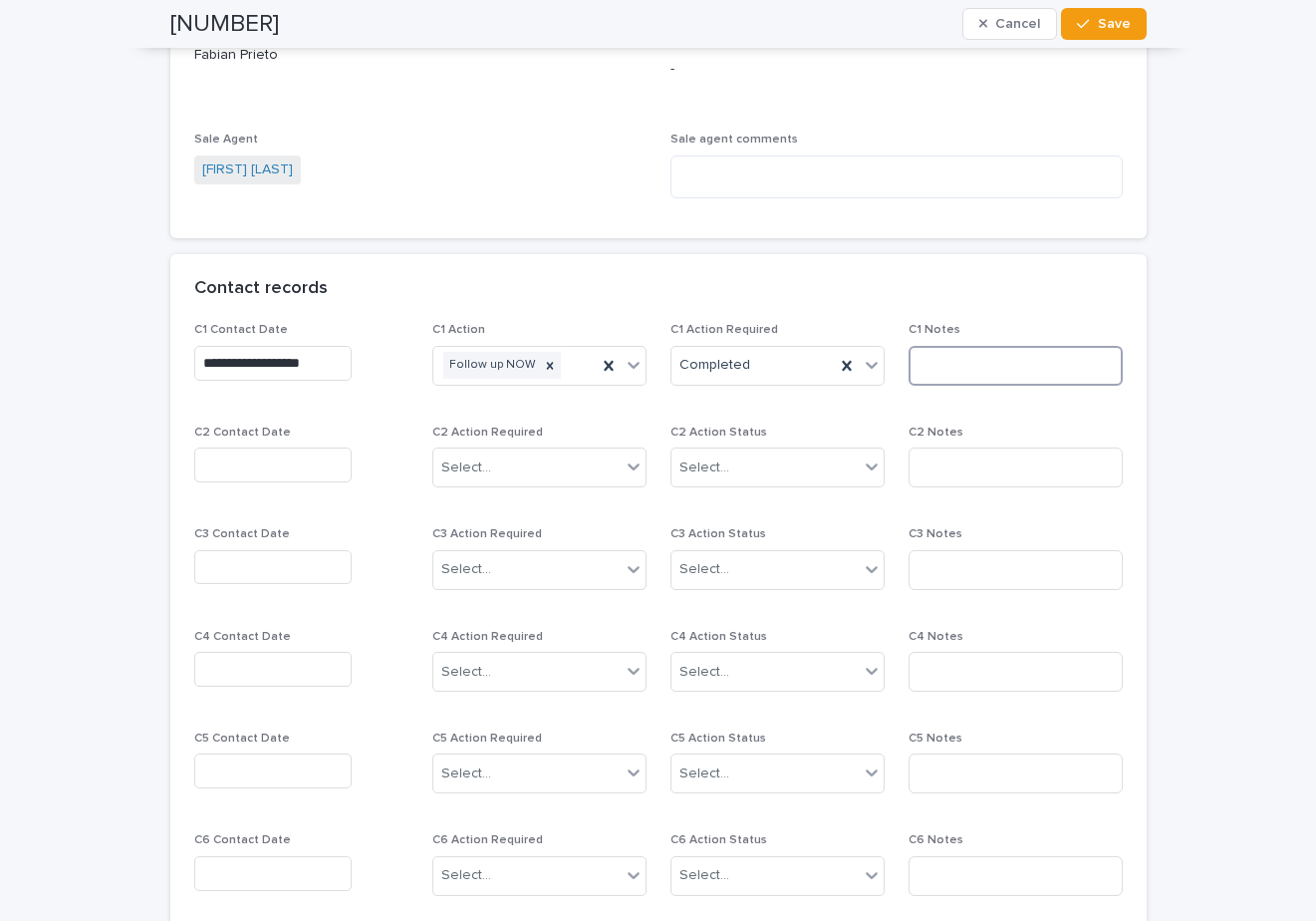 click at bounding box center [1015, 366] 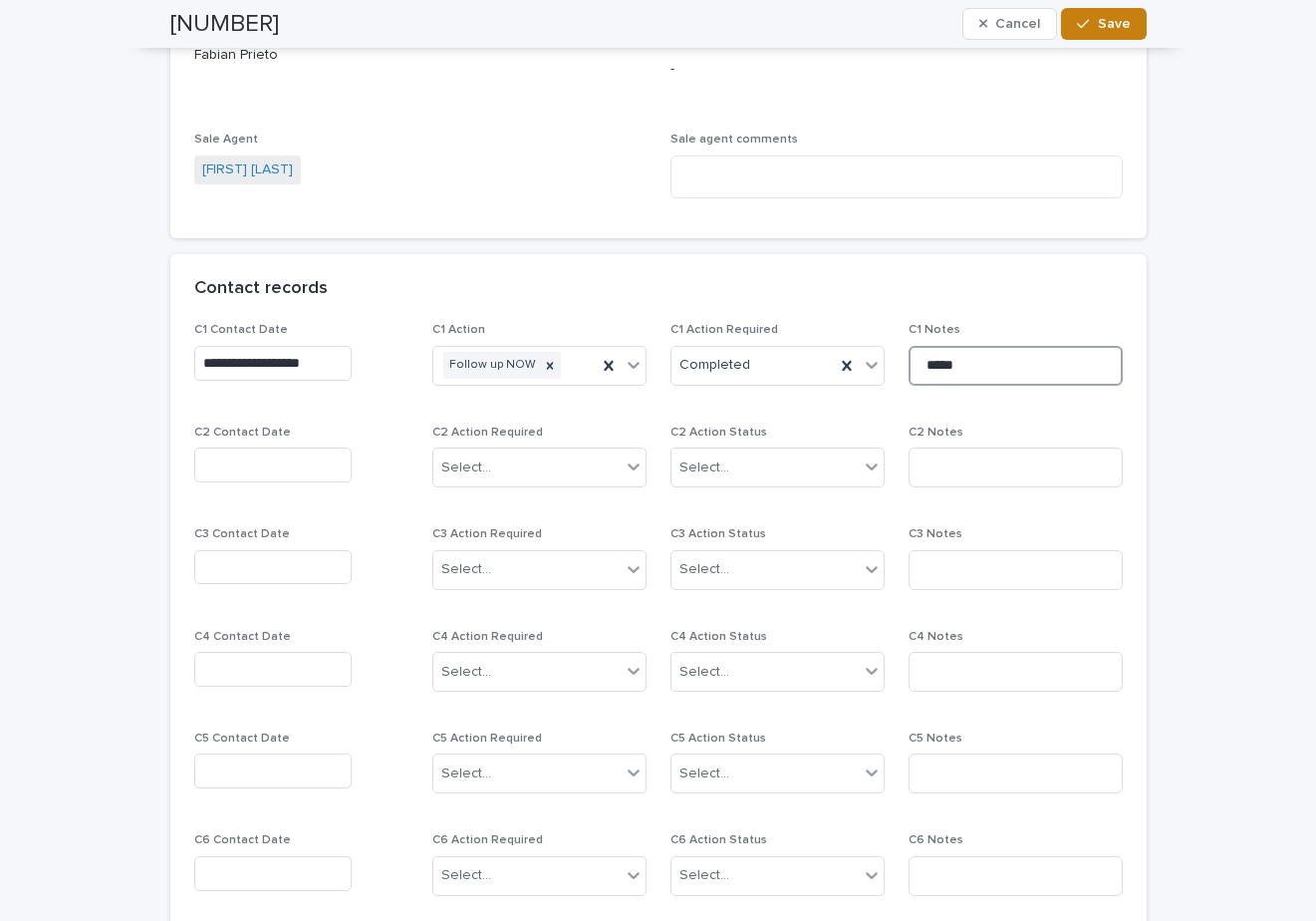 type on "*****" 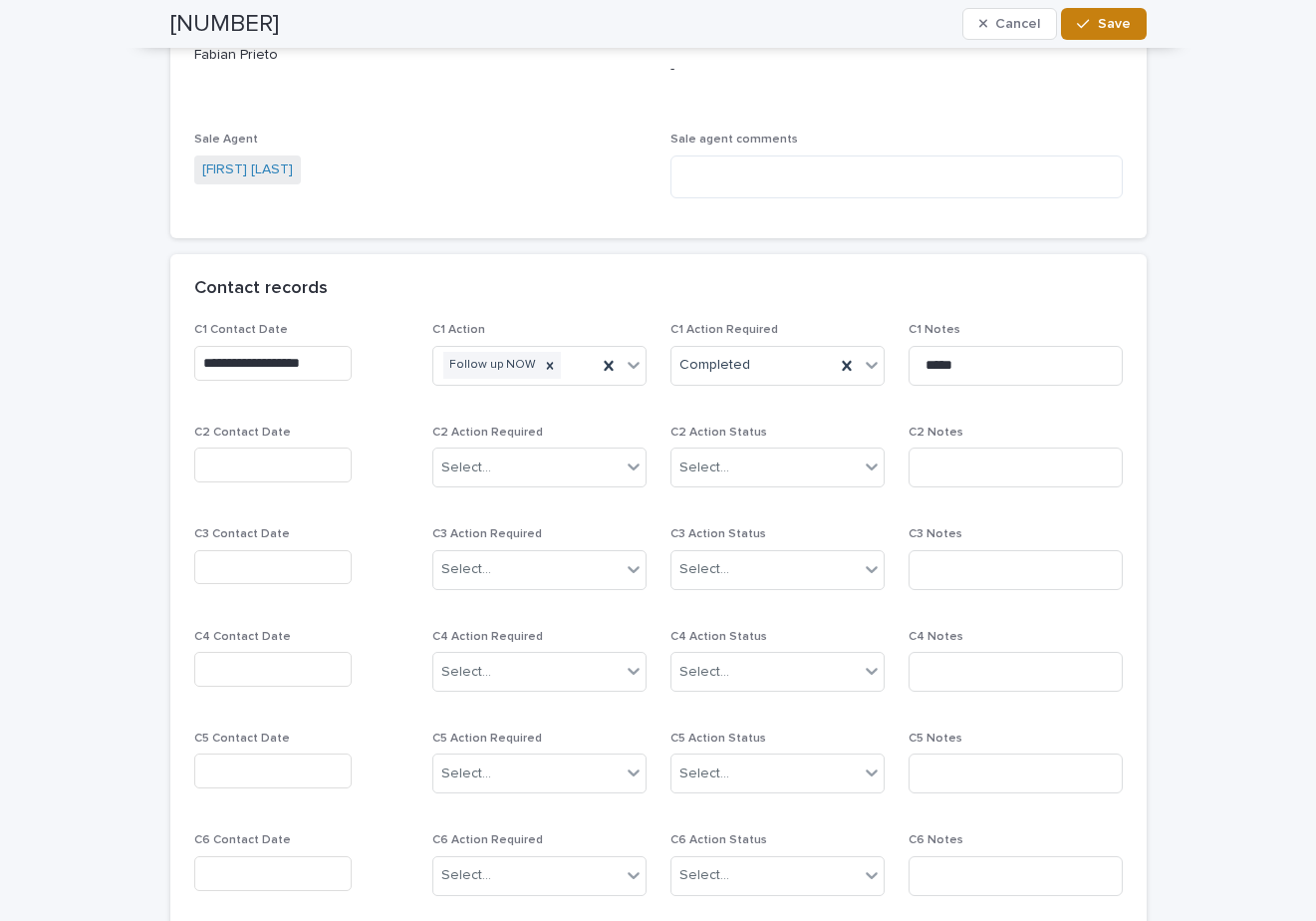 click on "Save" at bounding box center [1103, 24] 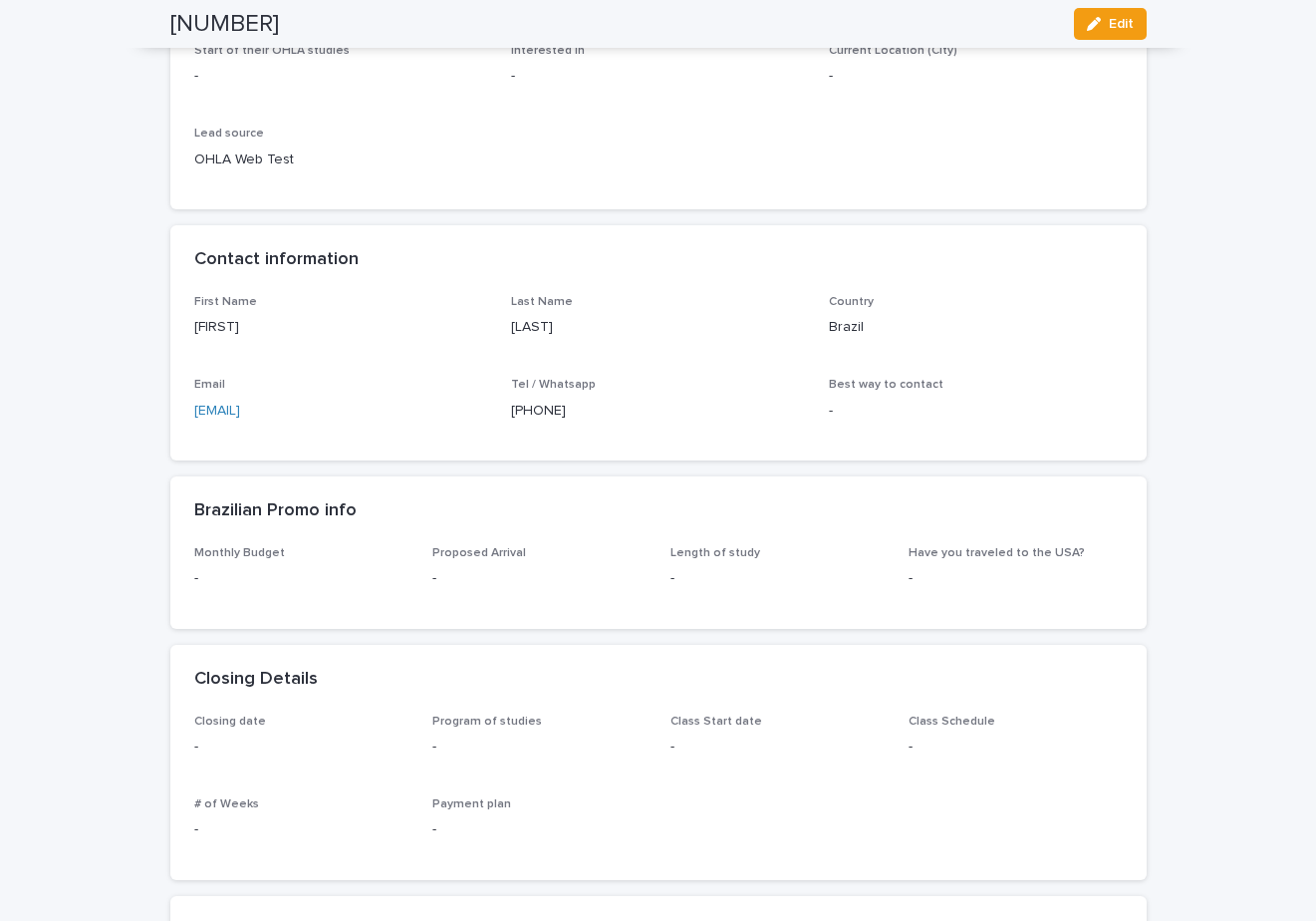 scroll, scrollTop: 399, scrollLeft: 0, axis: vertical 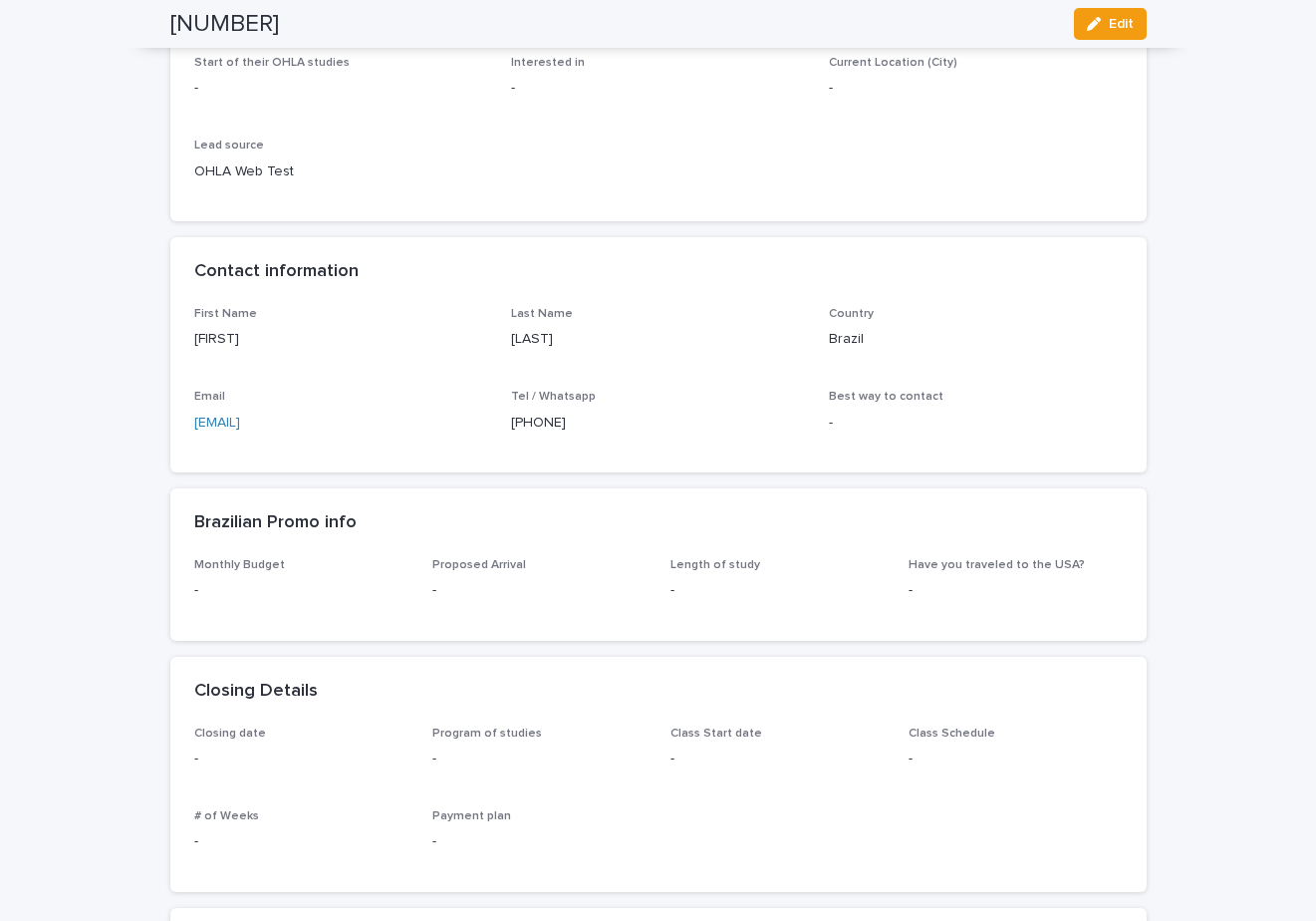 drag, startPoint x: 613, startPoint y: 421, endPoint x: 496, endPoint y: 413, distance: 117.273185 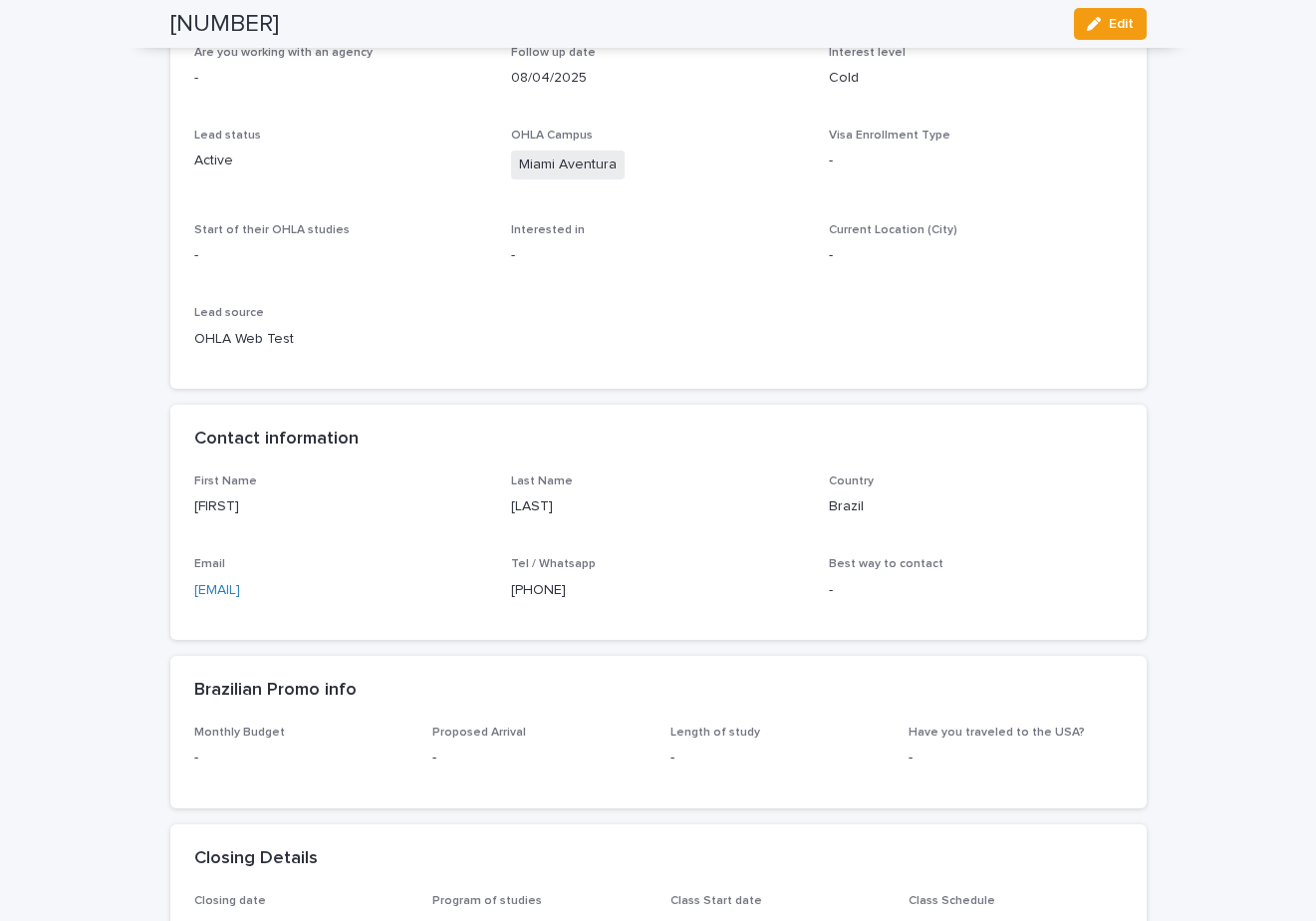 scroll, scrollTop: 132, scrollLeft: 0, axis: vertical 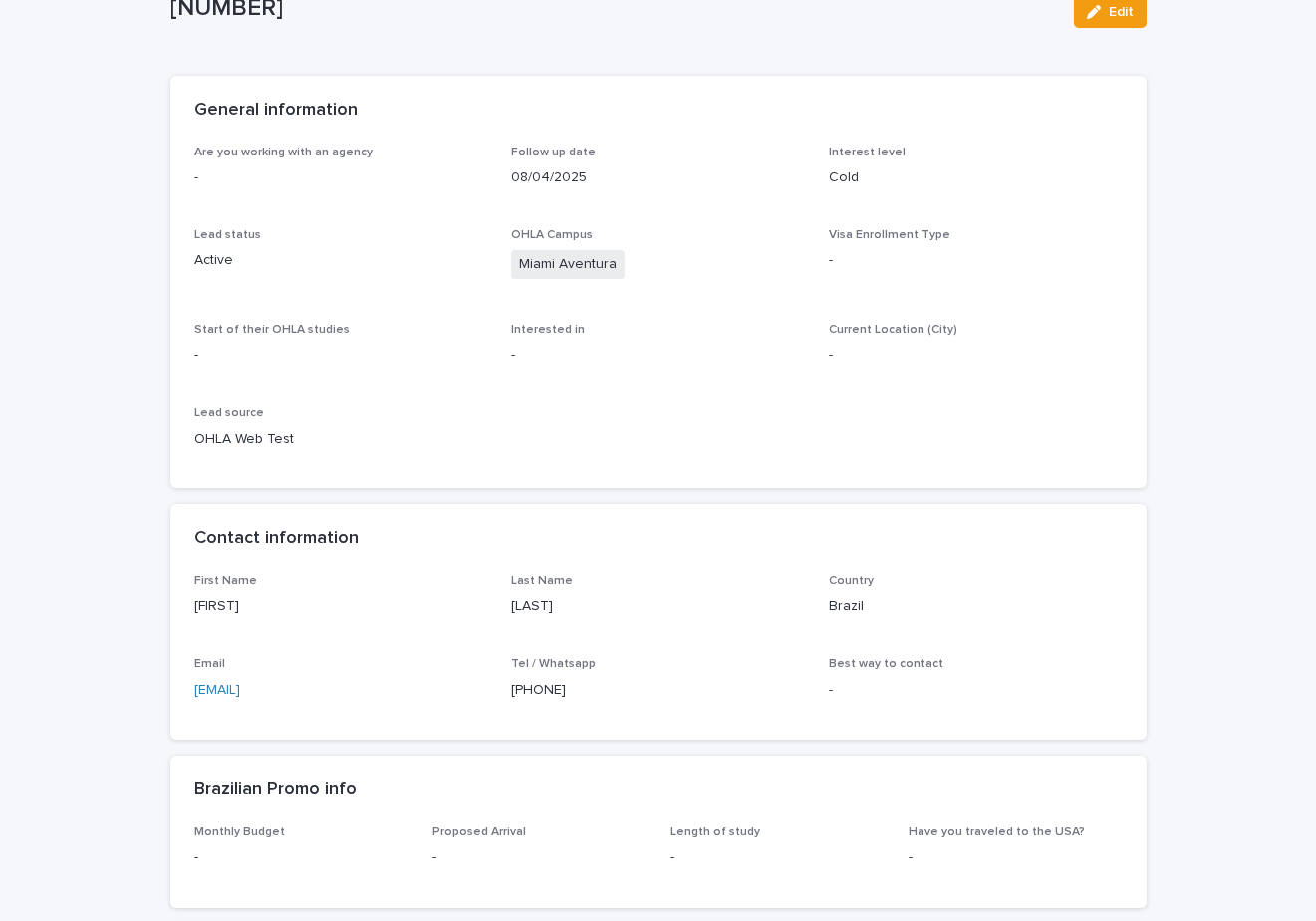 click on "[PHONE]" at bounding box center (658, 690) 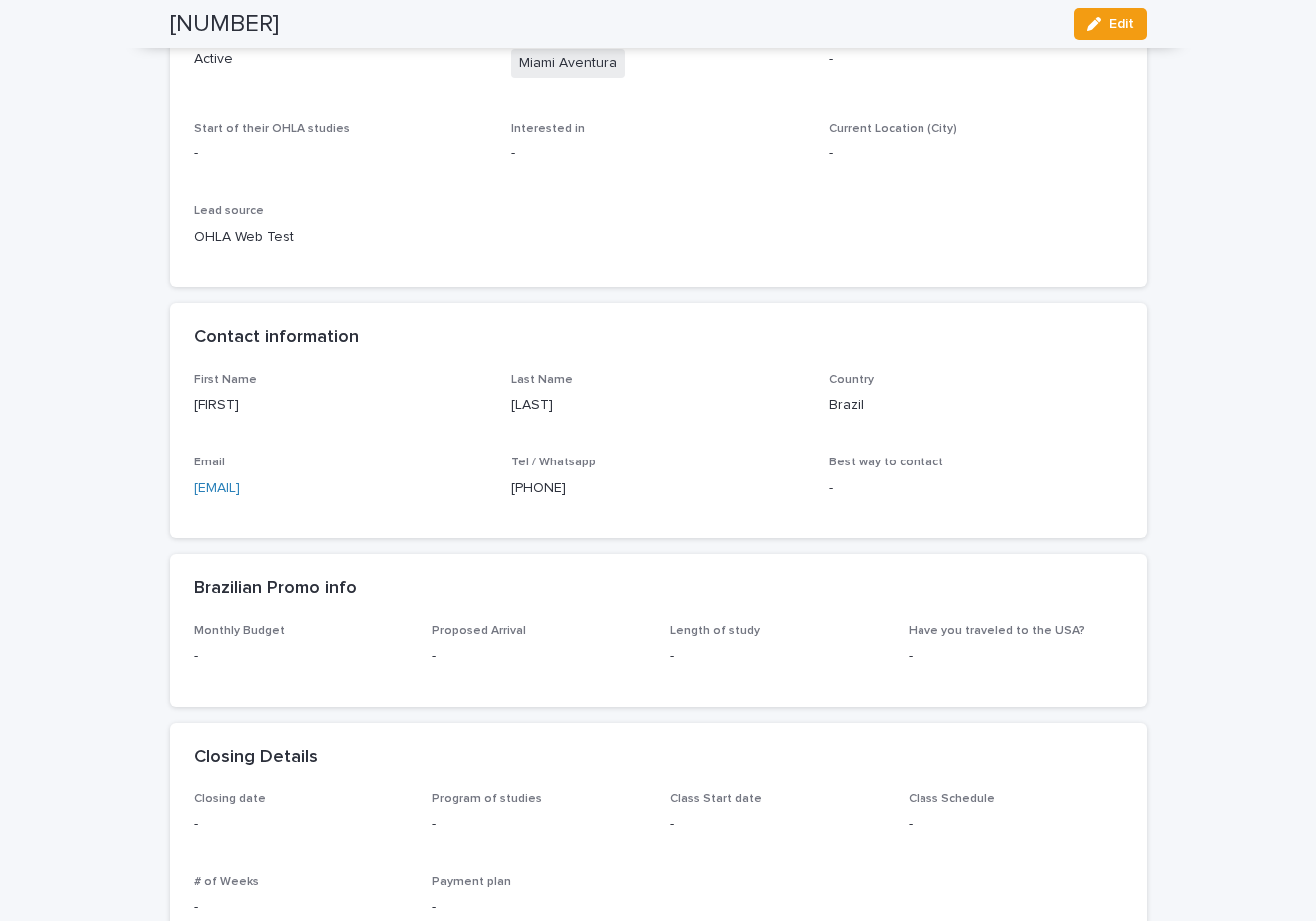 scroll, scrollTop: 331, scrollLeft: 0, axis: vertical 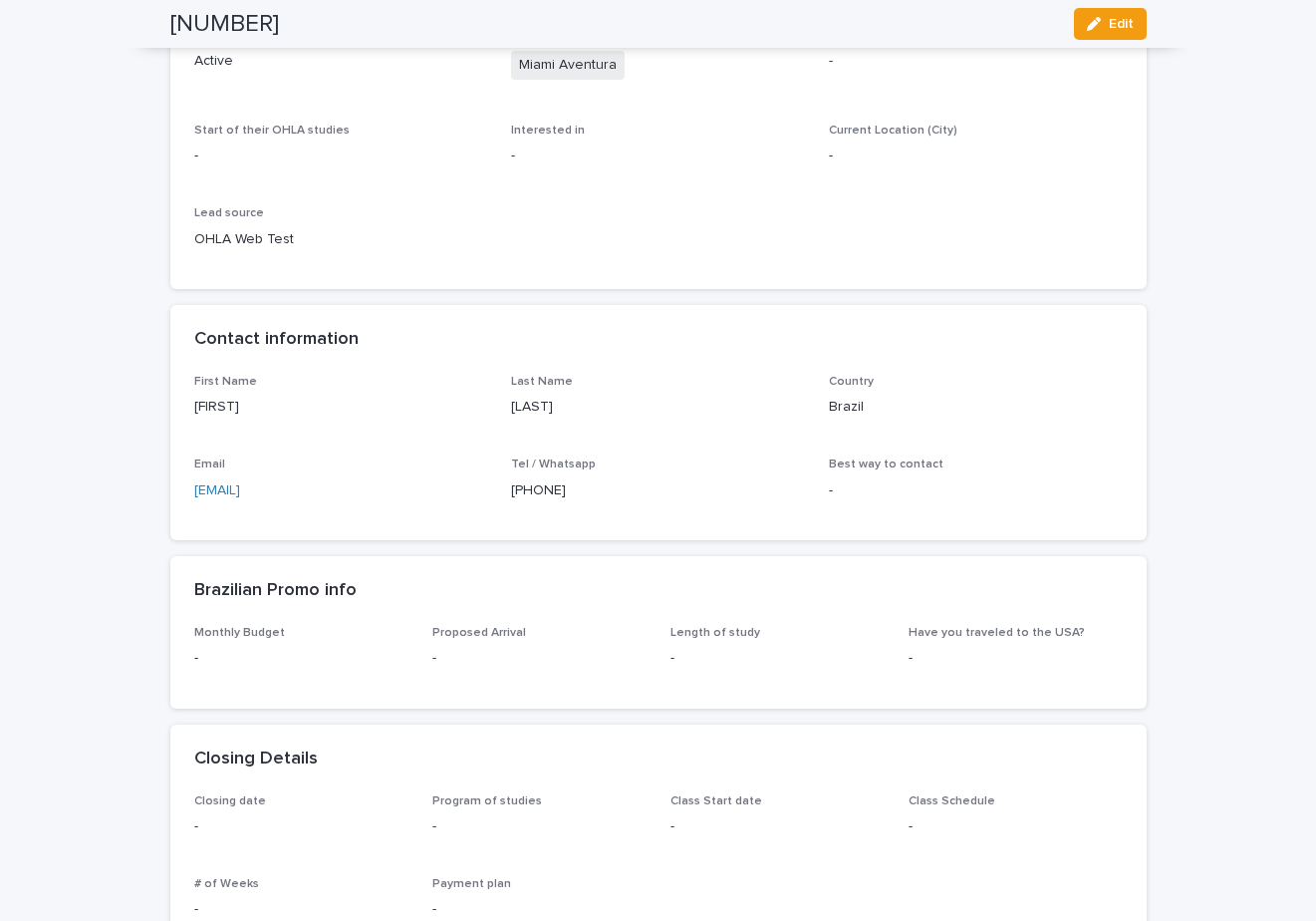 click on "[PHONE]" at bounding box center (658, 490) 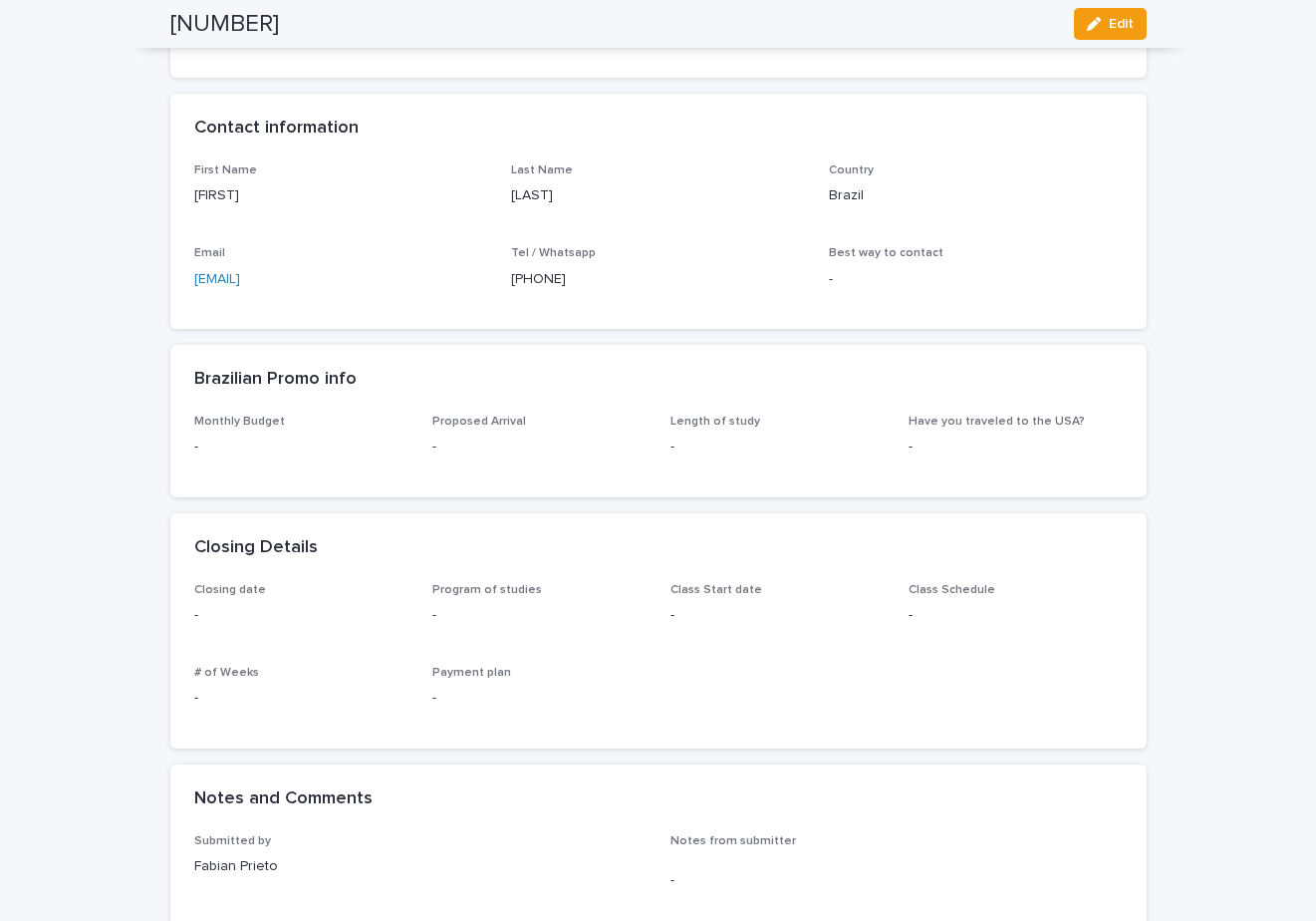 scroll, scrollTop: 530, scrollLeft: 0, axis: vertical 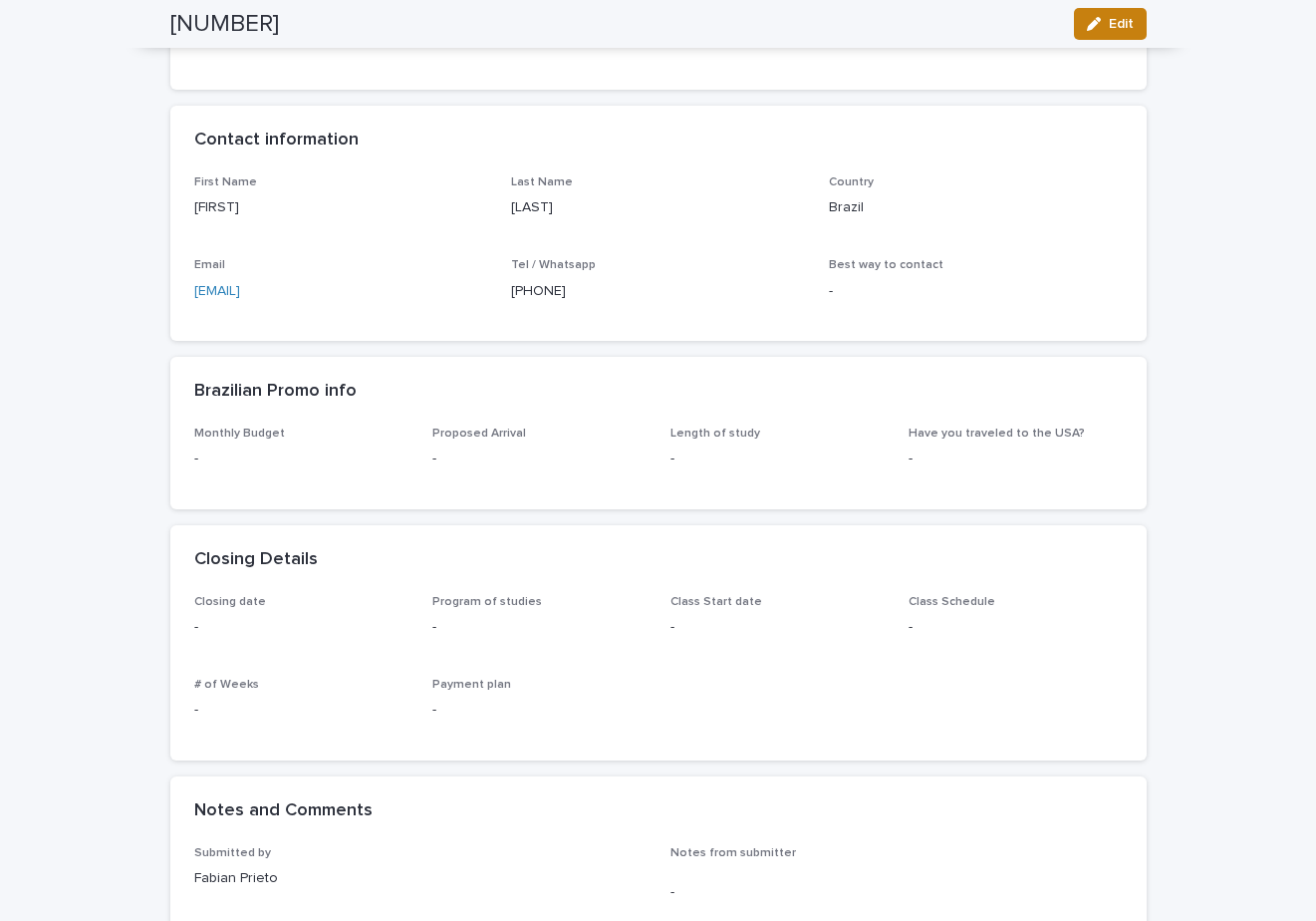 click on "Edit" at bounding box center (1121, 24) 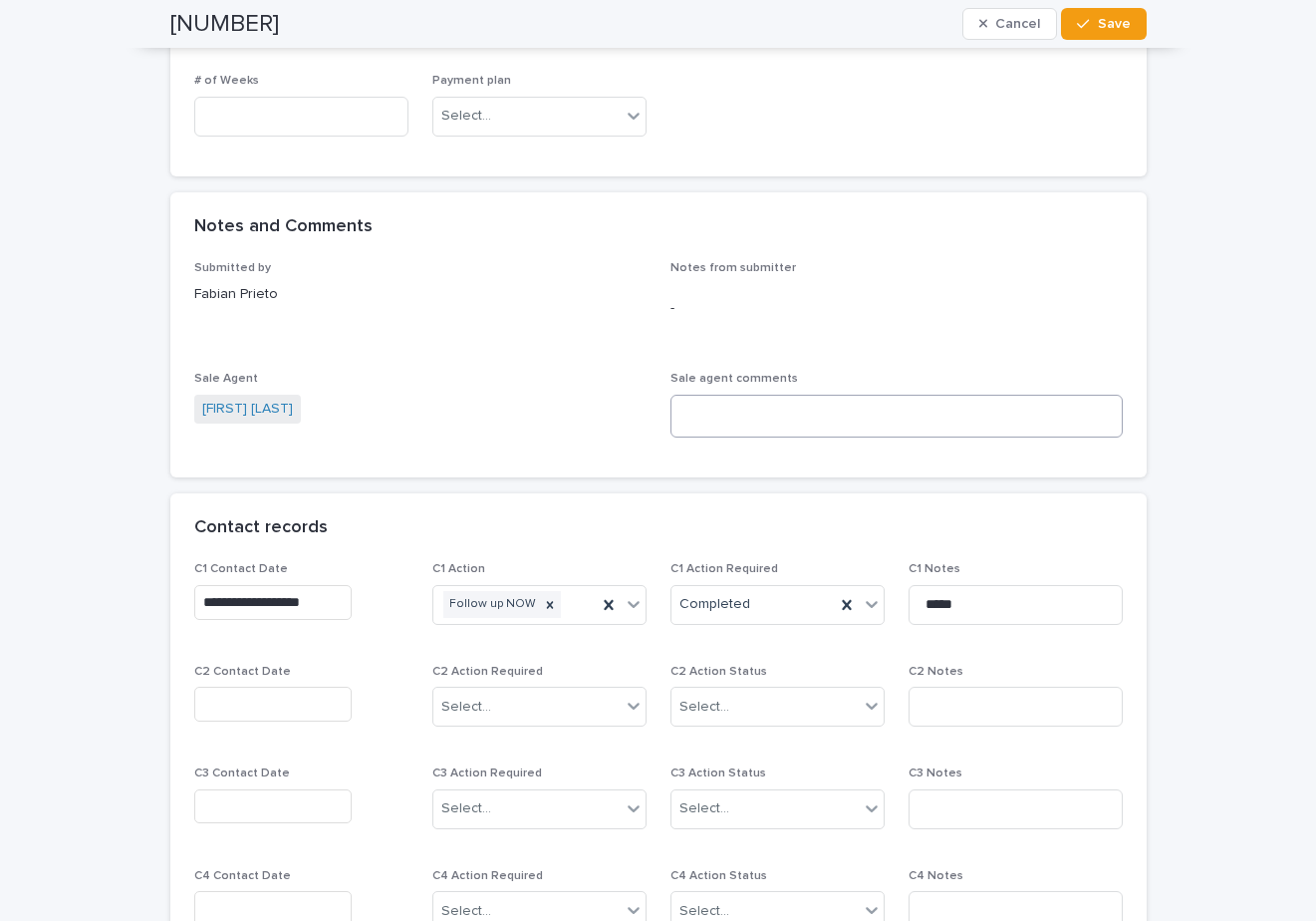 scroll, scrollTop: 1257, scrollLeft: 0, axis: vertical 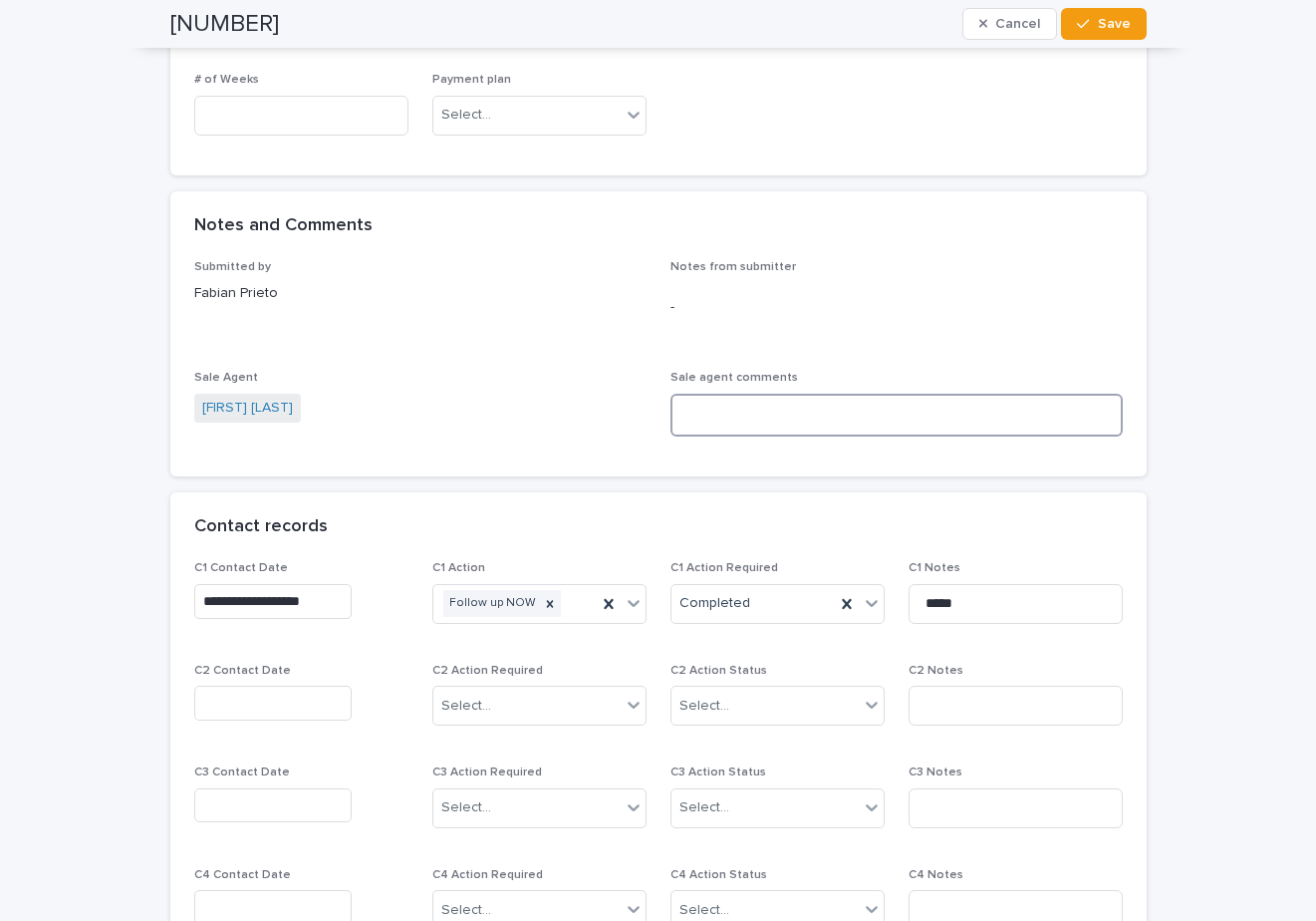 click at bounding box center (897, 415) 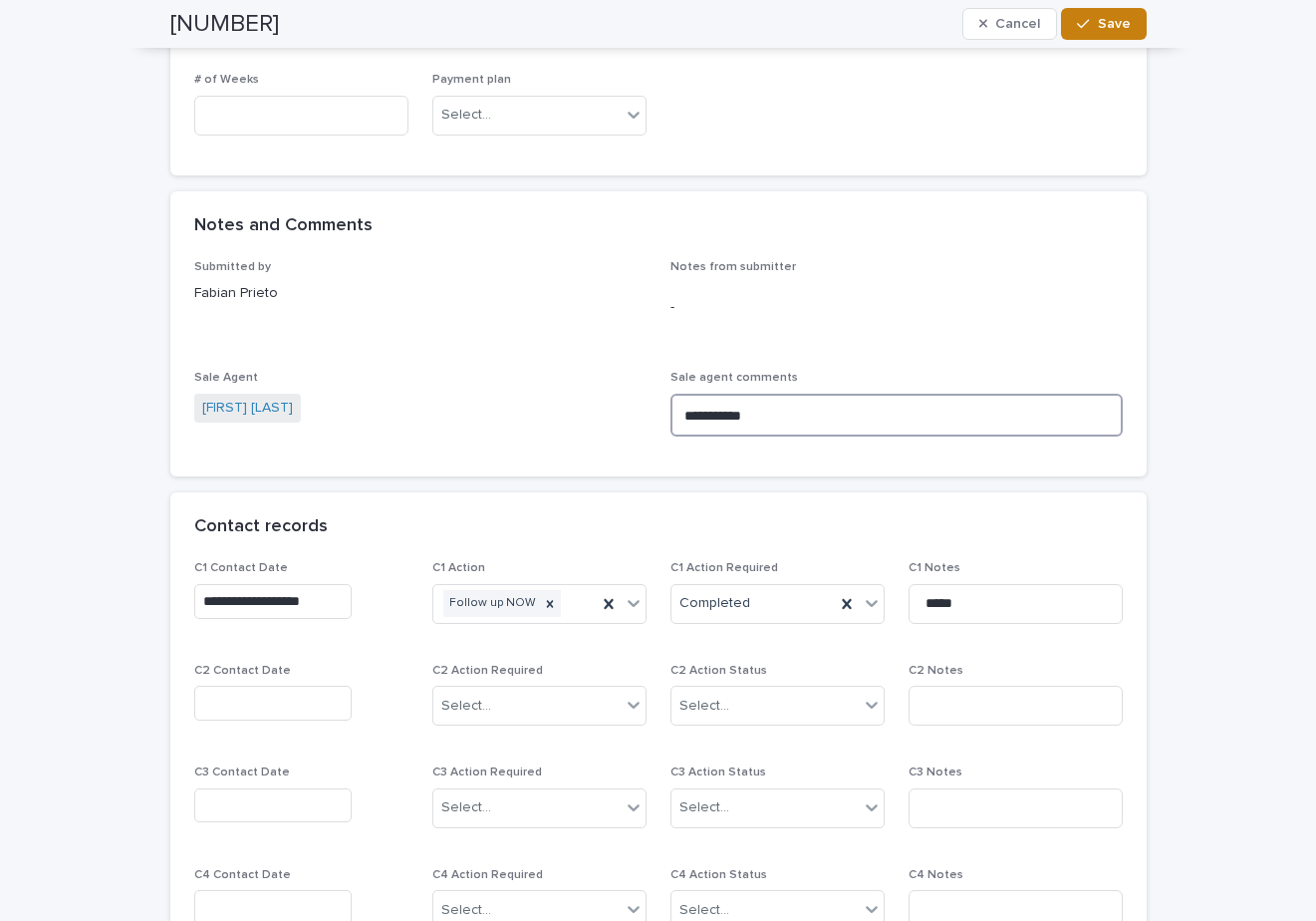 type on "**********" 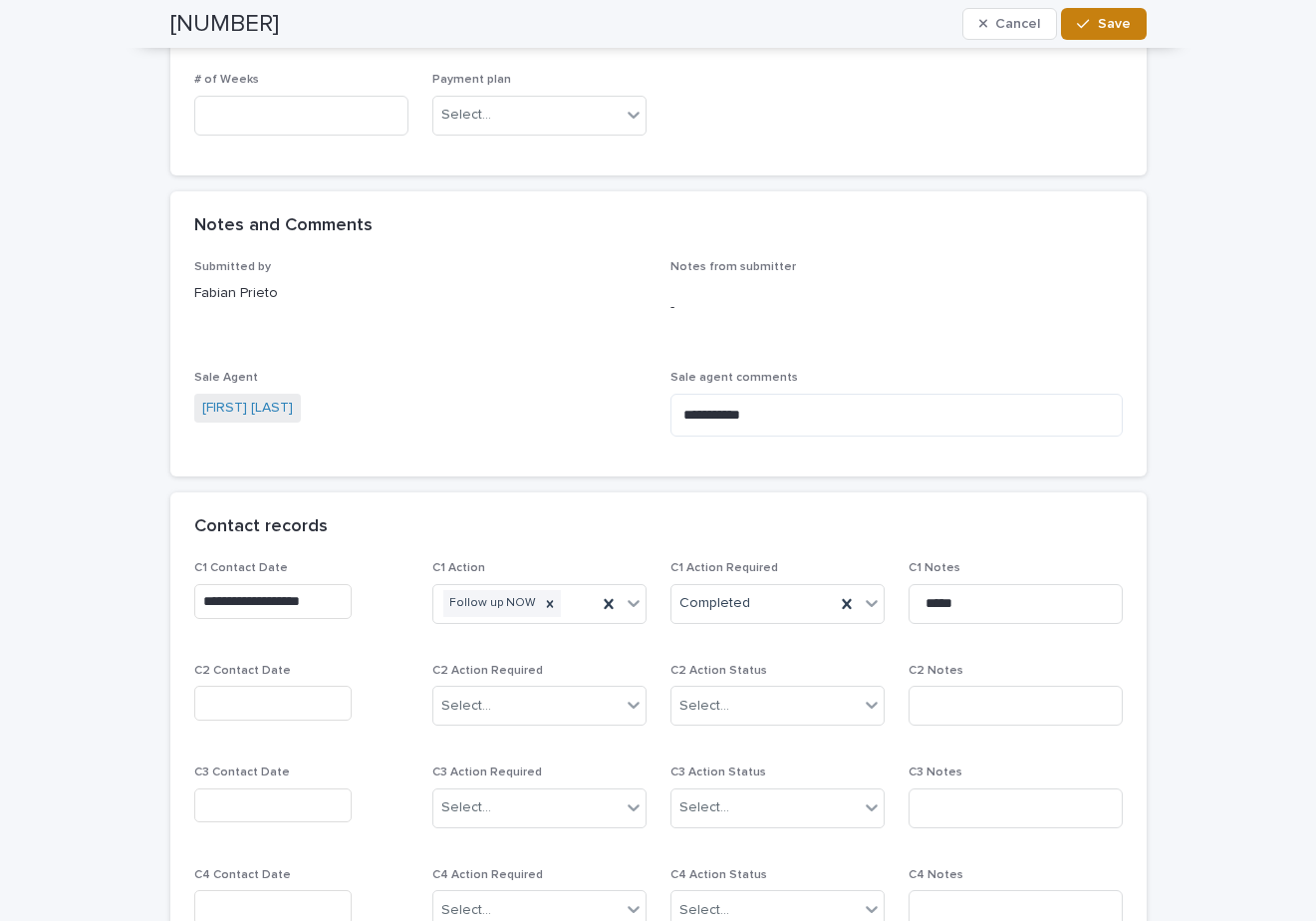 click on "Save" at bounding box center [1103, 24] 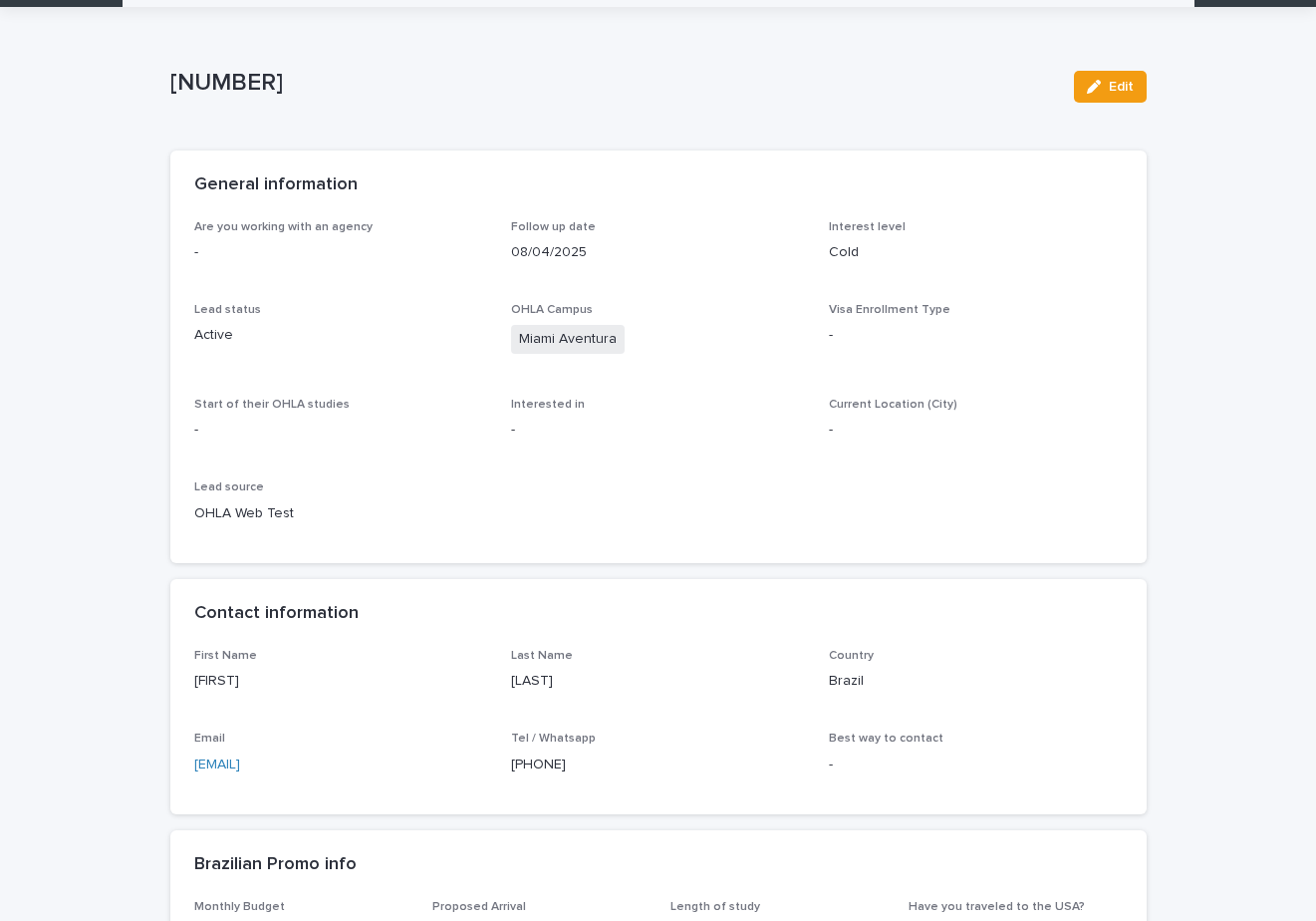 scroll, scrollTop: 0, scrollLeft: 0, axis: both 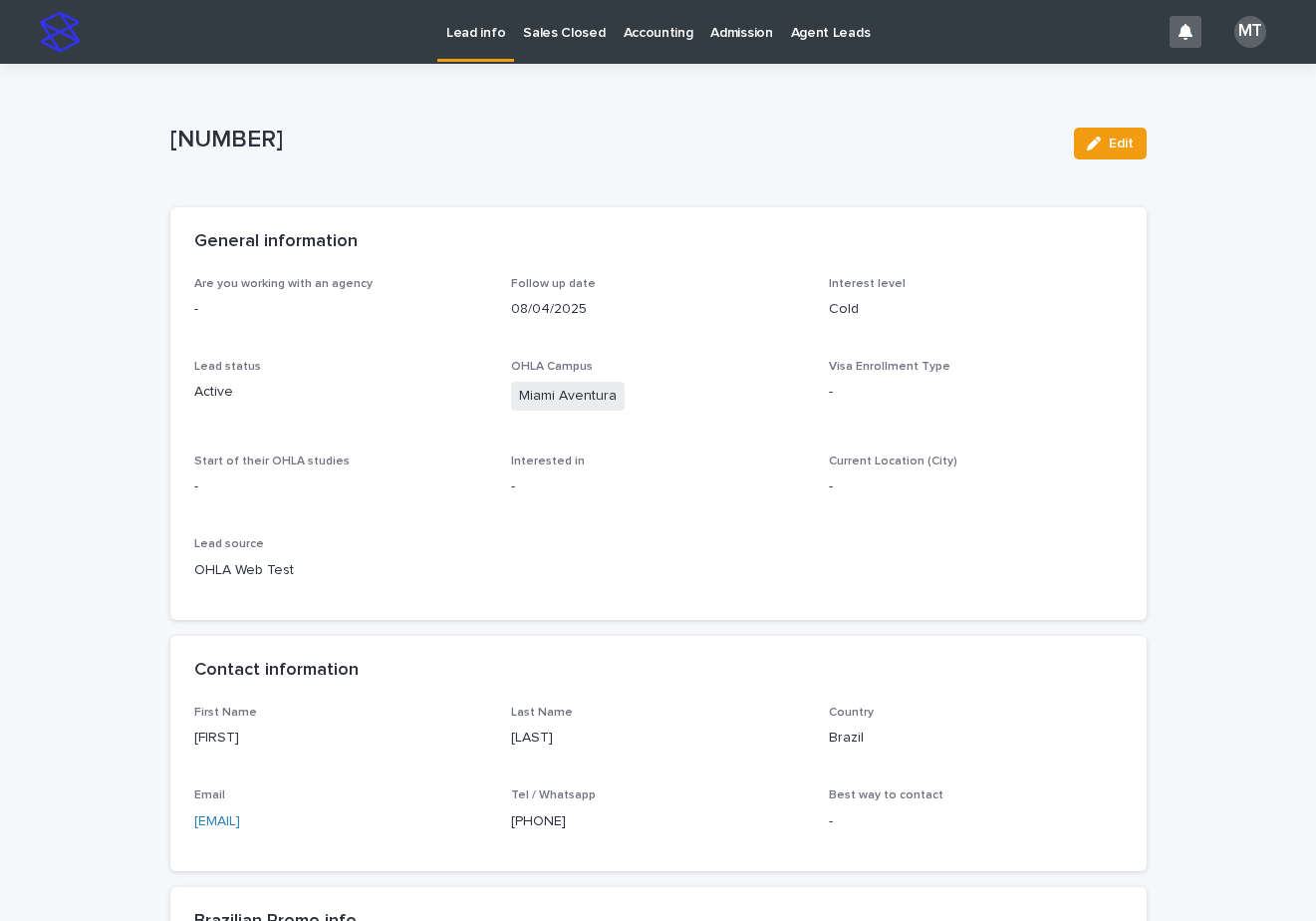 click on "Lead info" at bounding box center [475, 21] 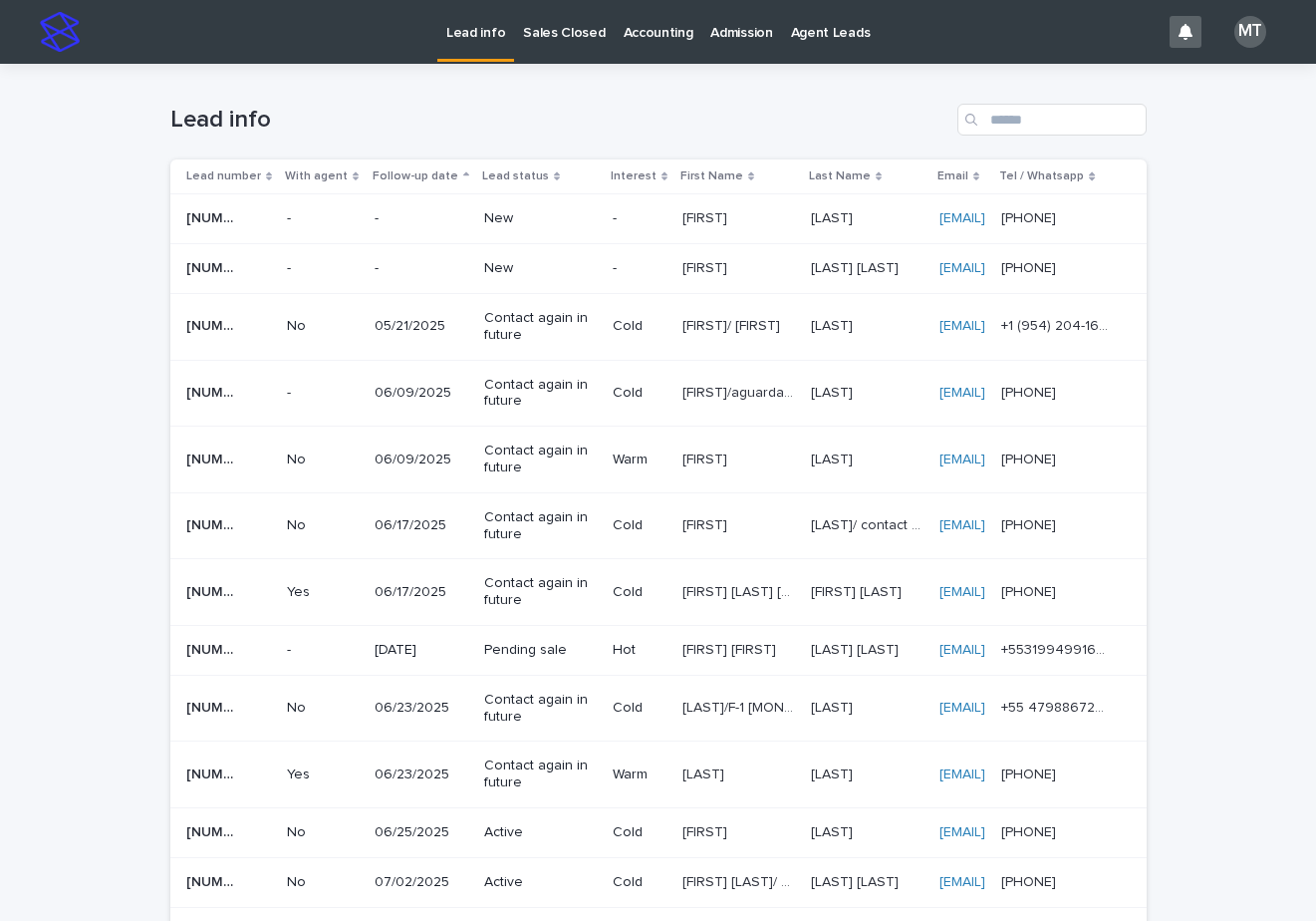 click on "[FIRST]" at bounding box center (706, 266) 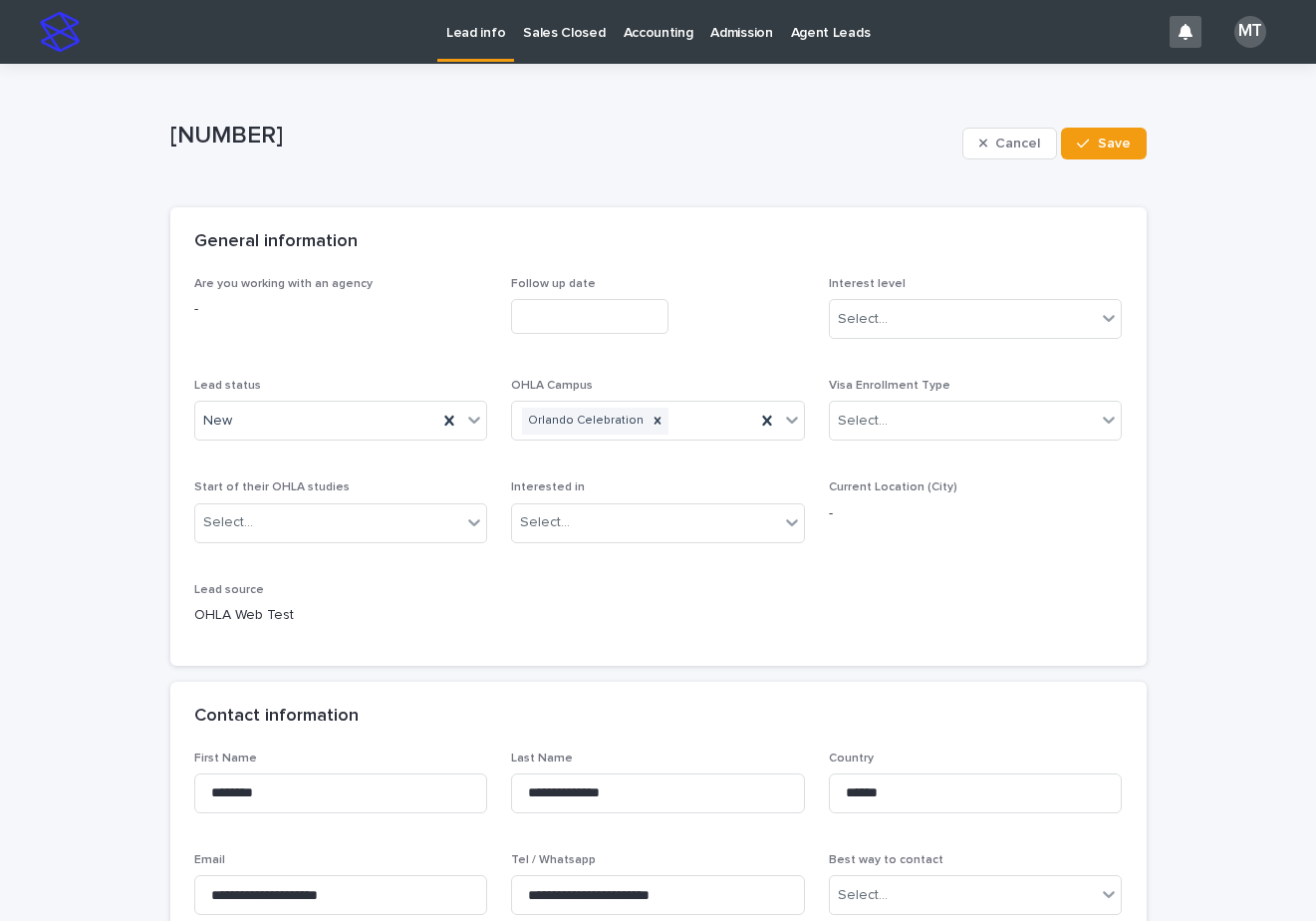 click at bounding box center (590, 316) 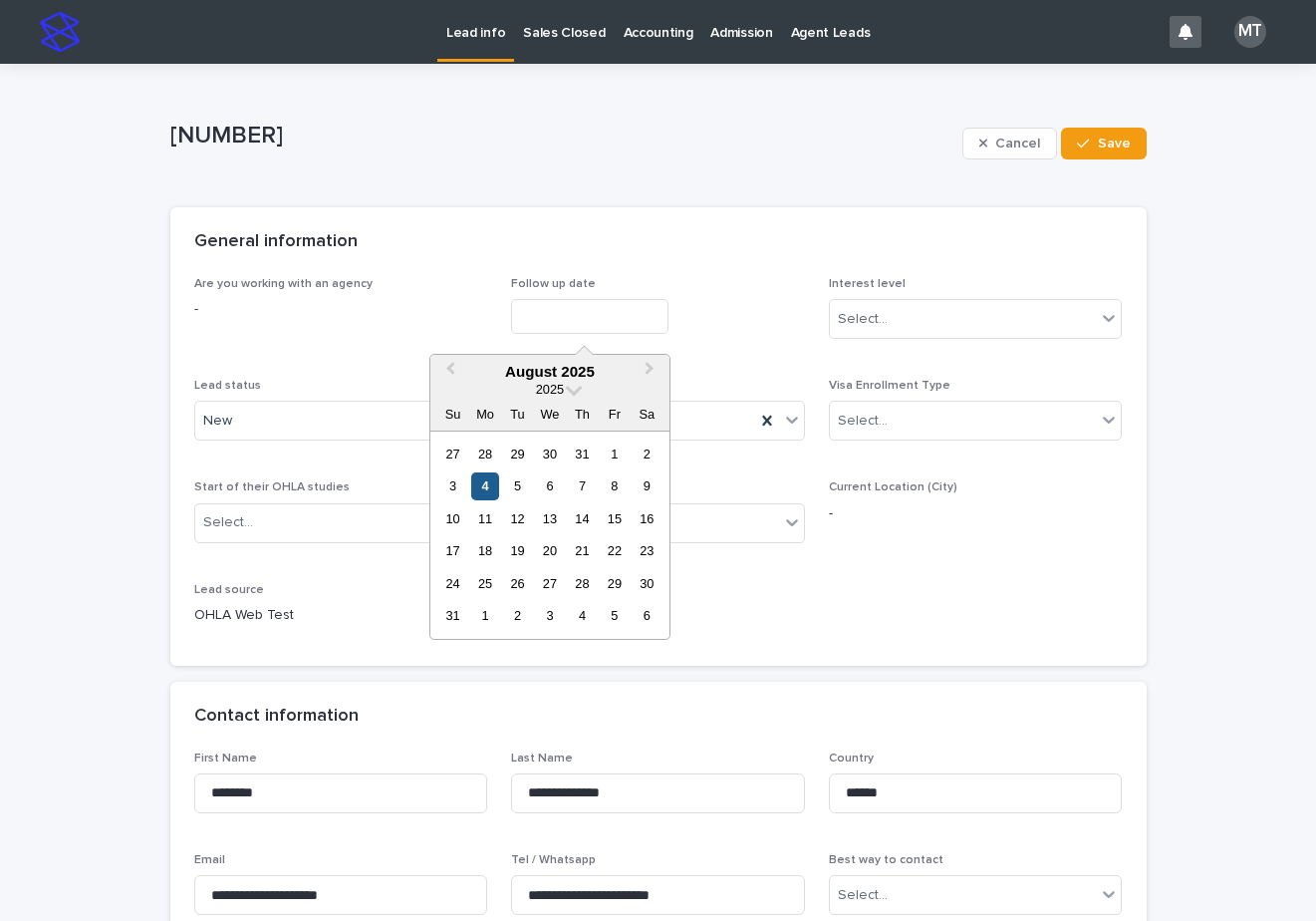click on "4" at bounding box center [484, 485] 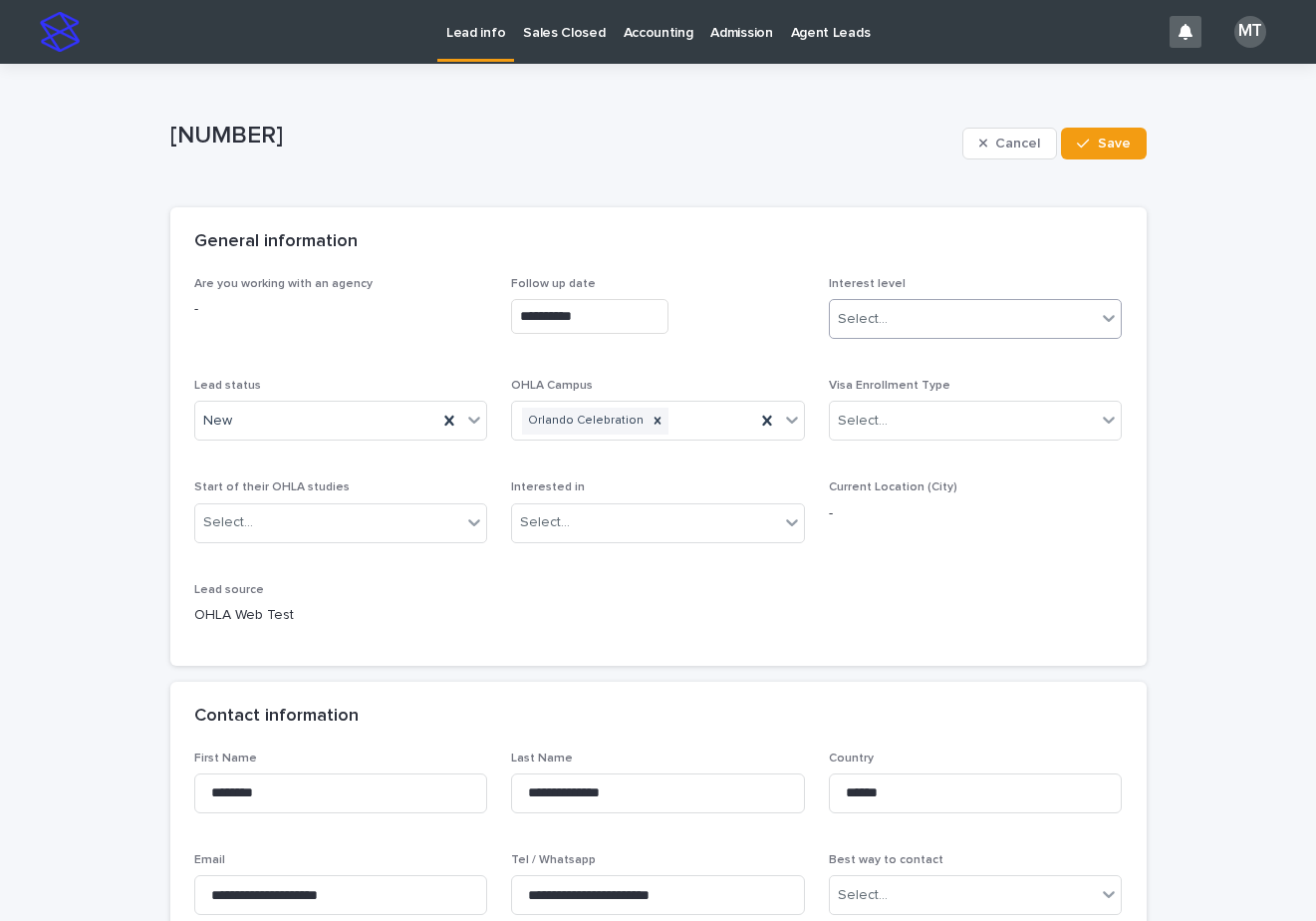 click on "Select..." at bounding box center (963, 319) 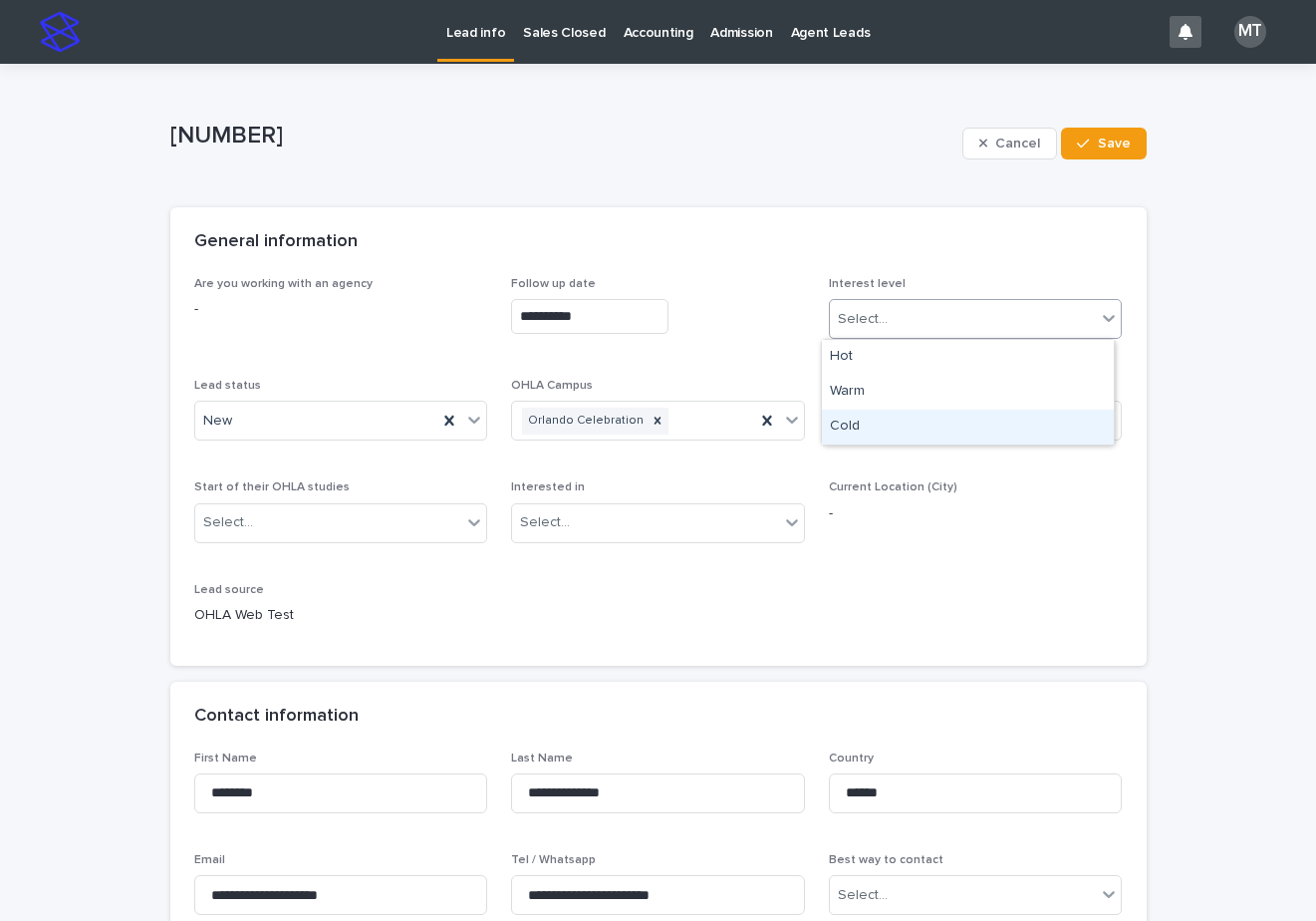 click on "Cold" at bounding box center (967, 427) 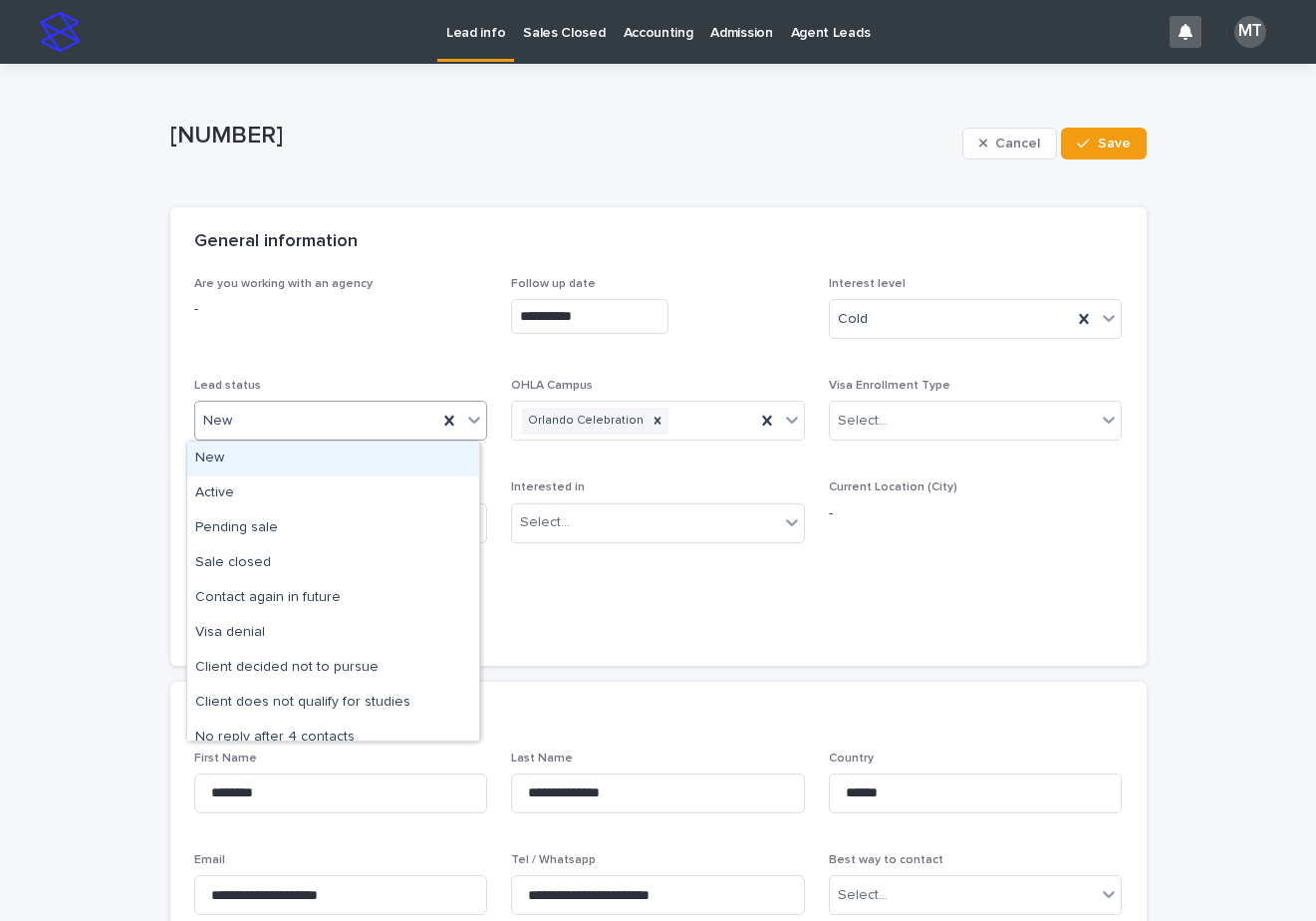 click on "New" at bounding box center (317, 421) 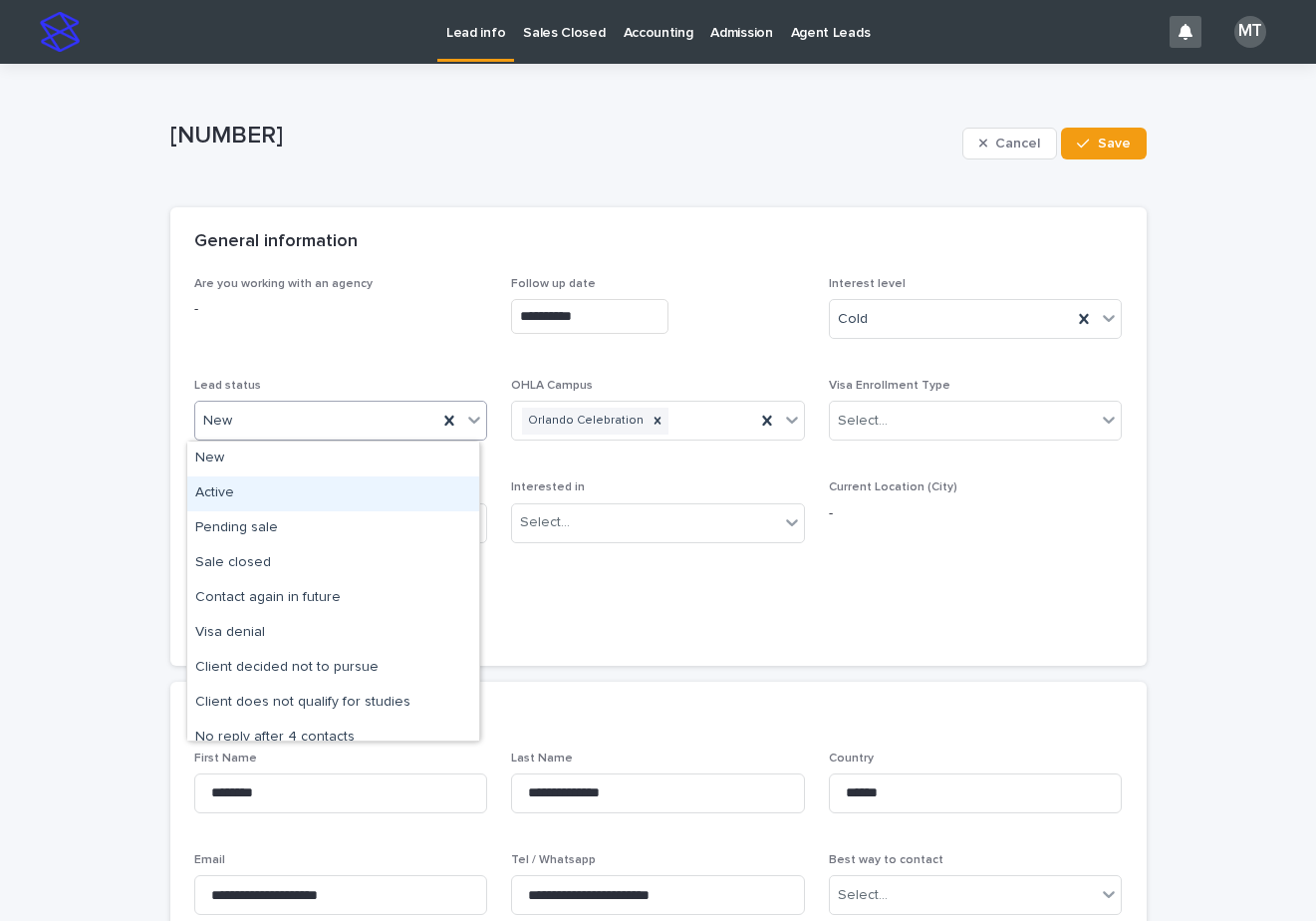 click on "Active" at bounding box center (333, 493) 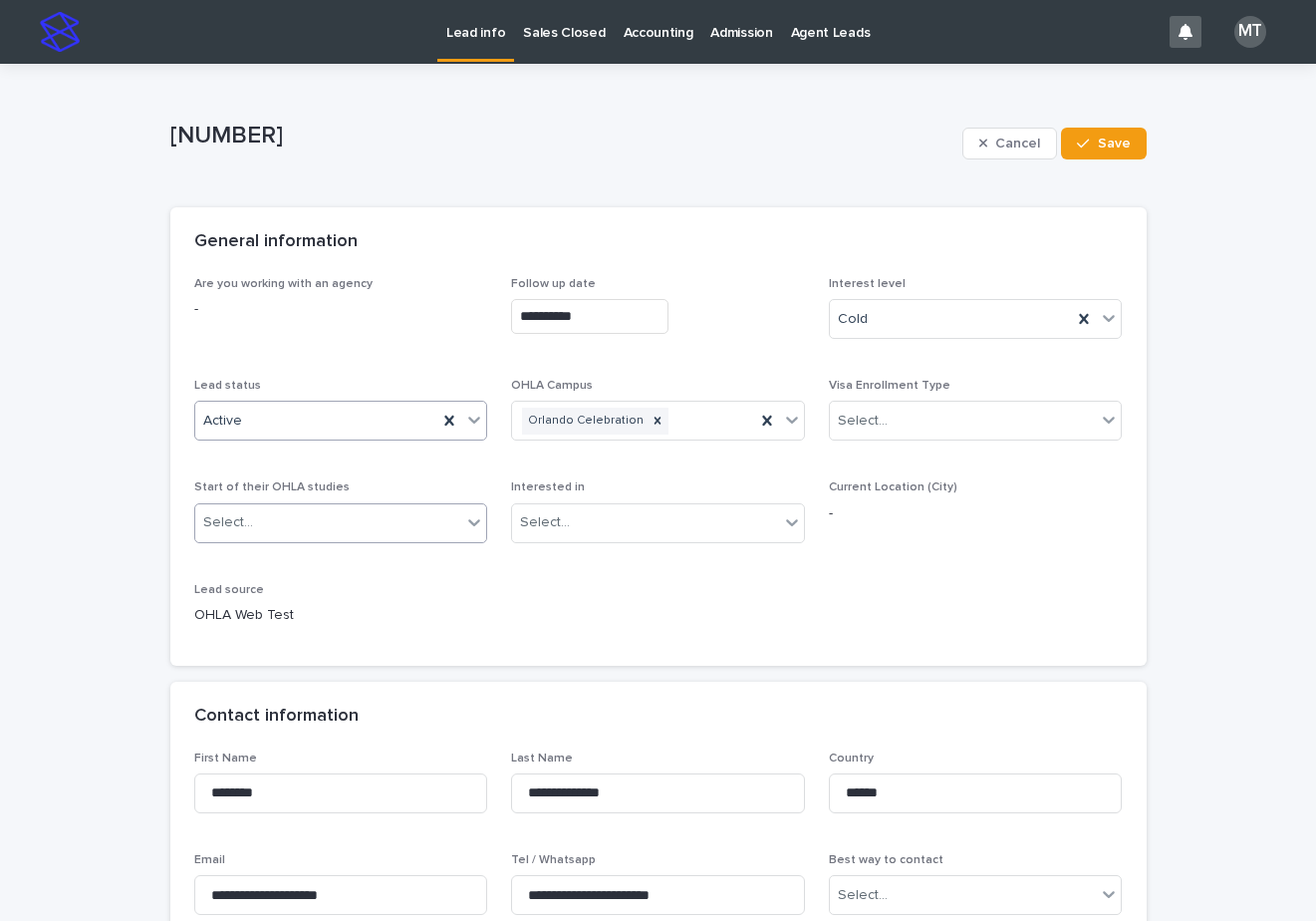 click on "Select..." at bounding box center (329, 522) 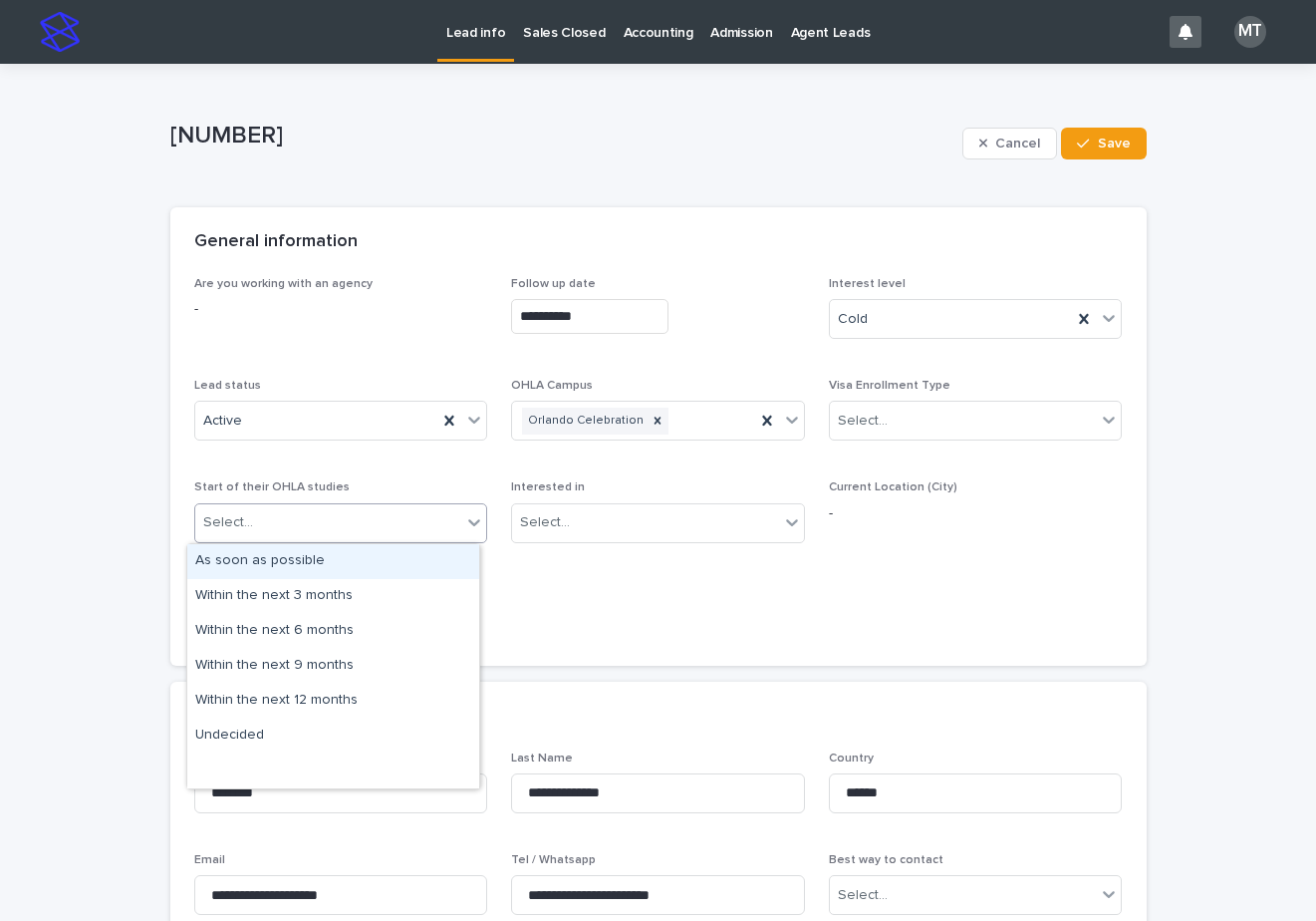click on "As soon as possible" at bounding box center (333, 561) 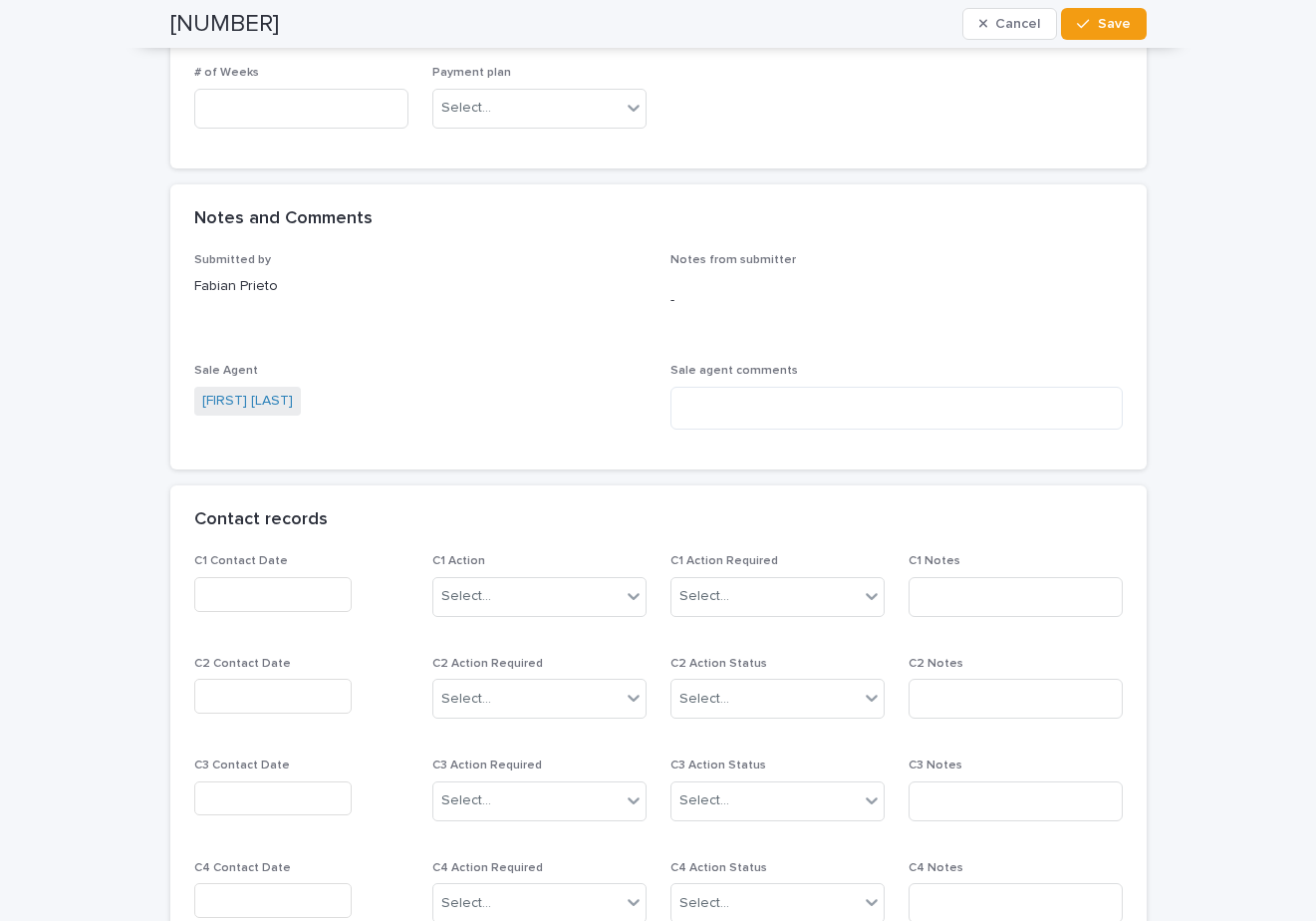 scroll, scrollTop: 1296, scrollLeft: 0, axis: vertical 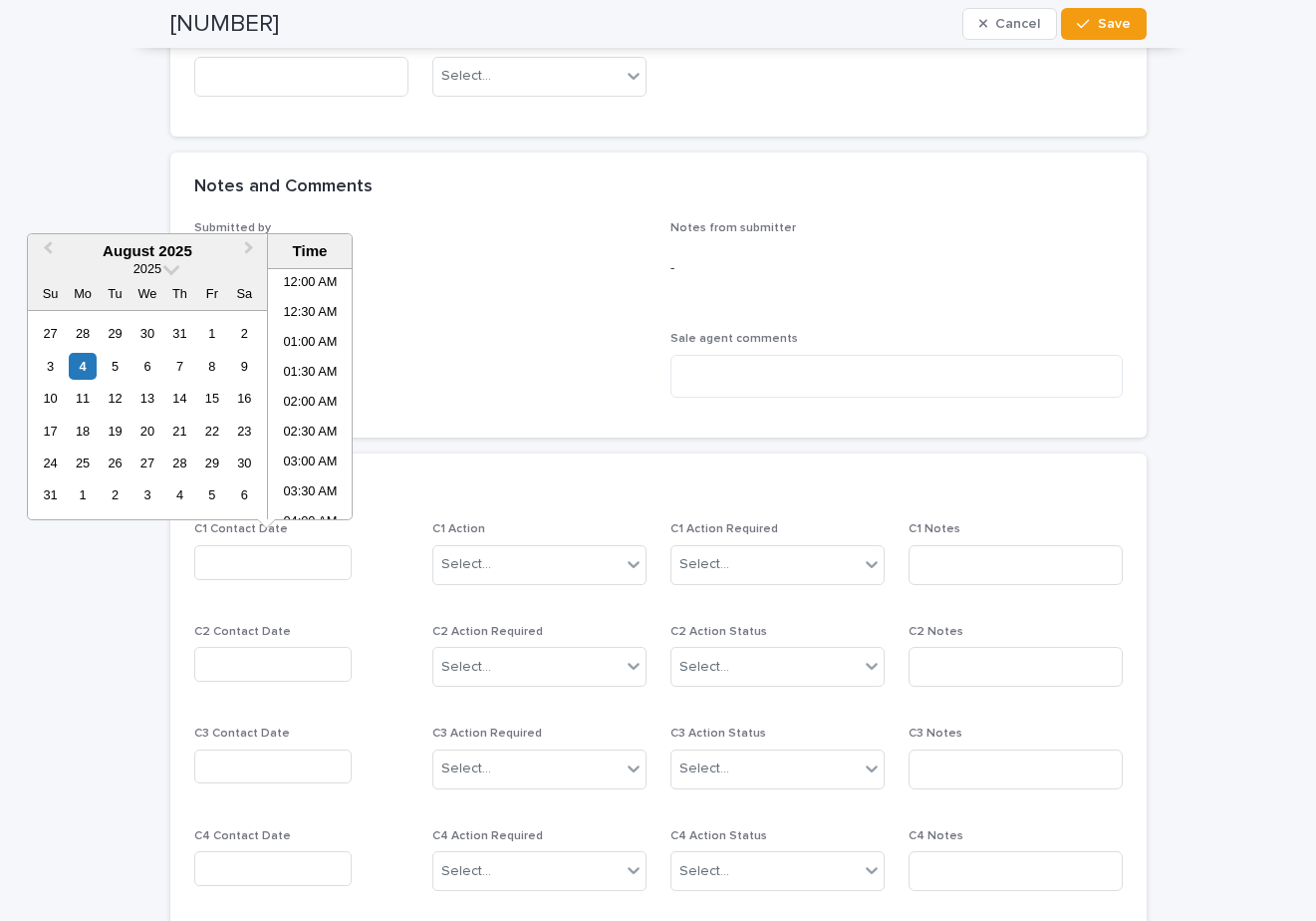 click at bounding box center [273, 562] 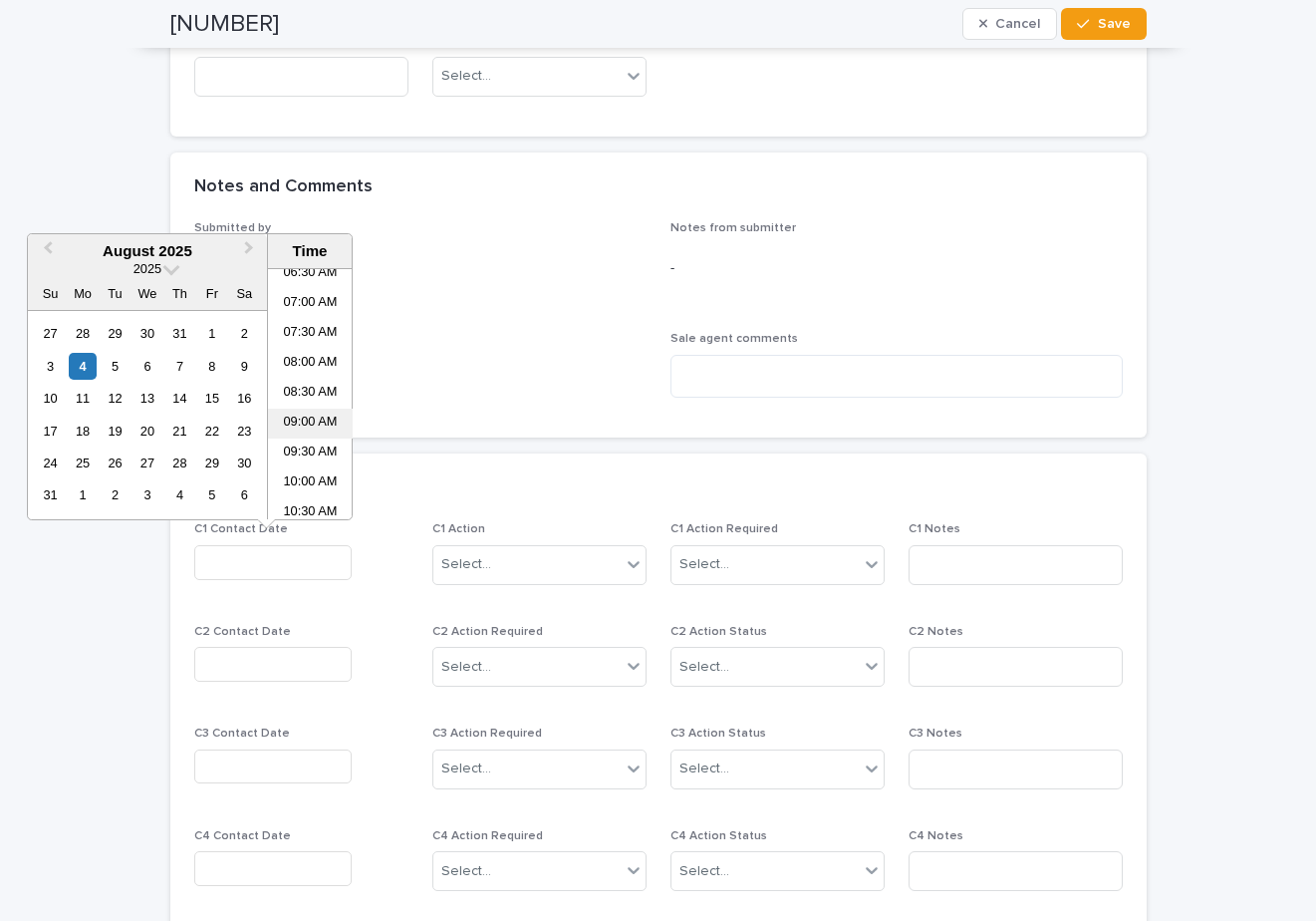 click on "09:00 AM" at bounding box center (310, 424) 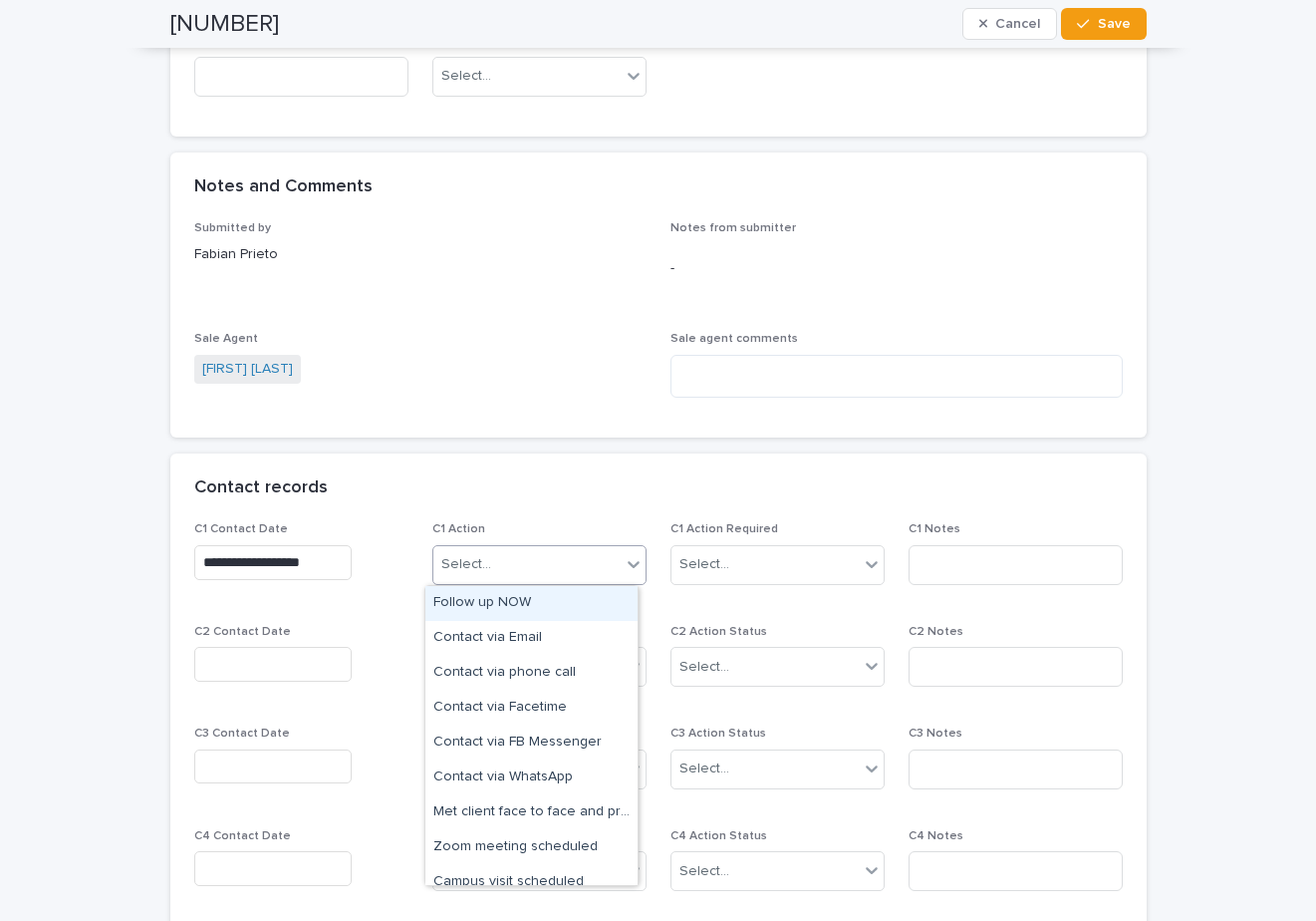 click on "Select..." at bounding box center (527, 564) 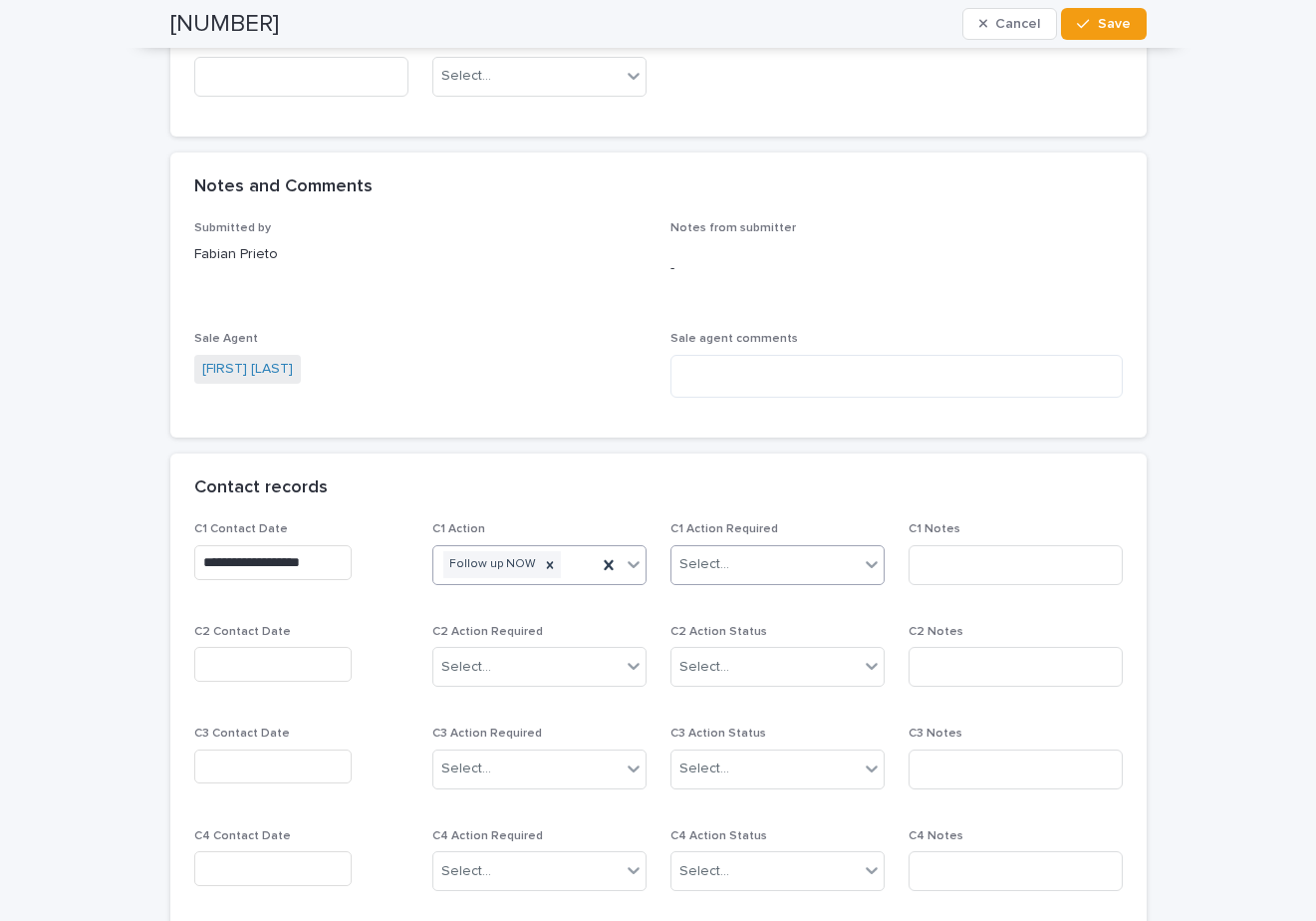 click on "Select..." at bounding box center (704, 564) 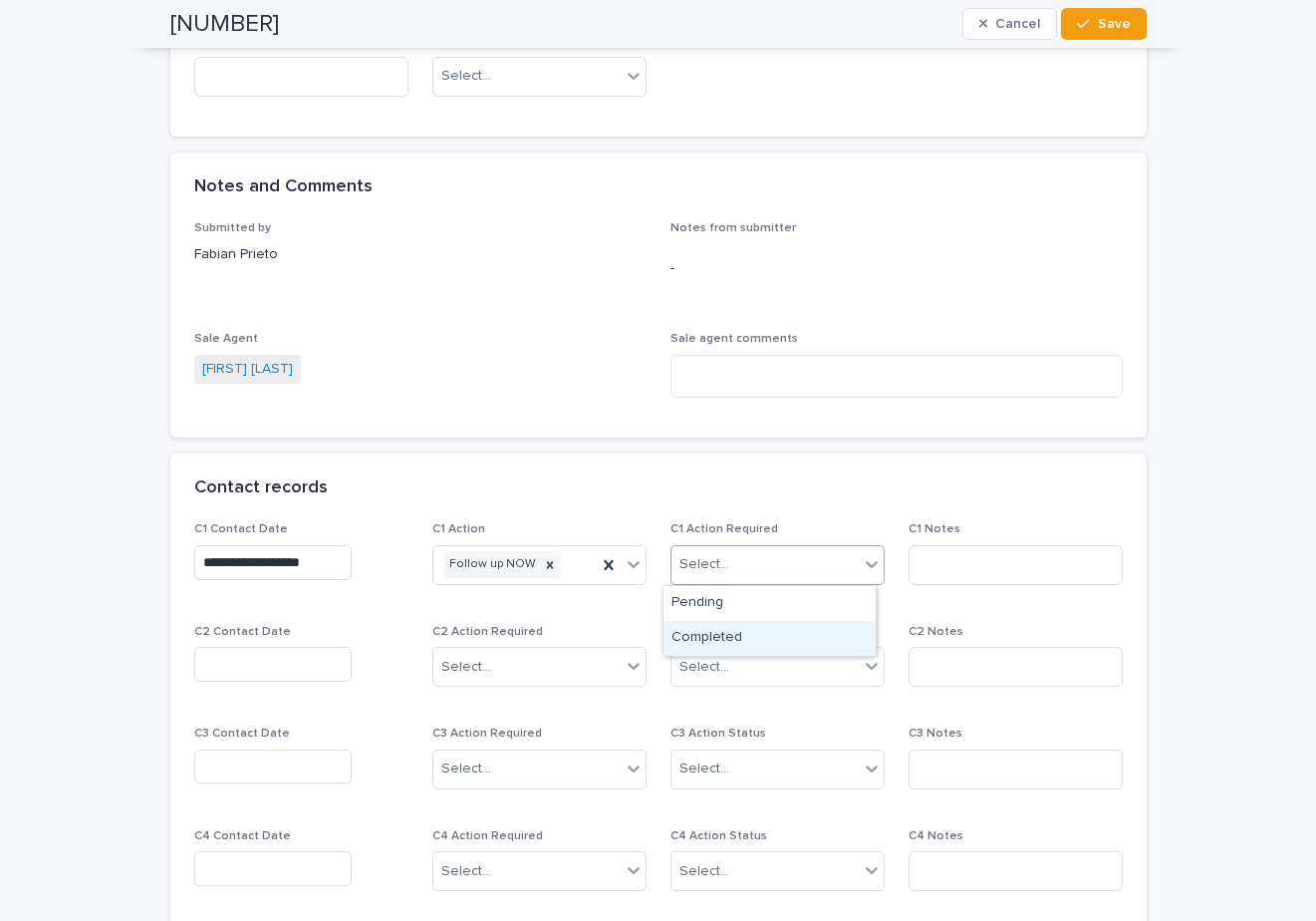 click on "Completed" at bounding box center (769, 638) 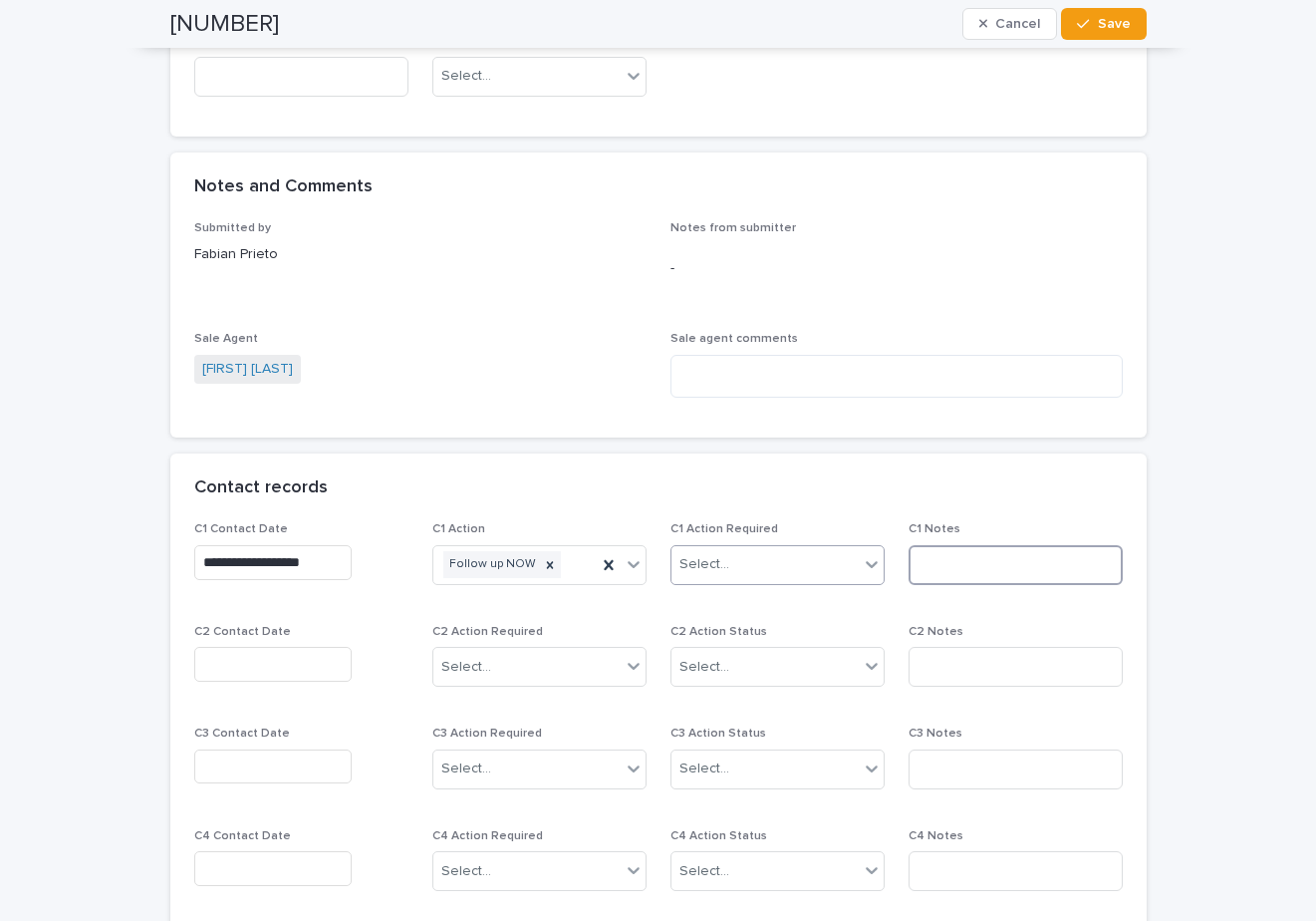 click at bounding box center [1015, 565] 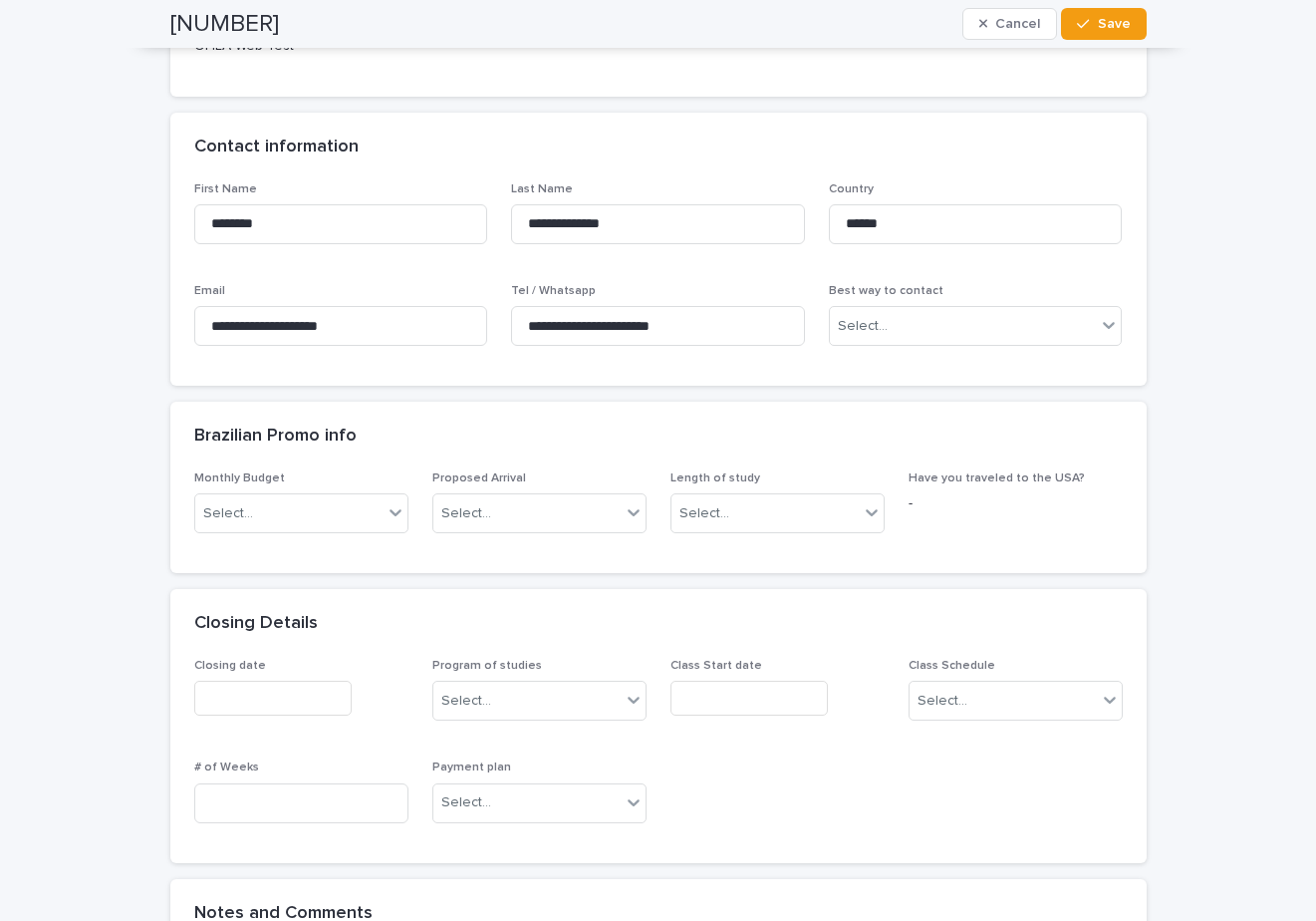 scroll, scrollTop: 498, scrollLeft: 0, axis: vertical 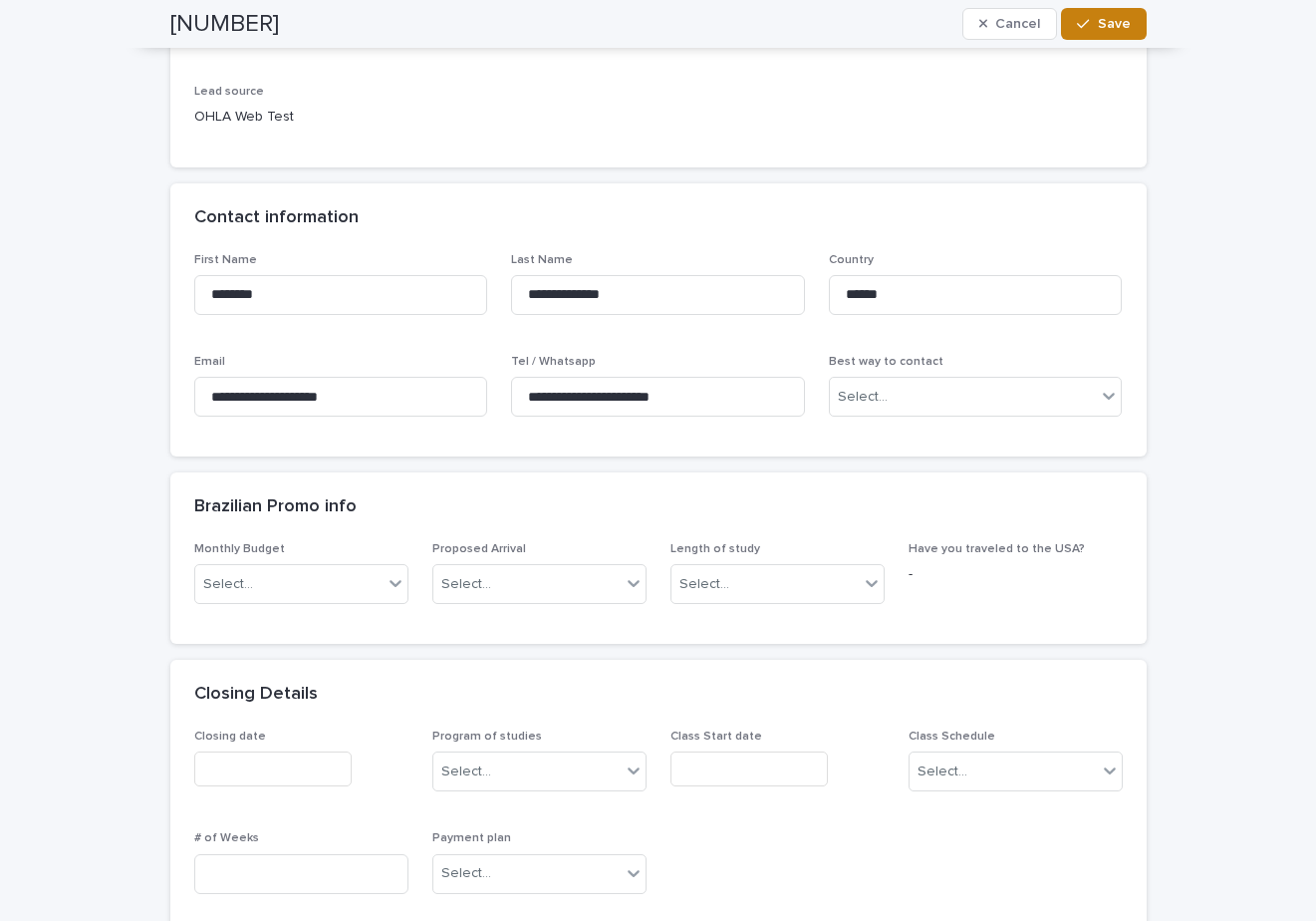 type on "*****" 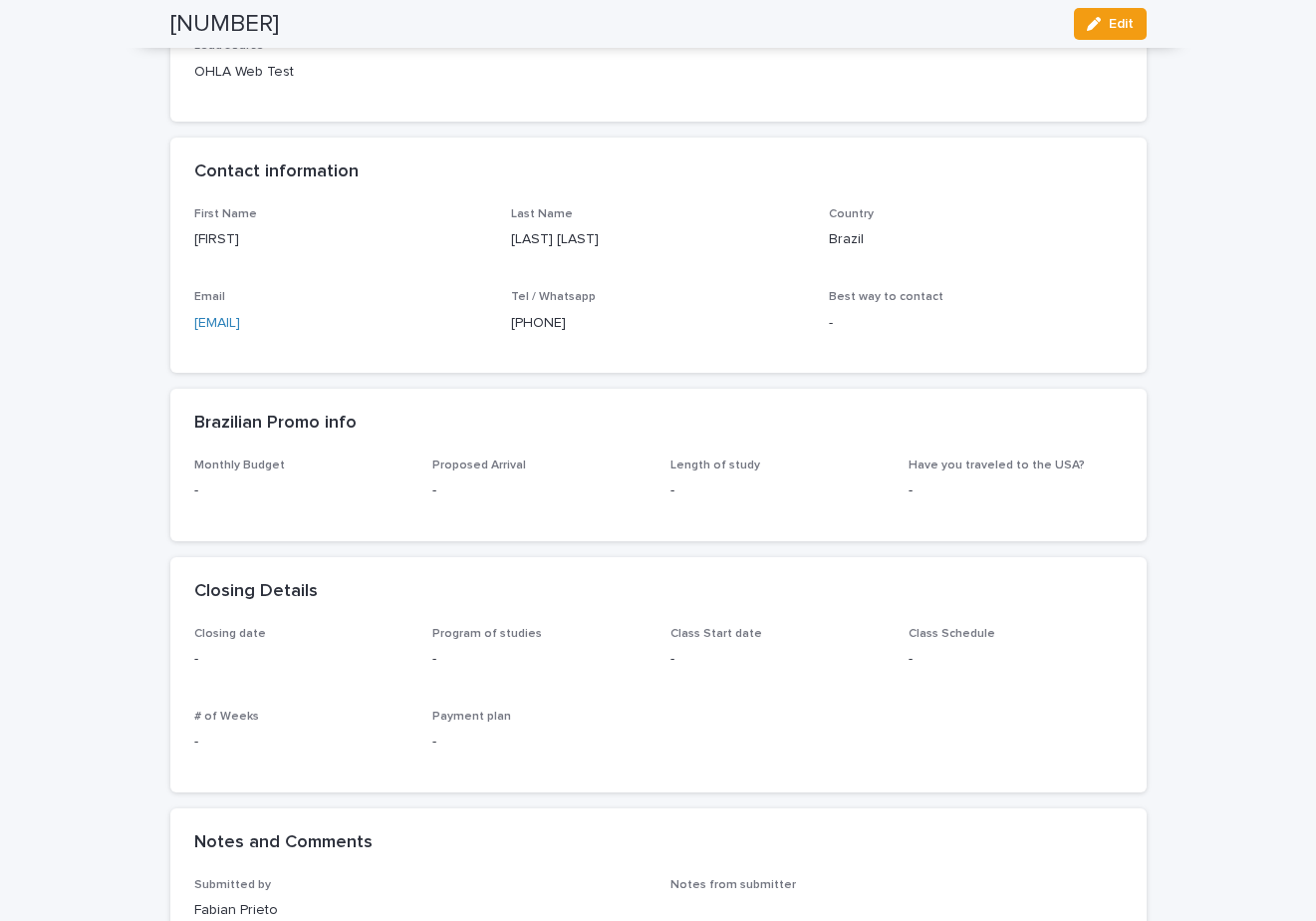 scroll, scrollTop: 370, scrollLeft: 0, axis: vertical 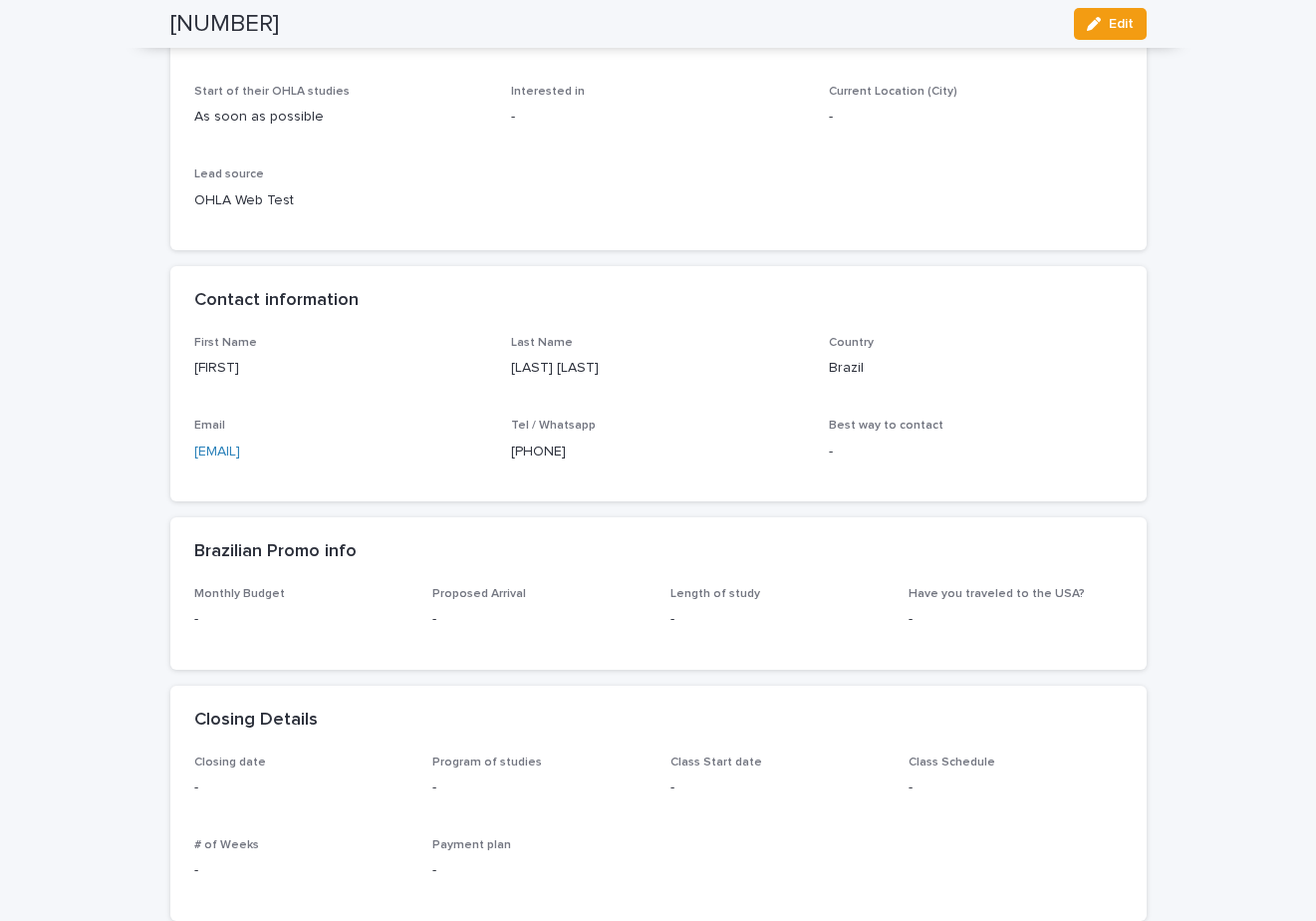 drag, startPoint x: 616, startPoint y: 447, endPoint x: 506, endPoint y: 448, distance: 110.00455 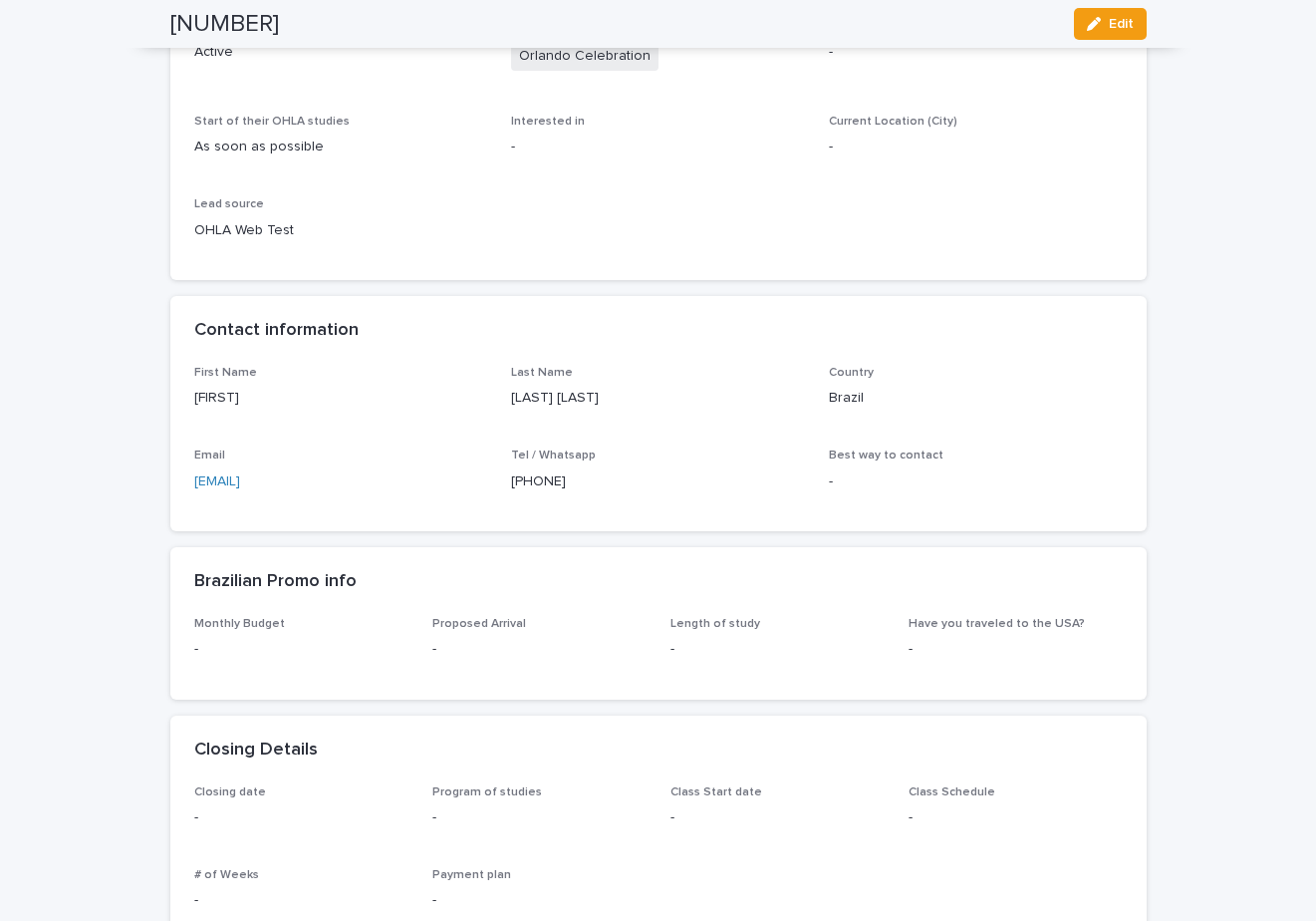 scroll, scrollTop: 0, scrollLeft: 0, axis: both 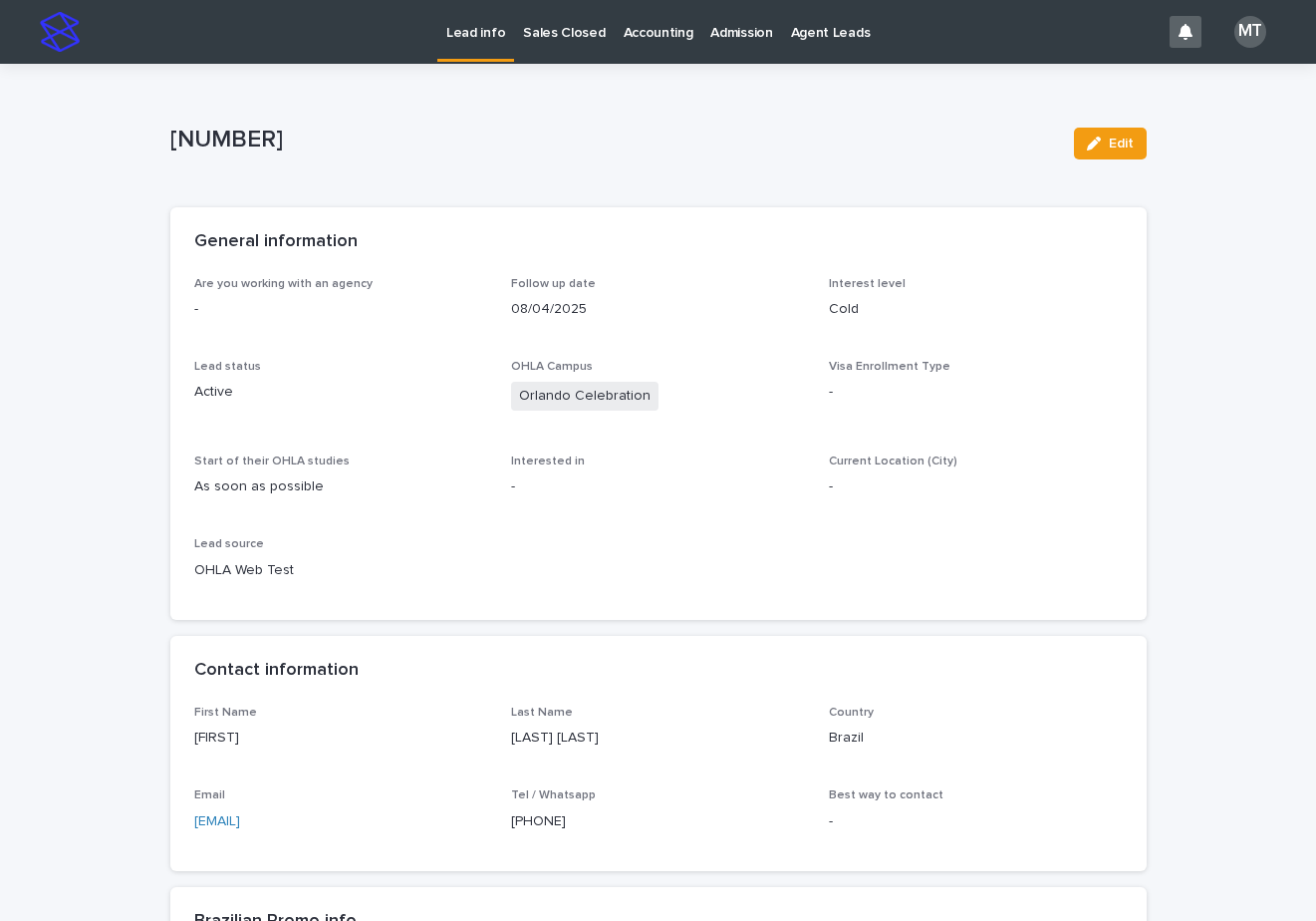 click on "Lead info" at bounding box center (475, 21) 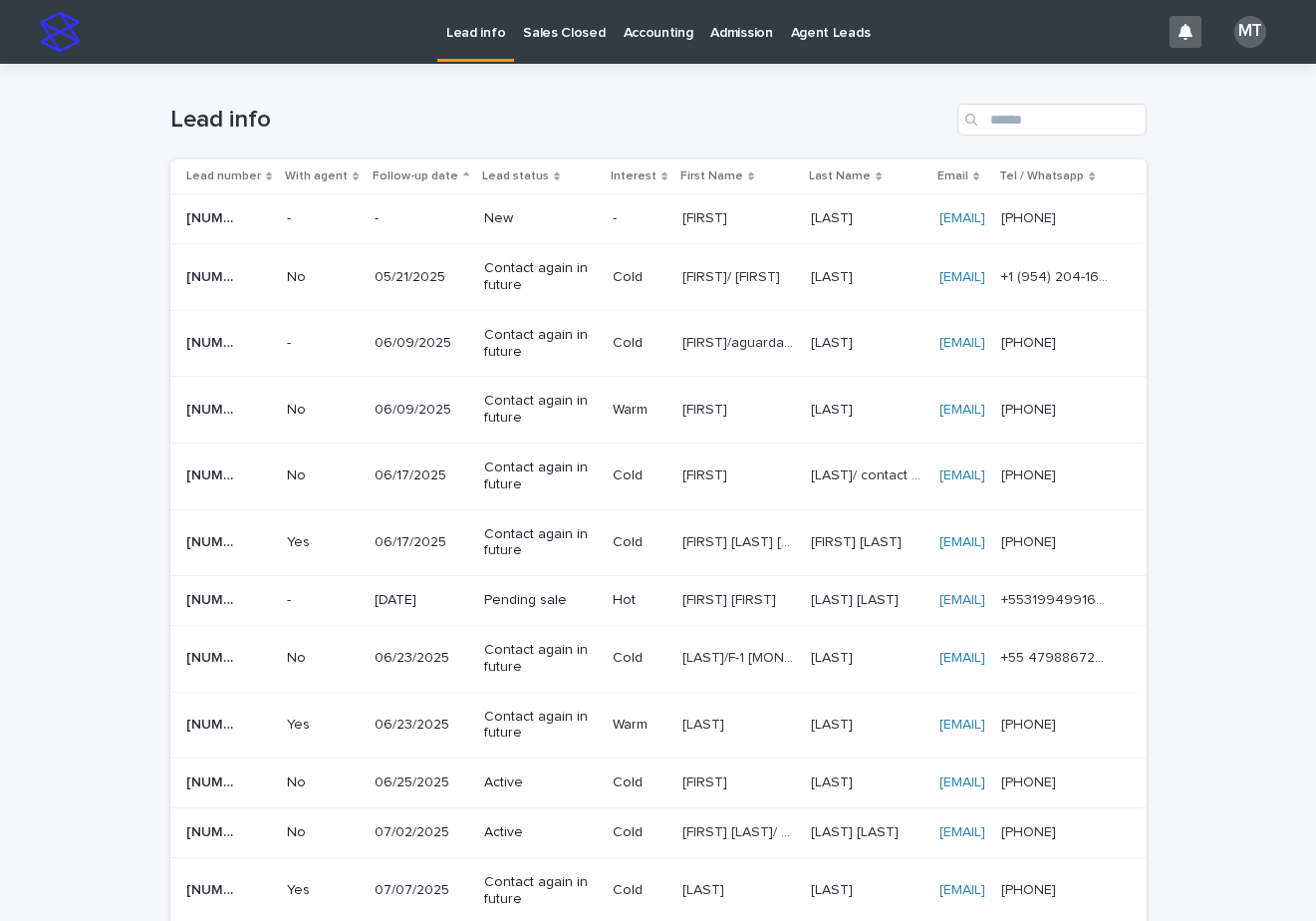 click at bounding box center [737, 218] 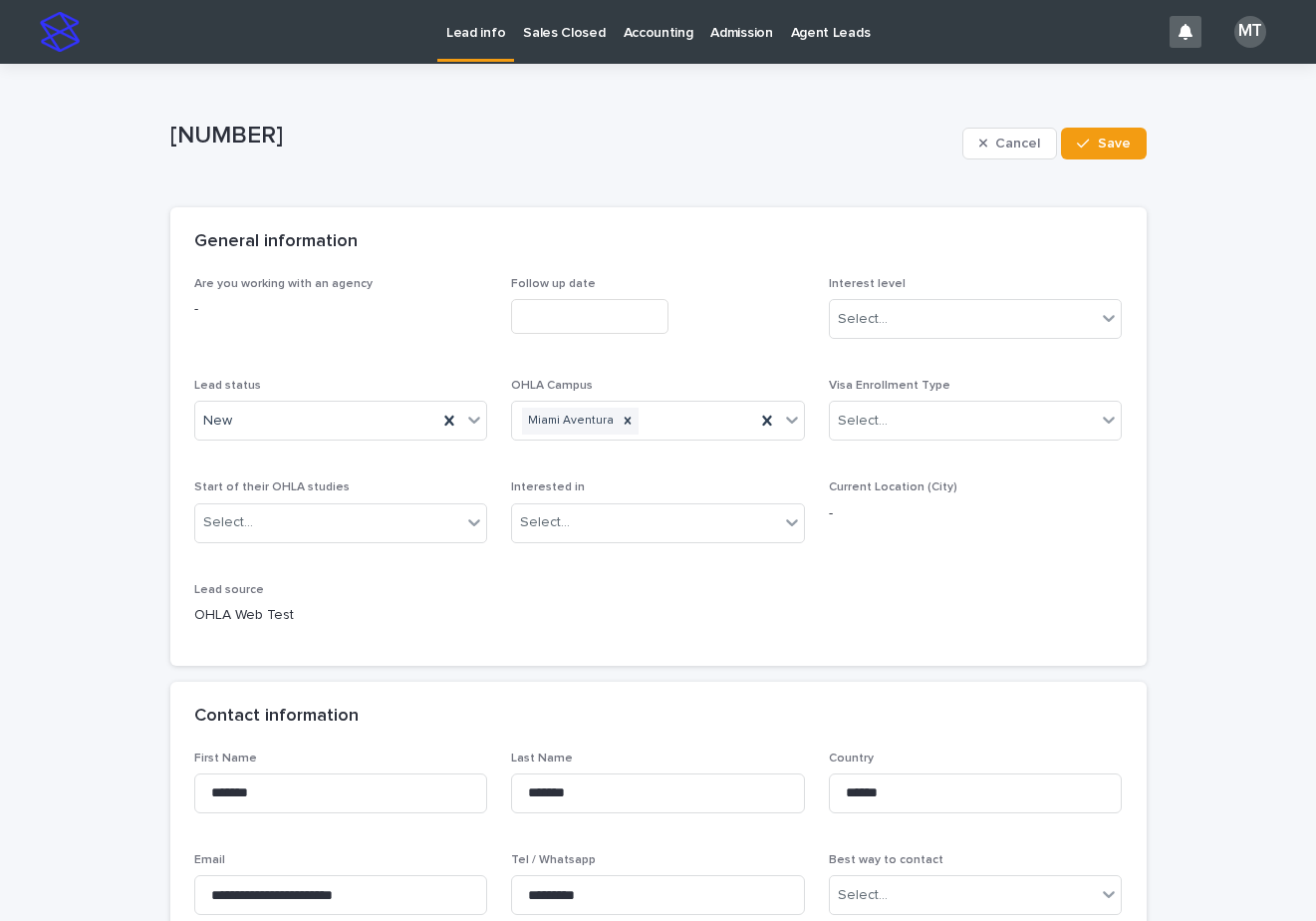 click at bounding box center [590, 316] 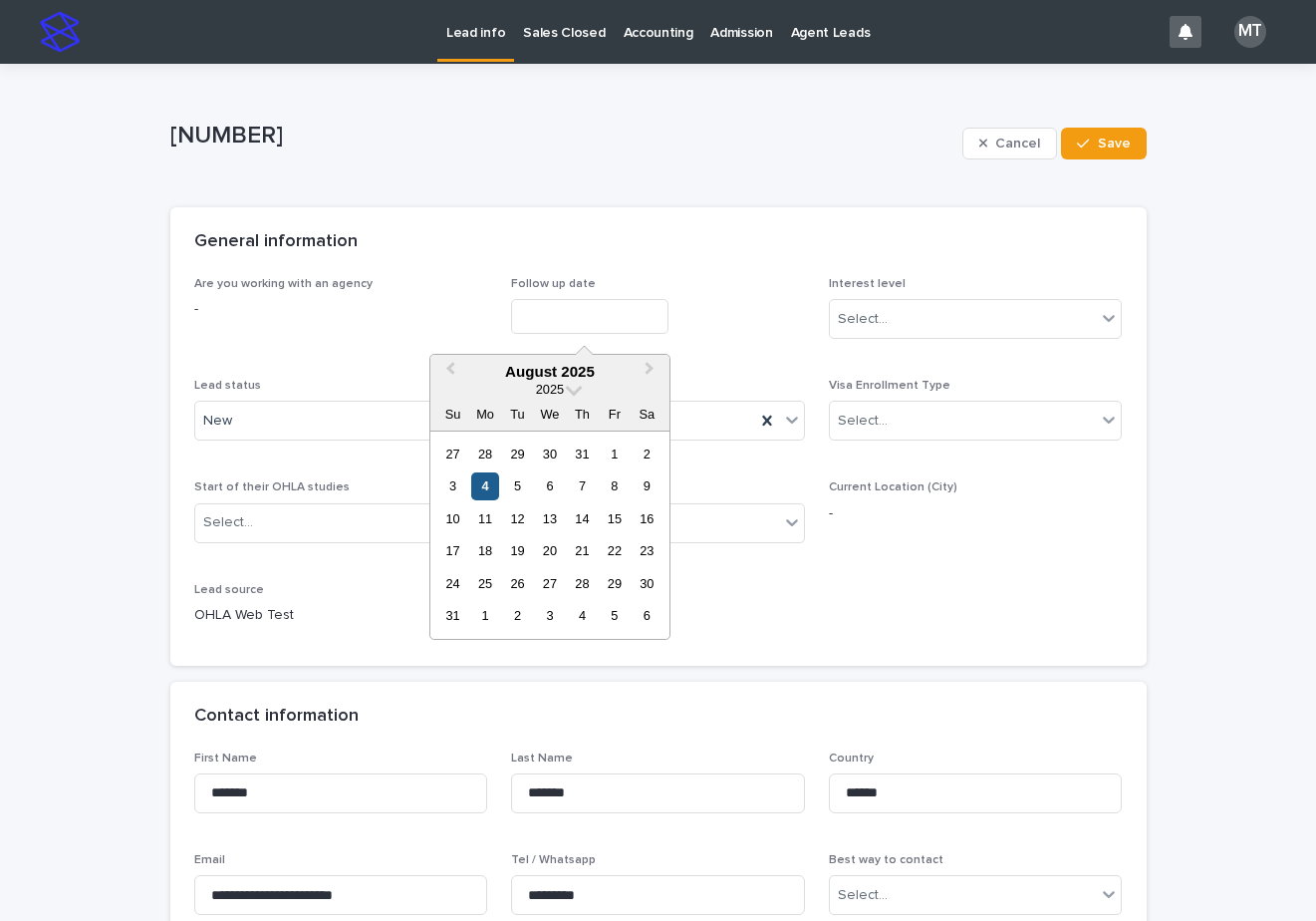 click on "4" at bounding box center (484, 485) 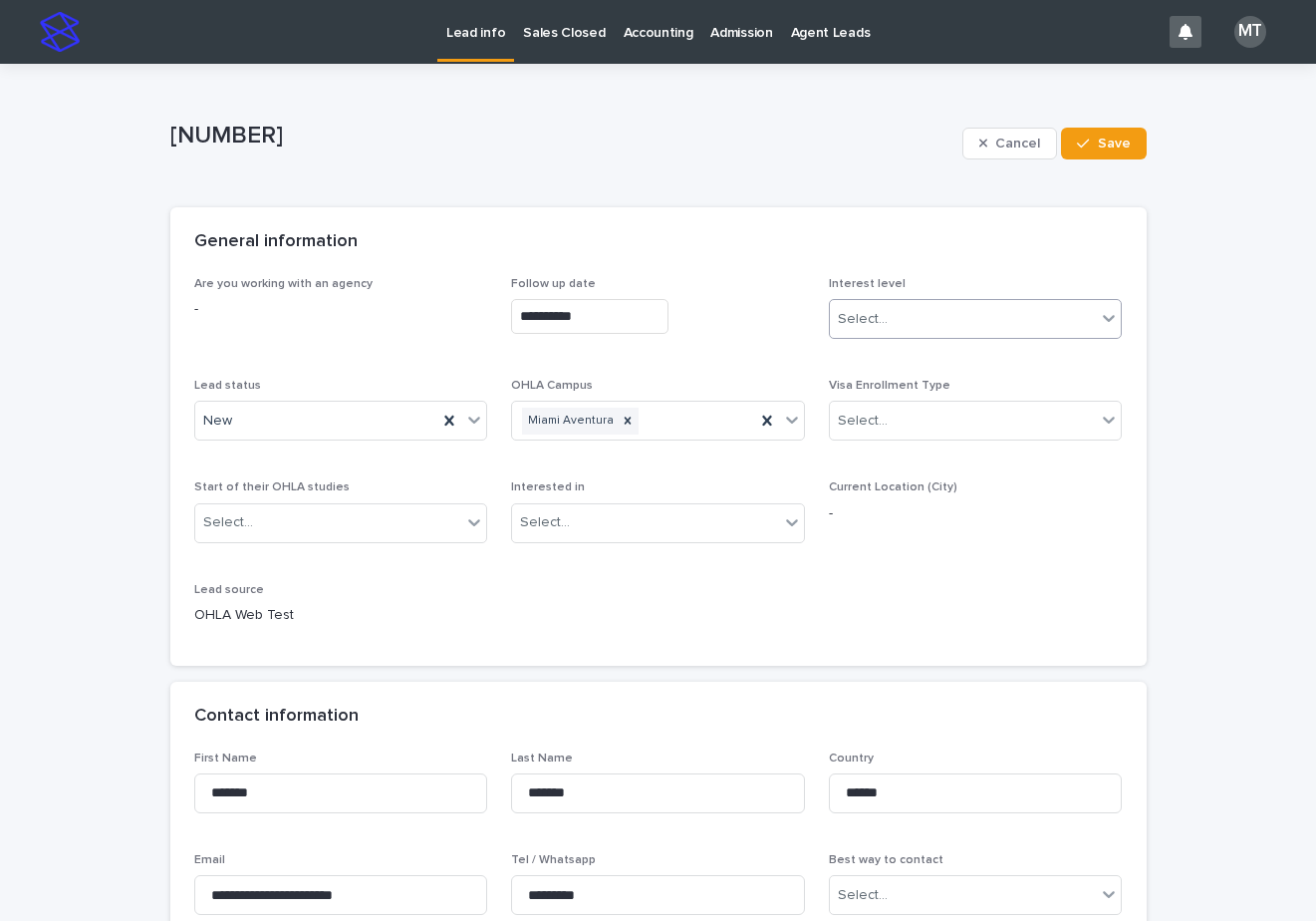 click on "Select..." at bounding box center [863, 319] 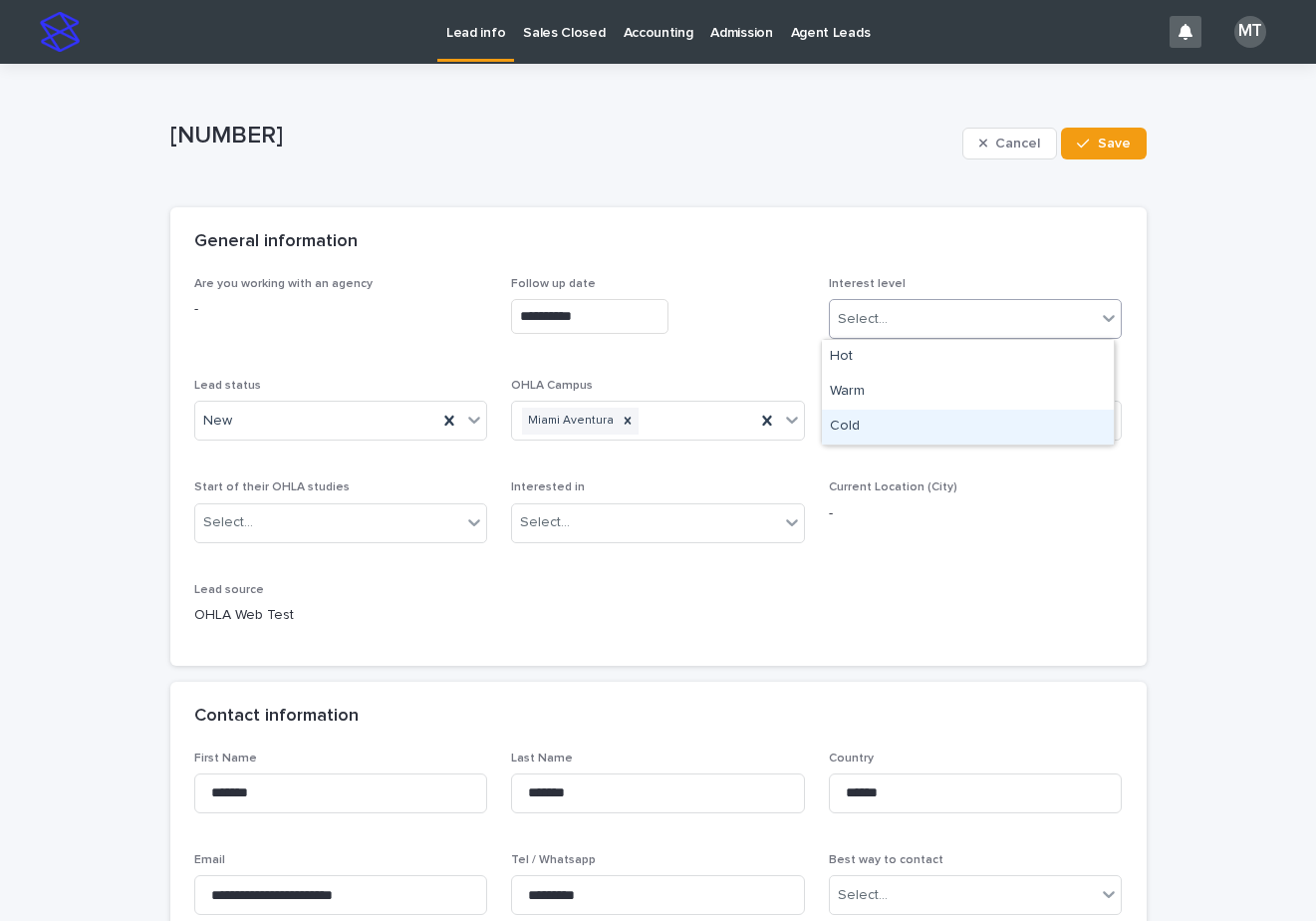 click on "Cold" at bounding box center [967, 427] 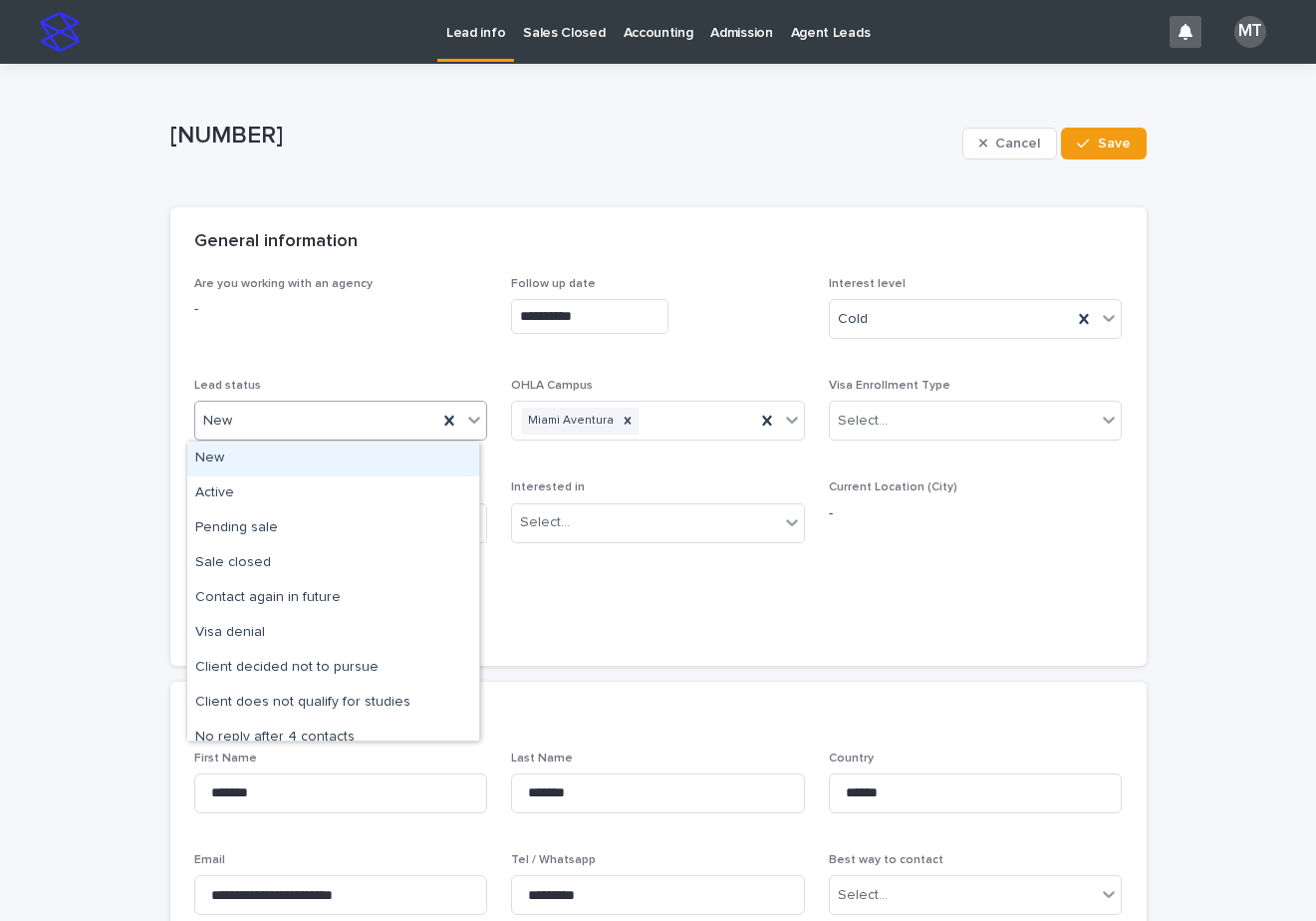 click on "New" at bounding box center (317, 421) 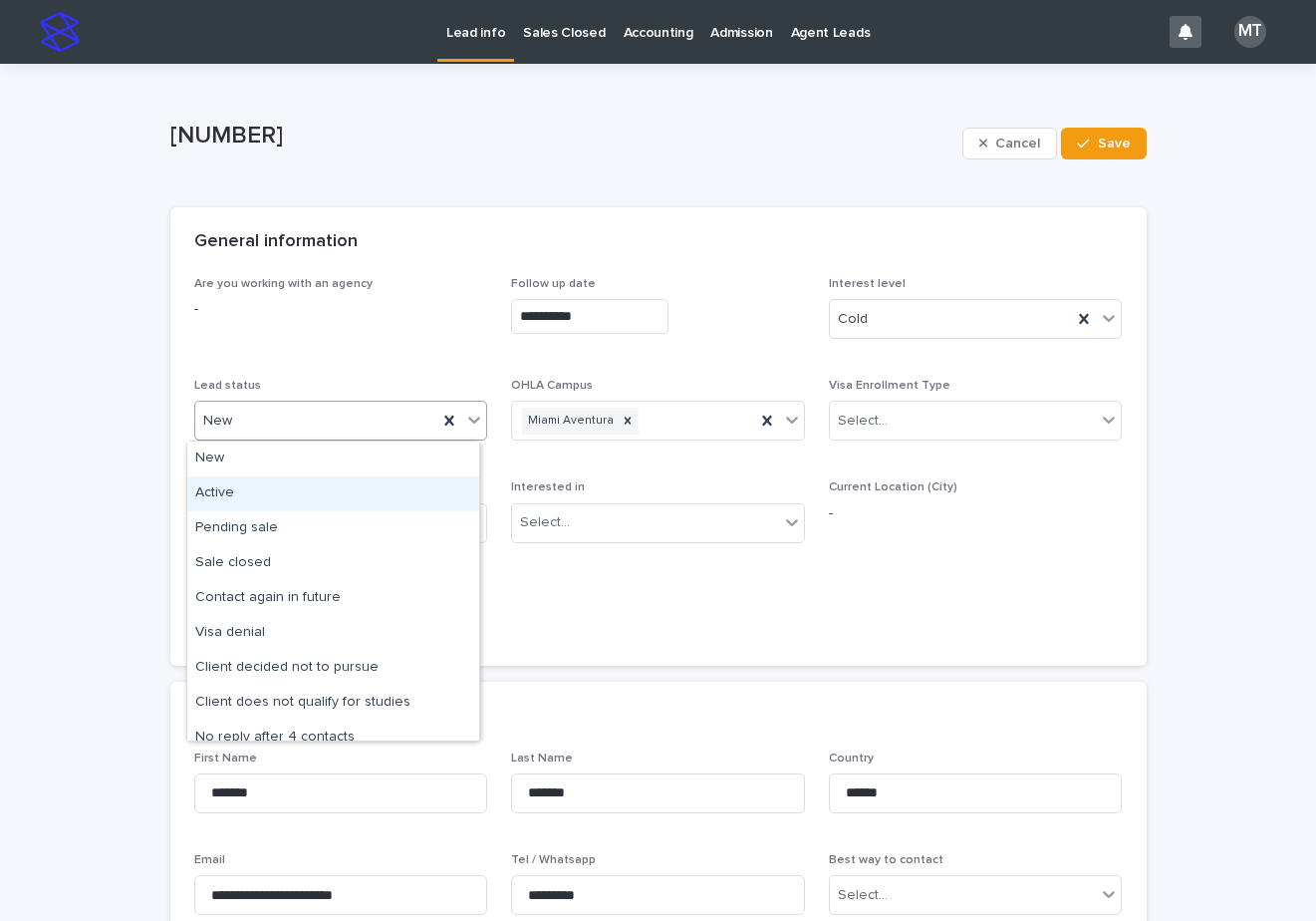 click on "Active" at bounding box center [333, 493] 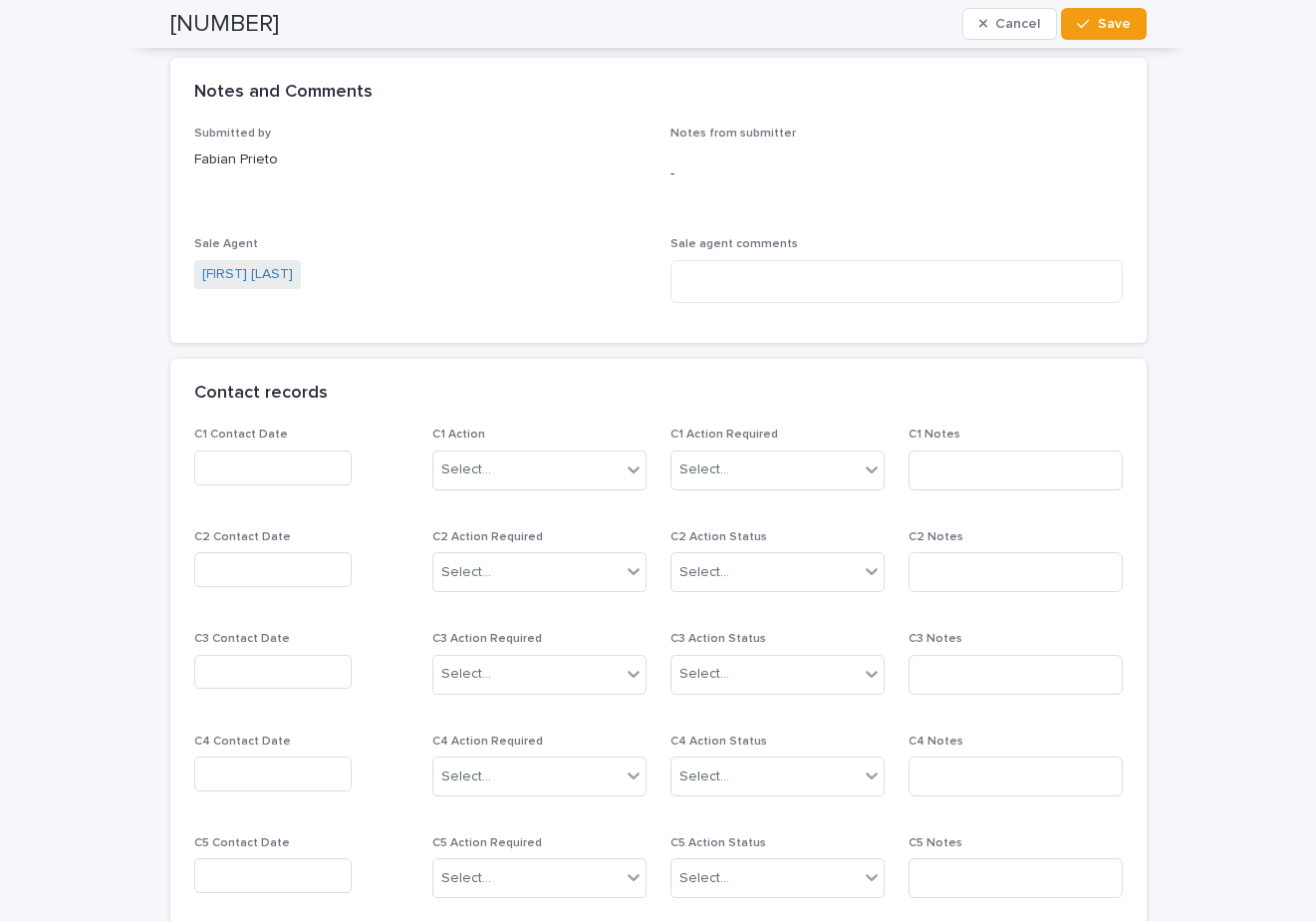 scroll, scrollTop: 1395, scrollLeft: 0, axis: vertical 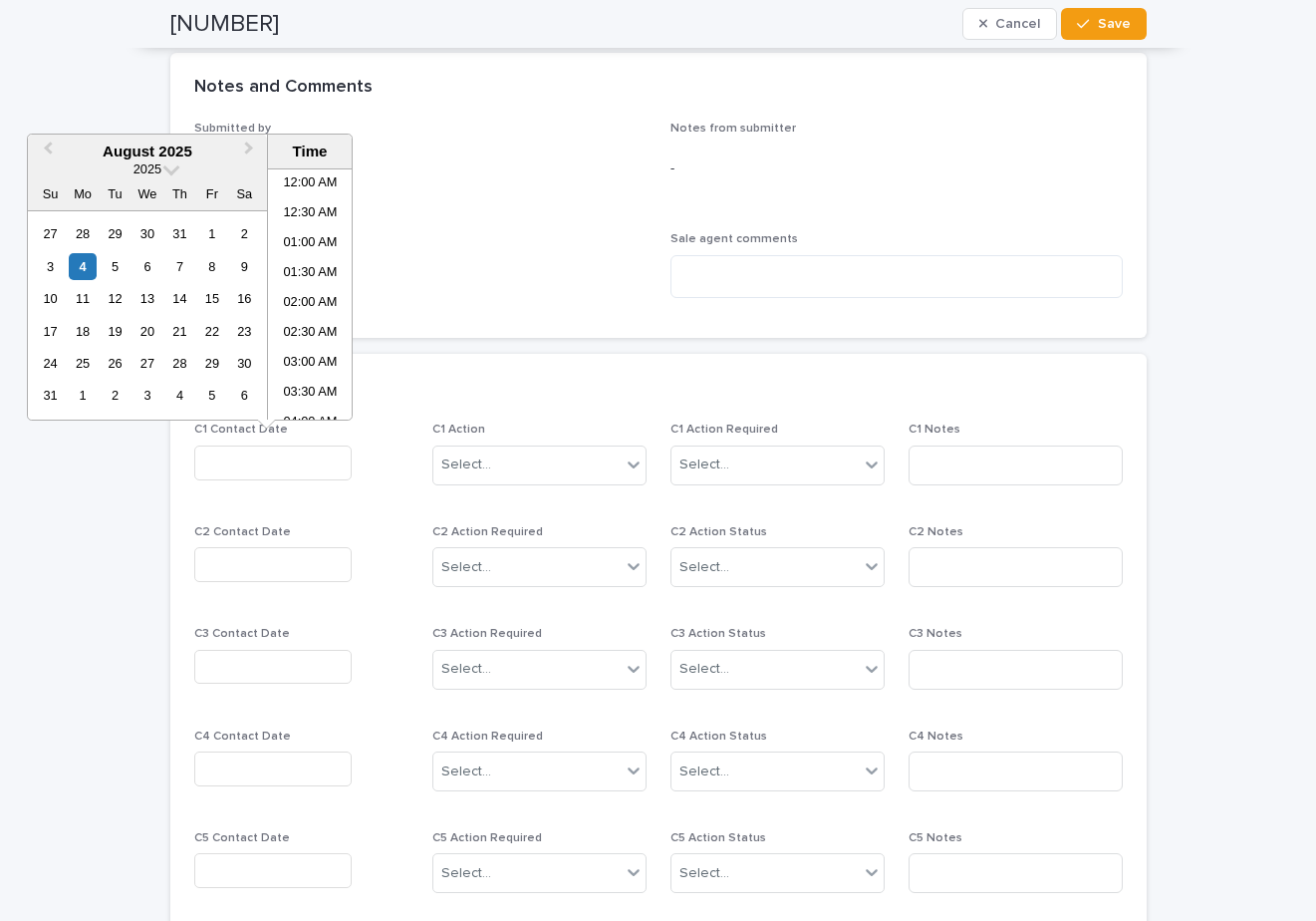click at bounding box center (273, 462) 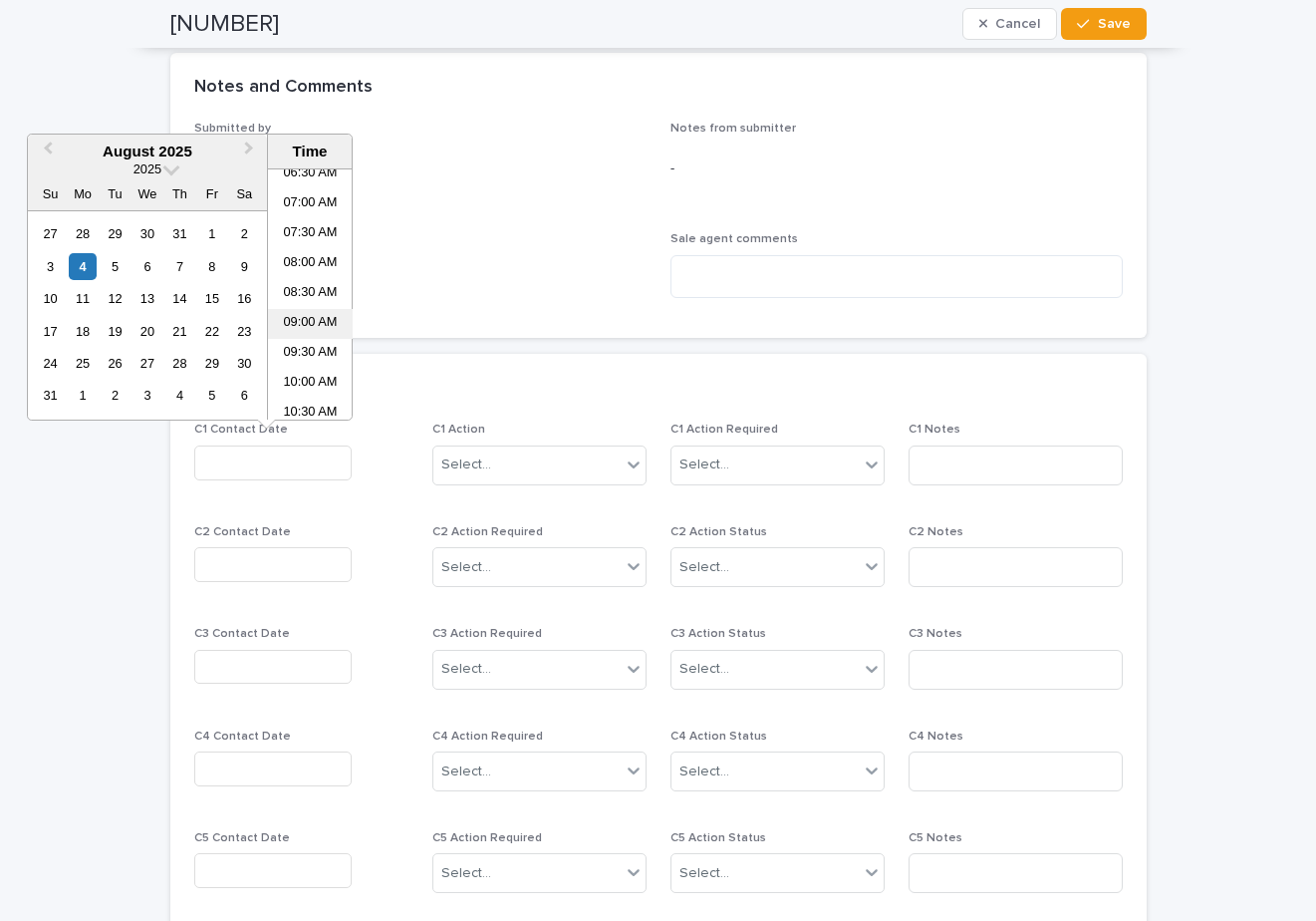 click on "09:00 AM" at bounding box center [310, 324] 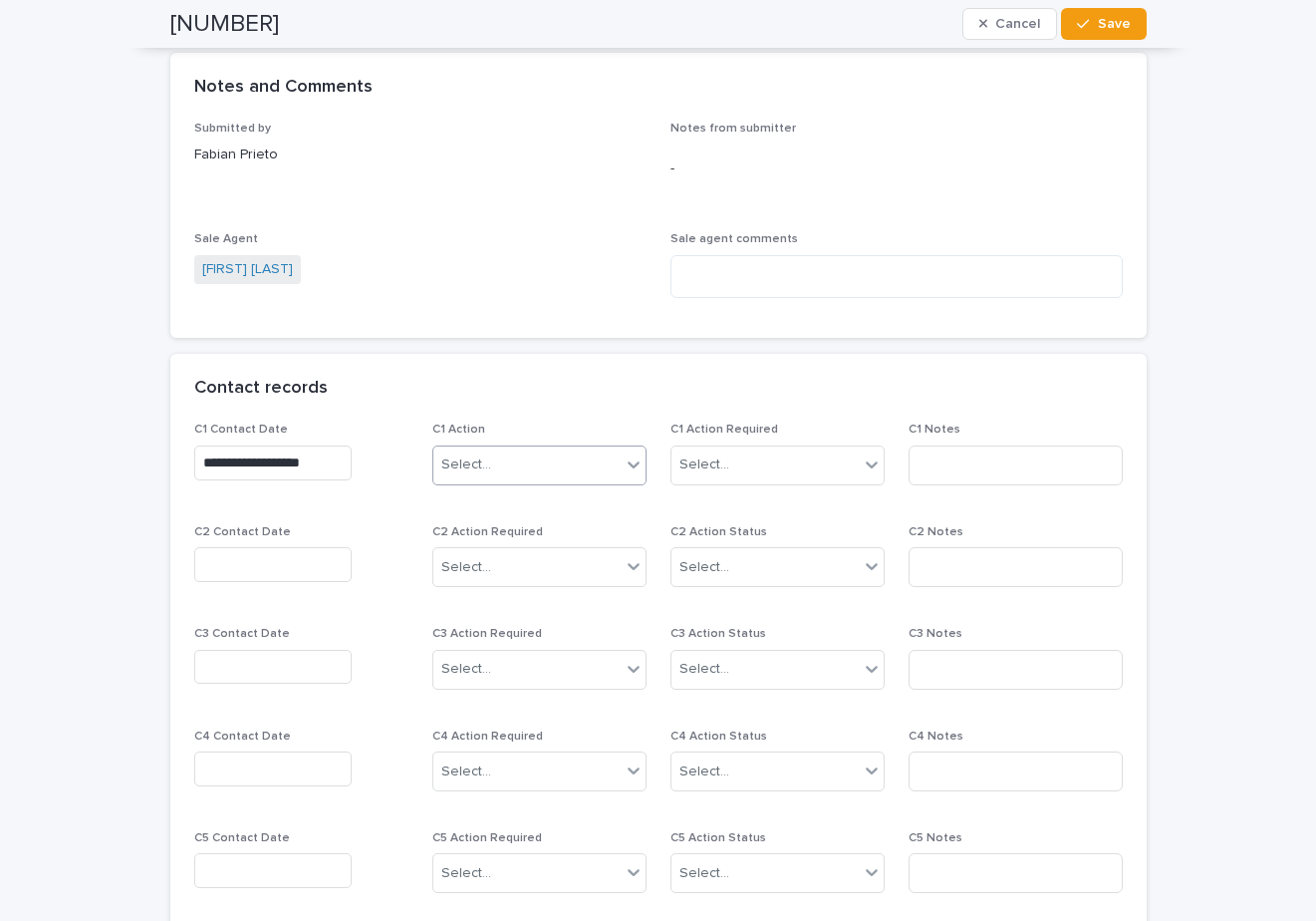 click on "Select..." at bounding box center (527, 464) 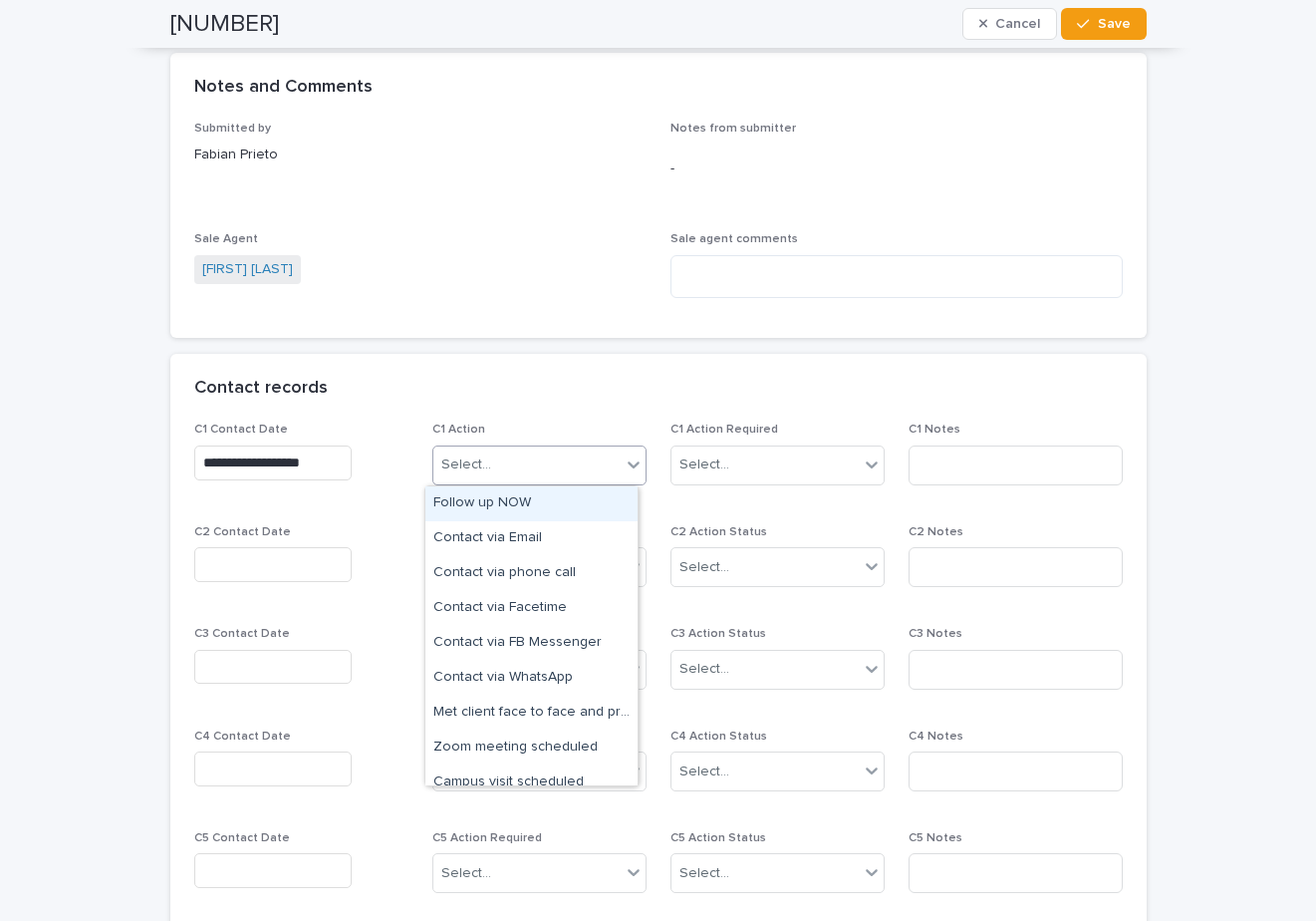click on "Follow up NOW" at bounding box center [531, 503] 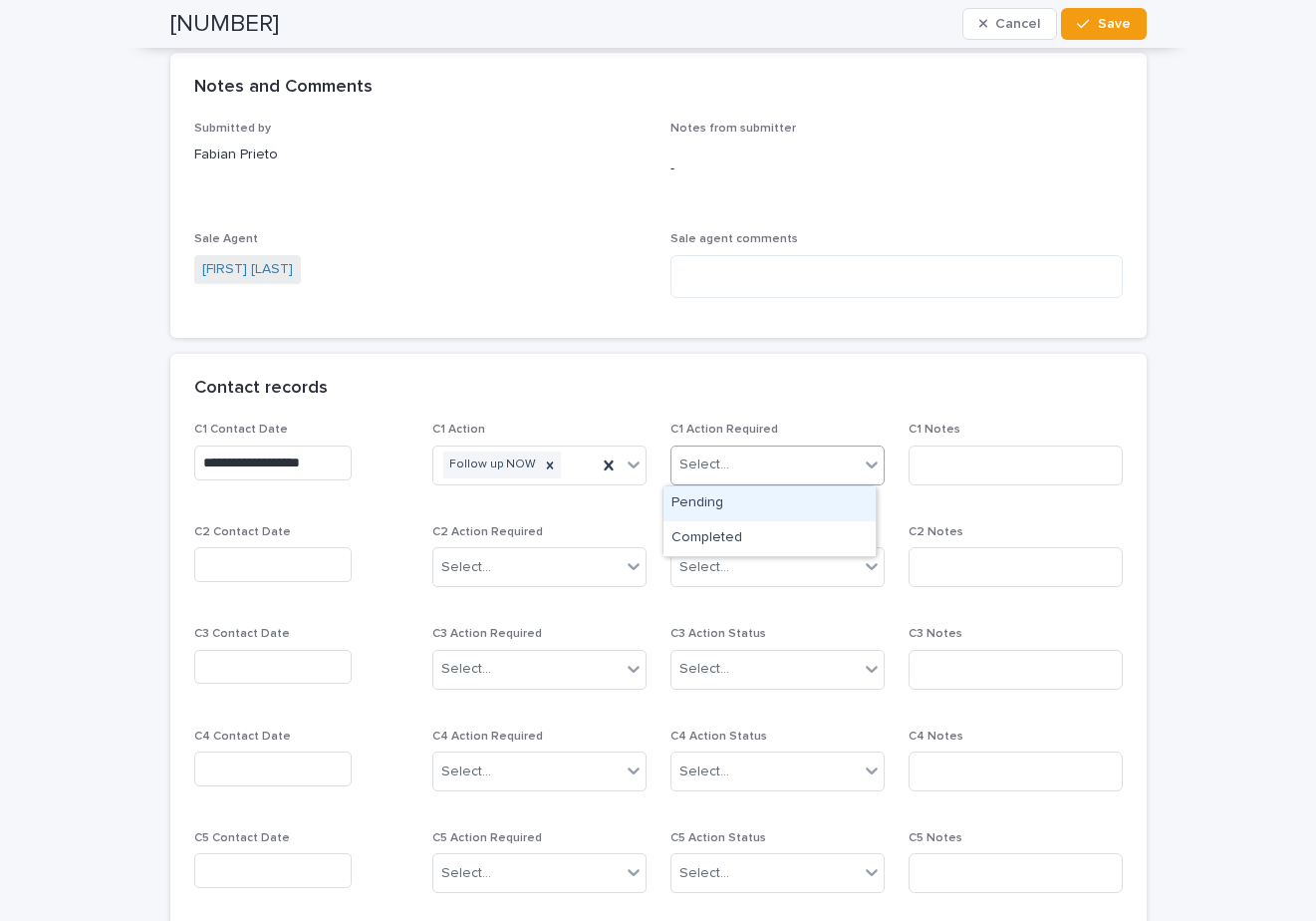 click on "Select..." at bounding box center [704, 464] 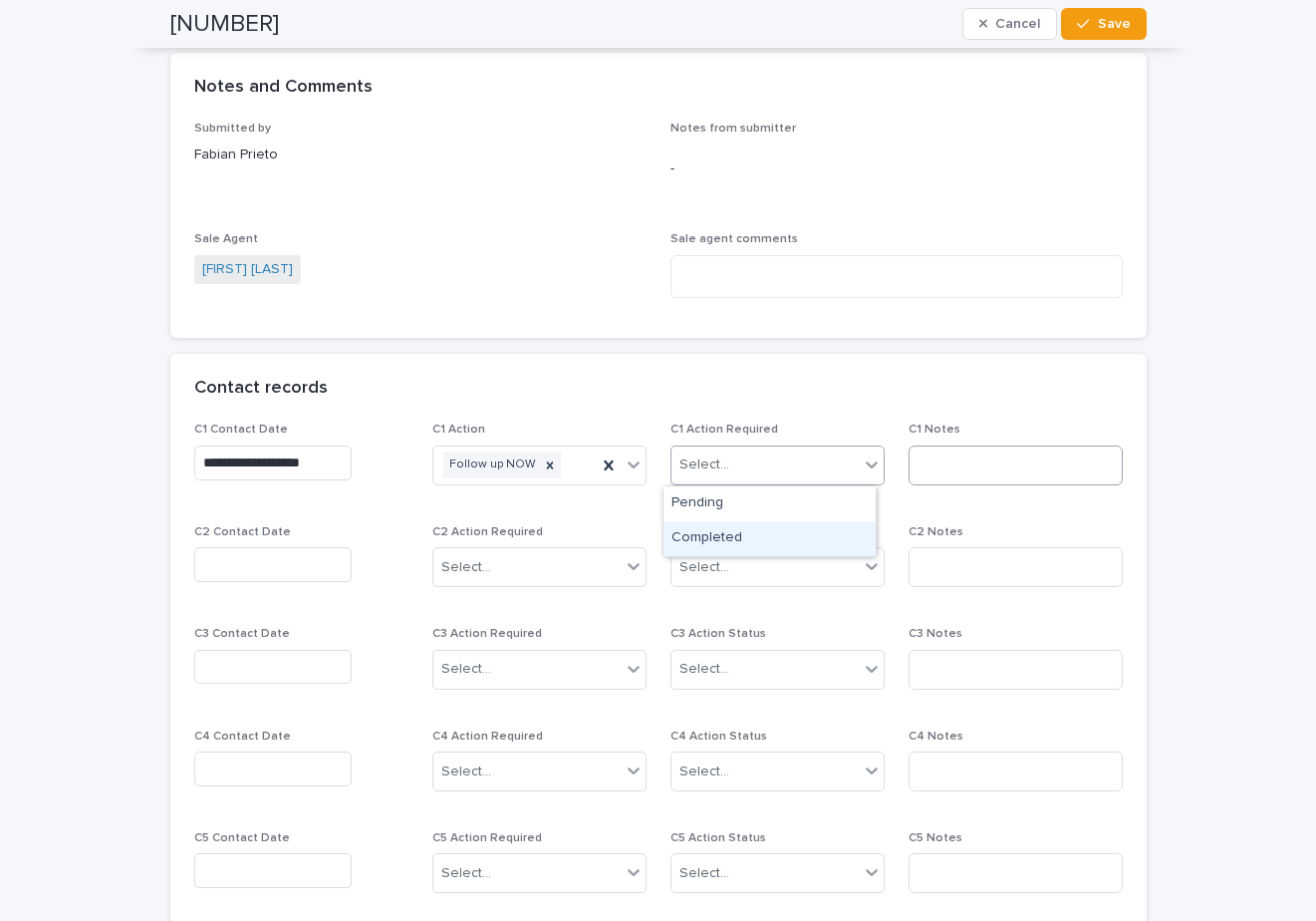 drag, startPoint x: 720, startPoint y: 519, endPoint x: 1015, endPoint y: 467, distance: 299.54799 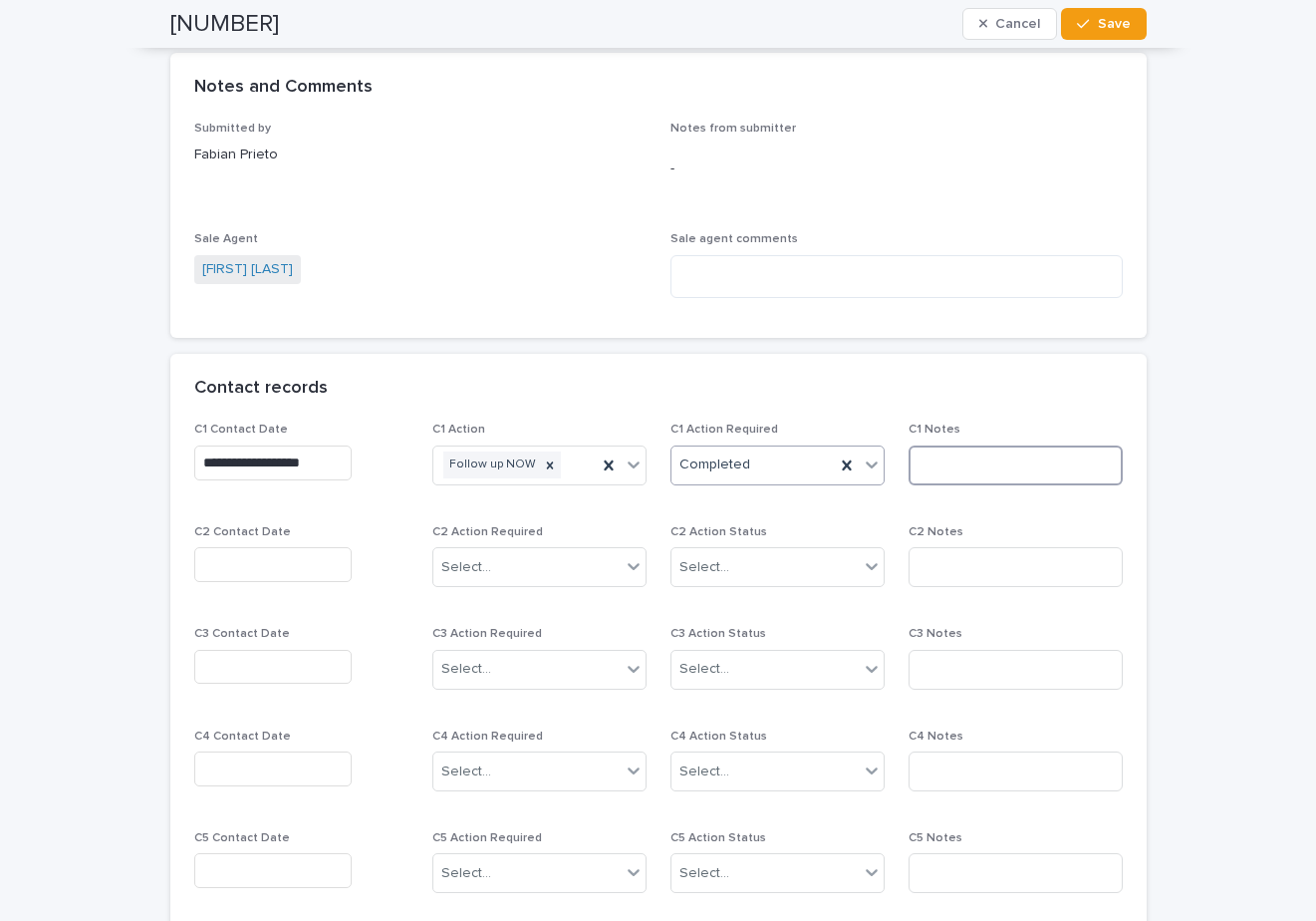 drag, startPoint x: 986, startPoint y: 460, endPoint x: 995, endPoint y: 452, distance: 12.041595 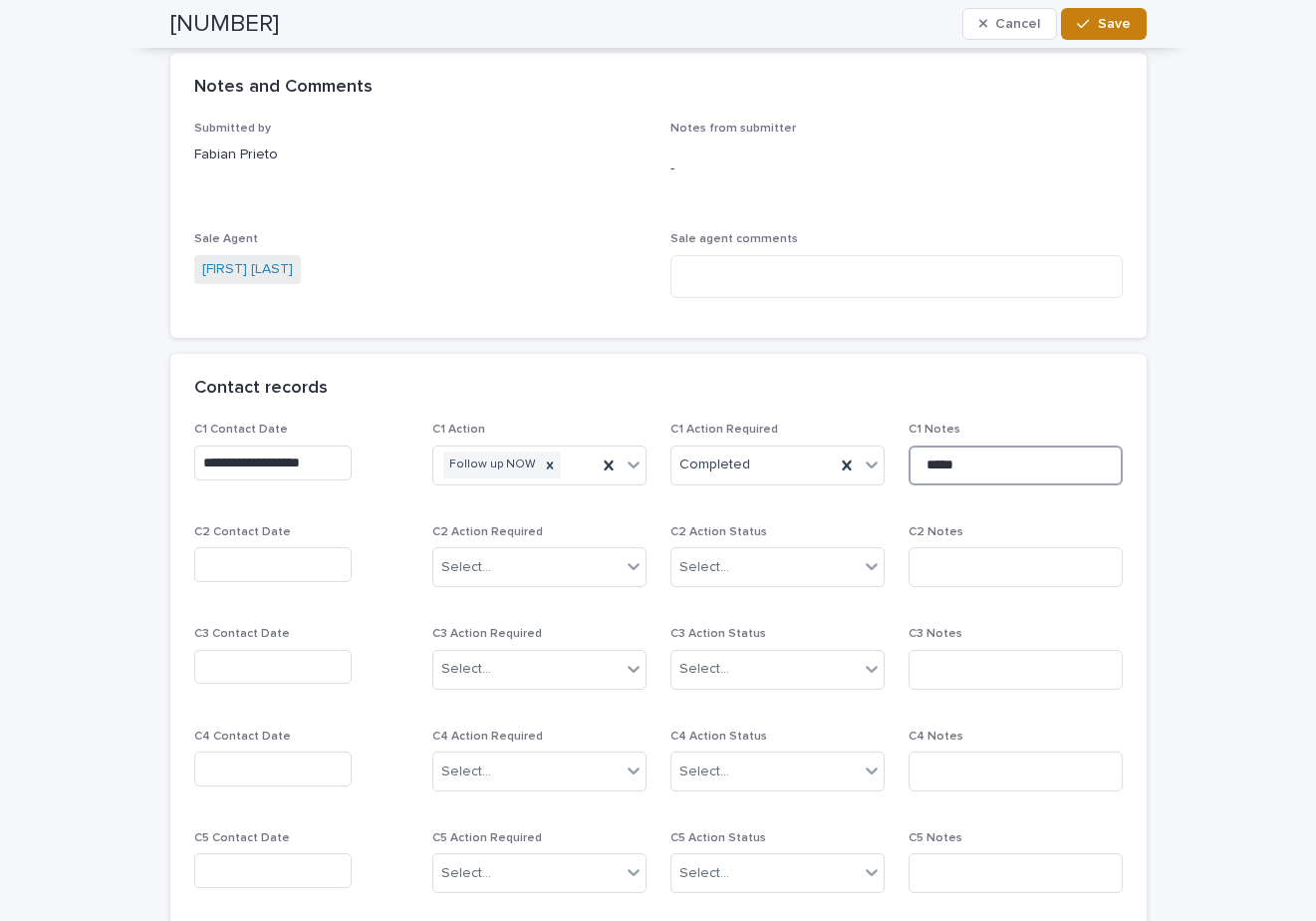 type on "*****" 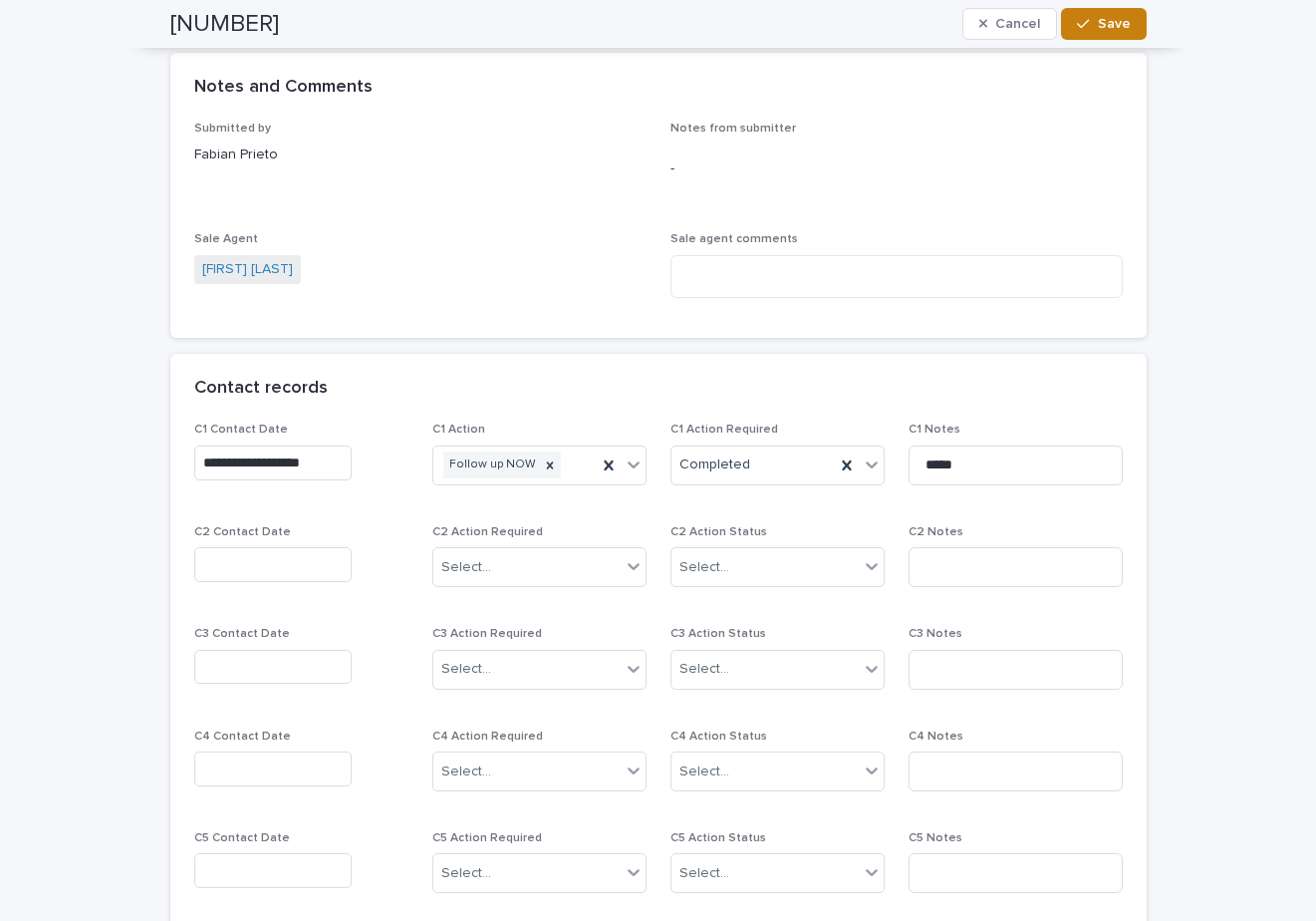 click on "Save" at bounding box center (1114, 24) 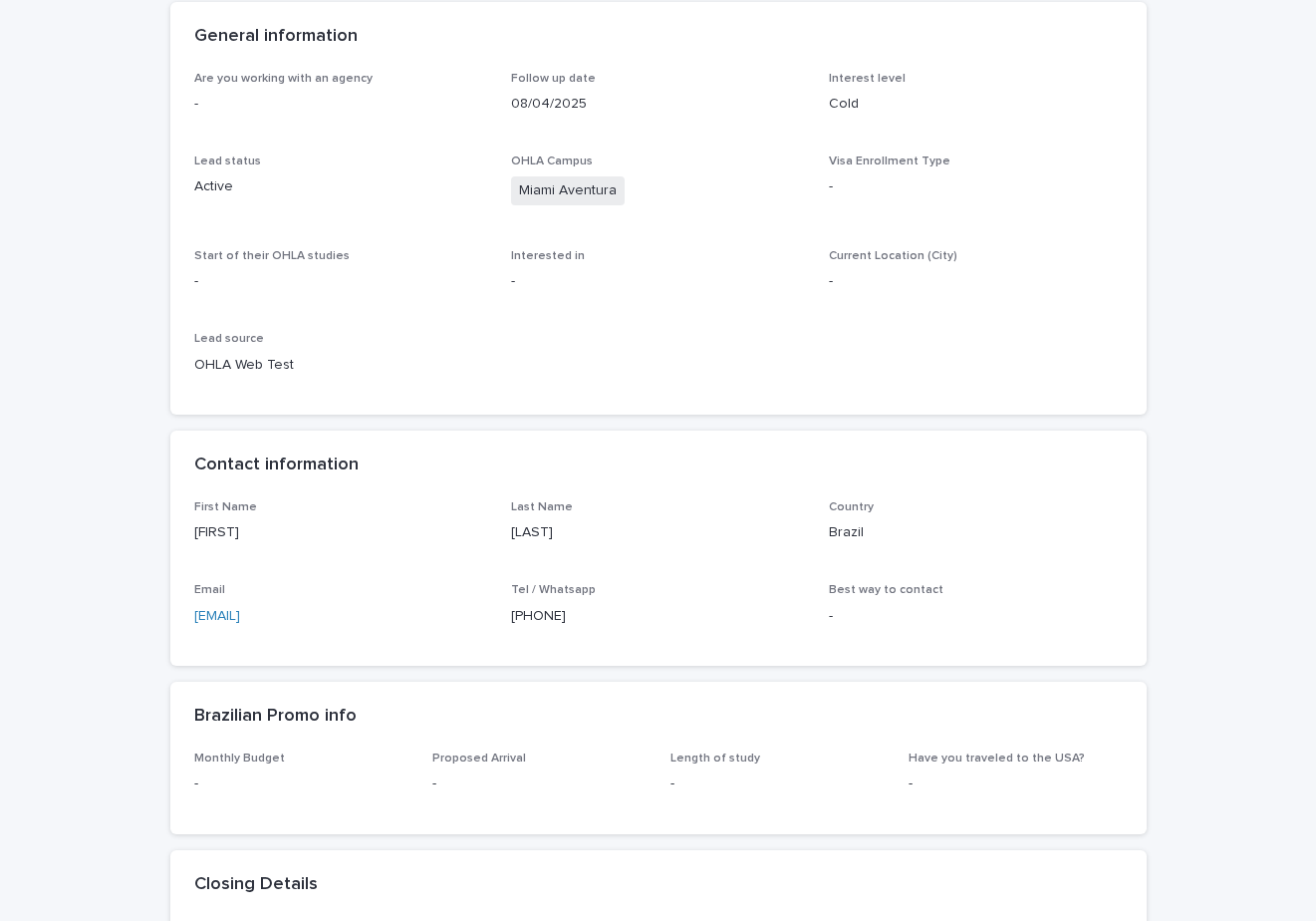 scroll, scrollTop: 498, scrollLeft: 0, axis: vertical 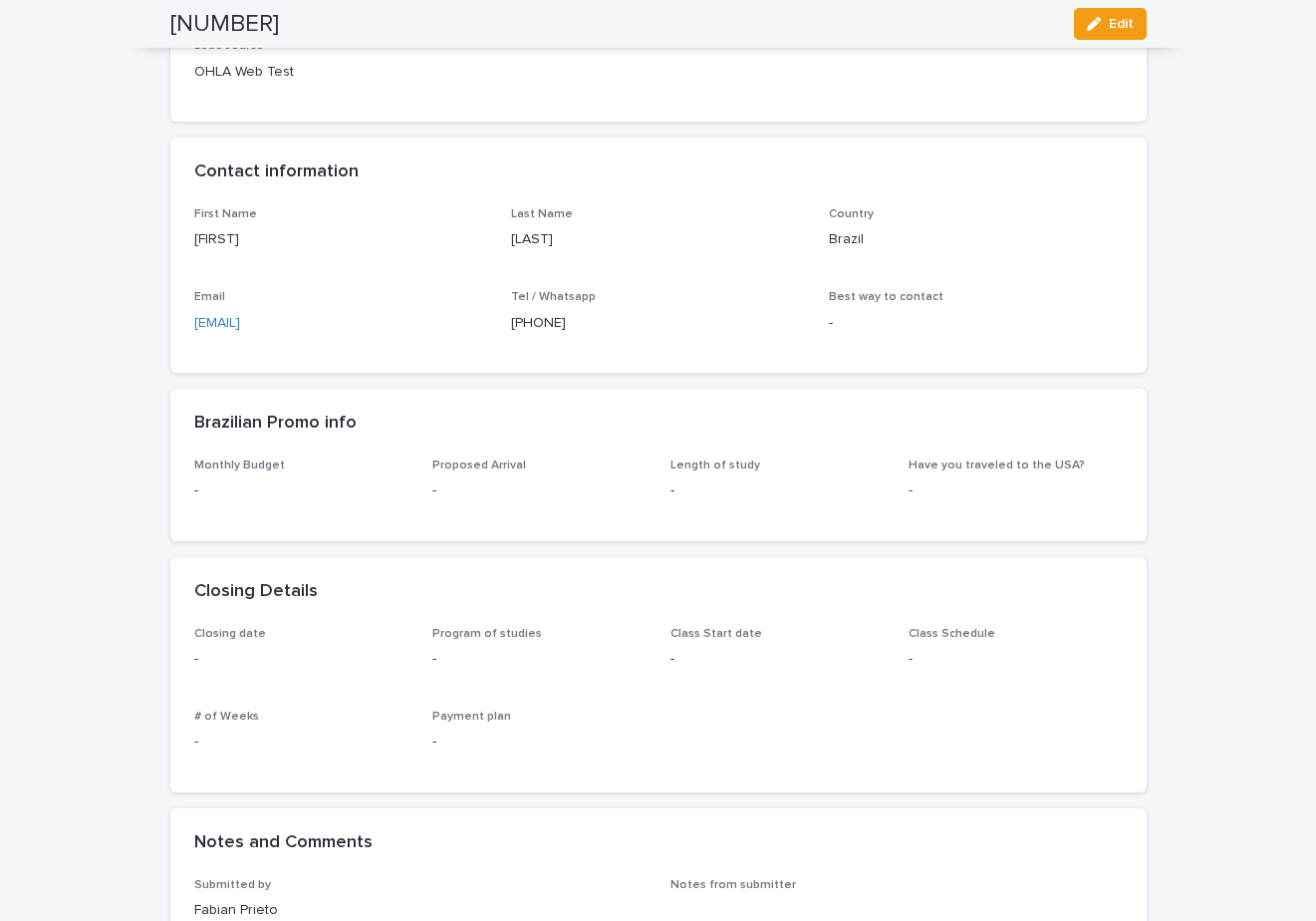 drag, startPoint x: 576, startPoint y: 322, endPoint x: 498, endPoint y: 322, distance: 78 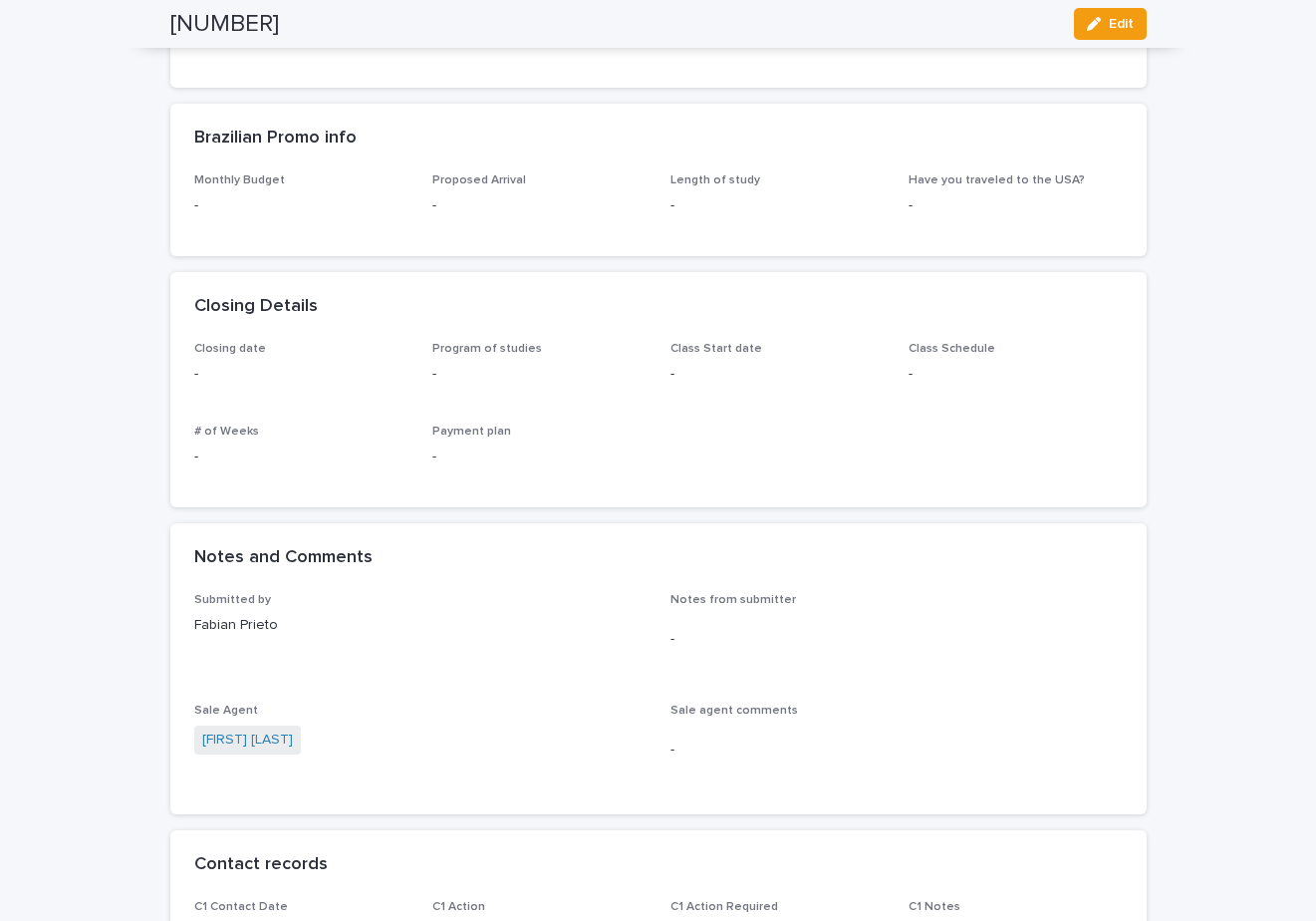 scroll, scrollTop: 498, scrollLeft: 0, axis: vertical 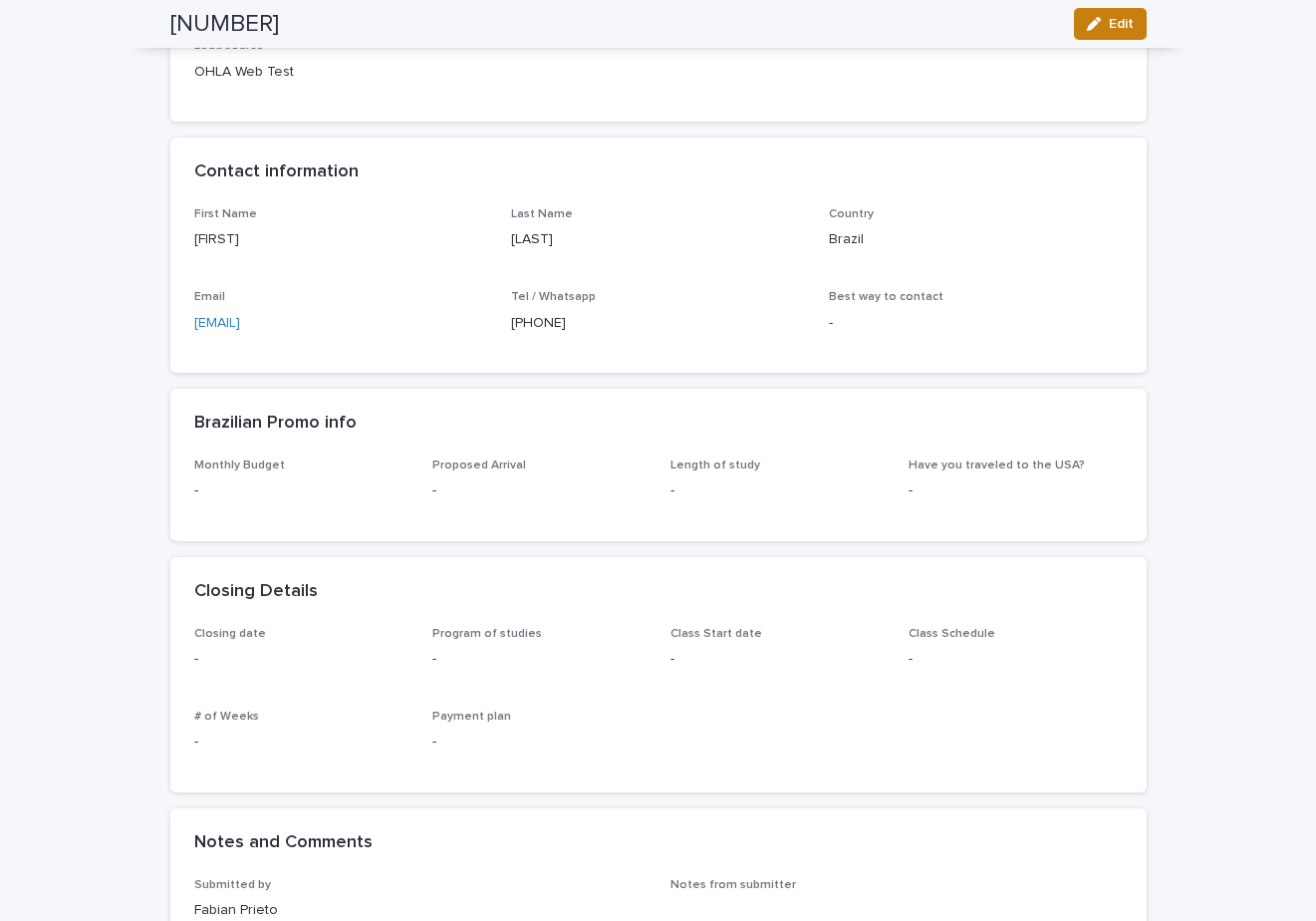 click on "Edit" at bounding box center [1121, 24] 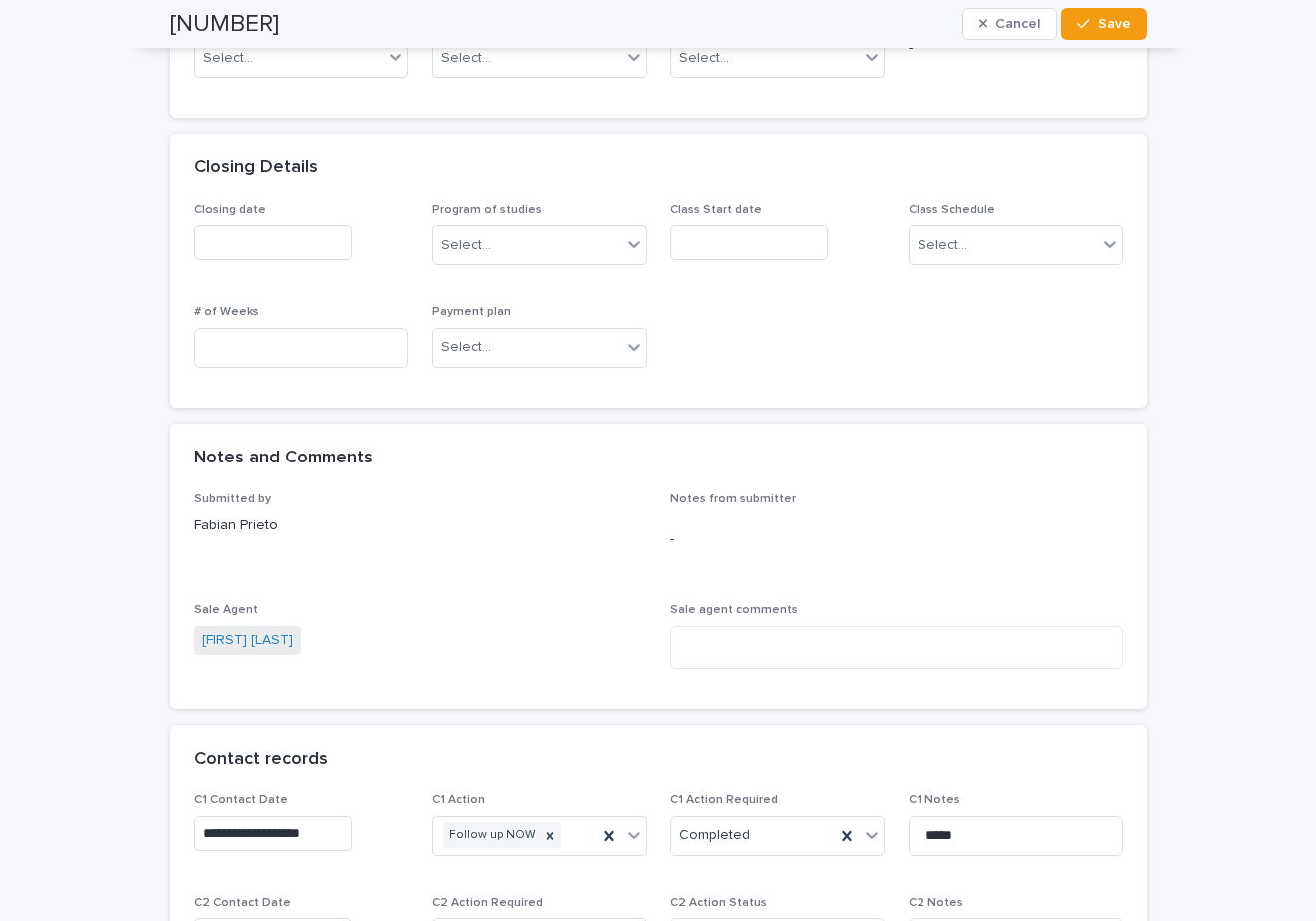 scroll, scrollTop: 1225, scrollLeft: 0, axis: vertical 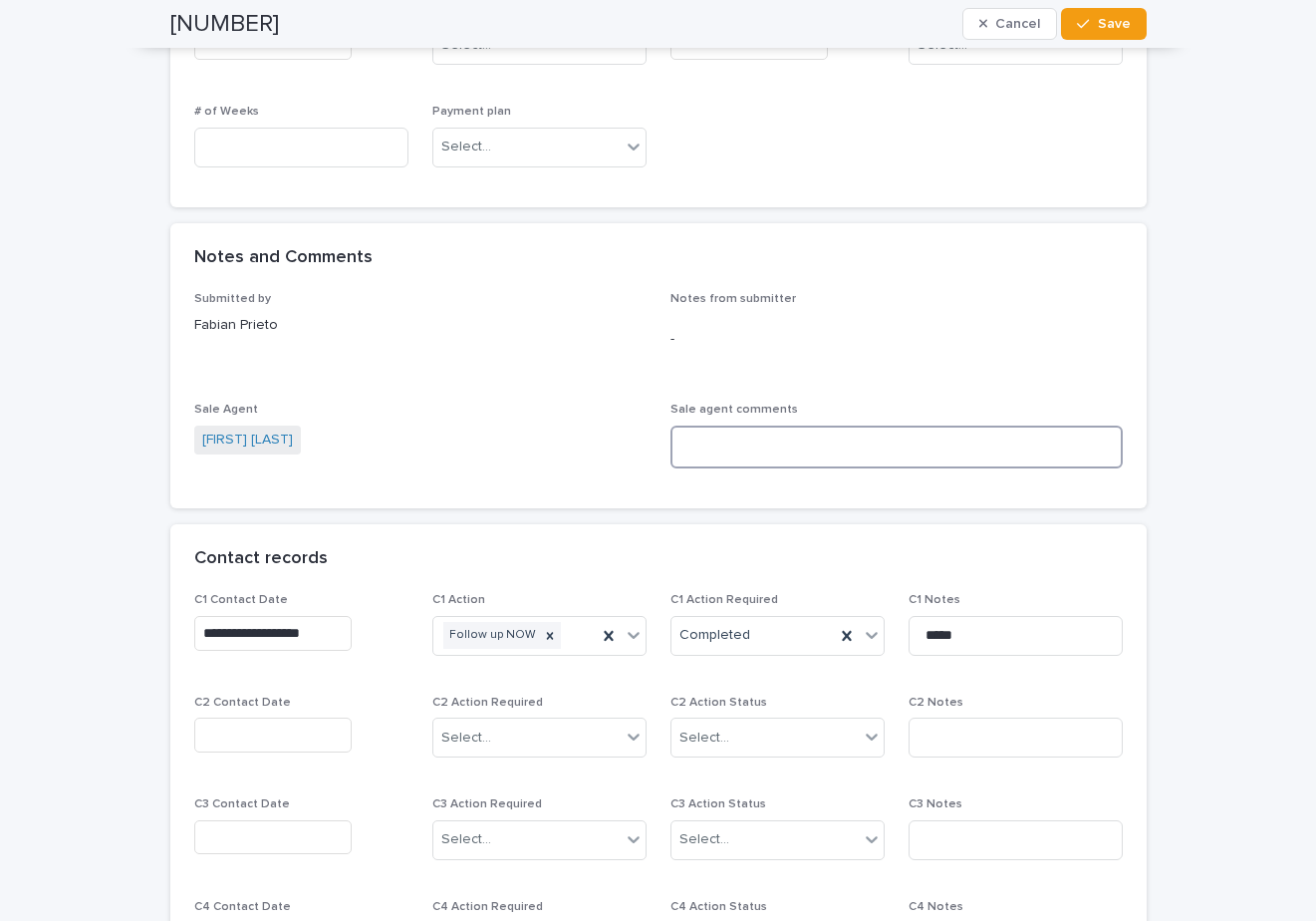 click at bounding box center [897, 447] 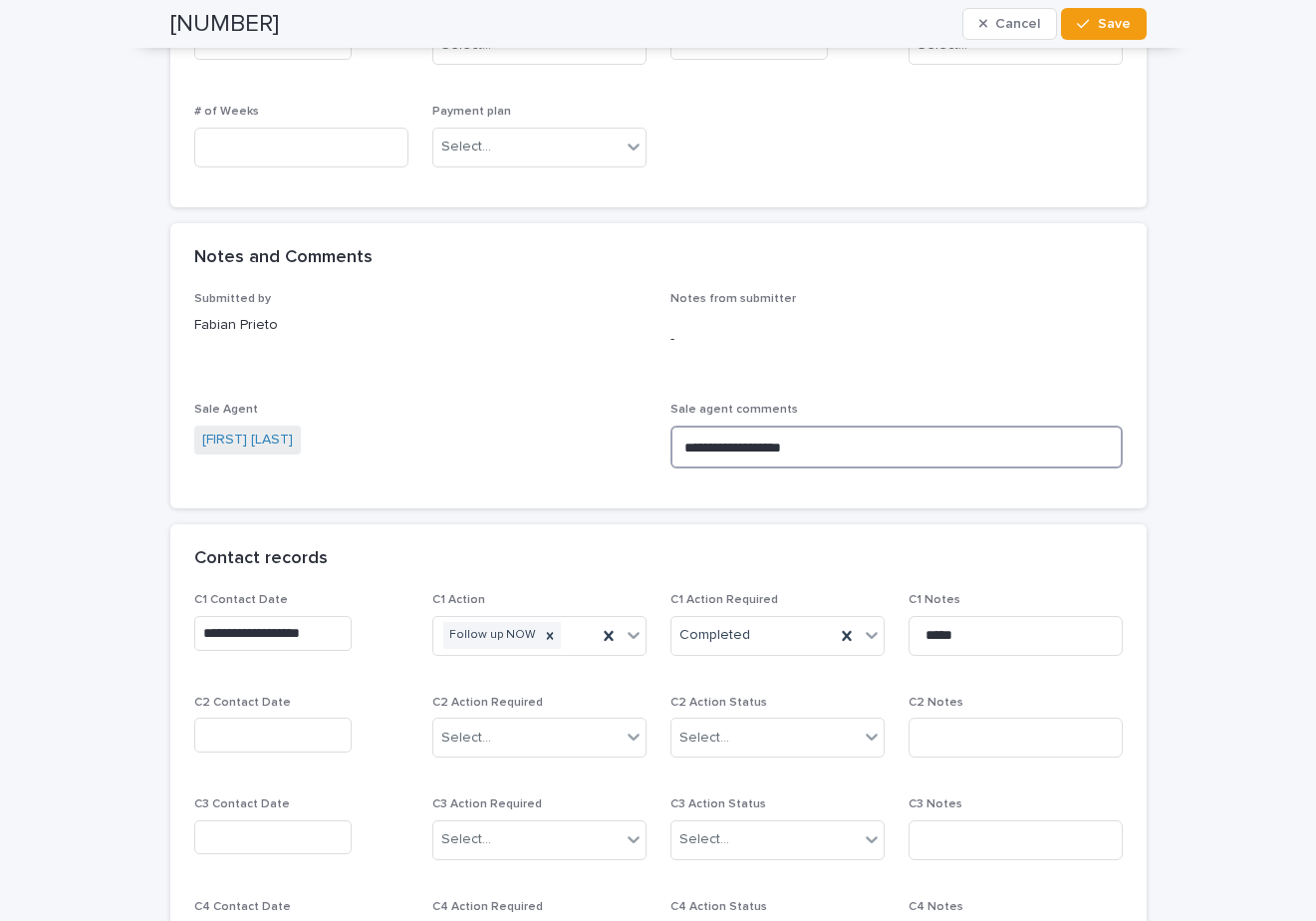 drag, startPoint x: 707, startPoint y: 450, endPoint x: 616, endPoint y: 449, distance: 91.00549 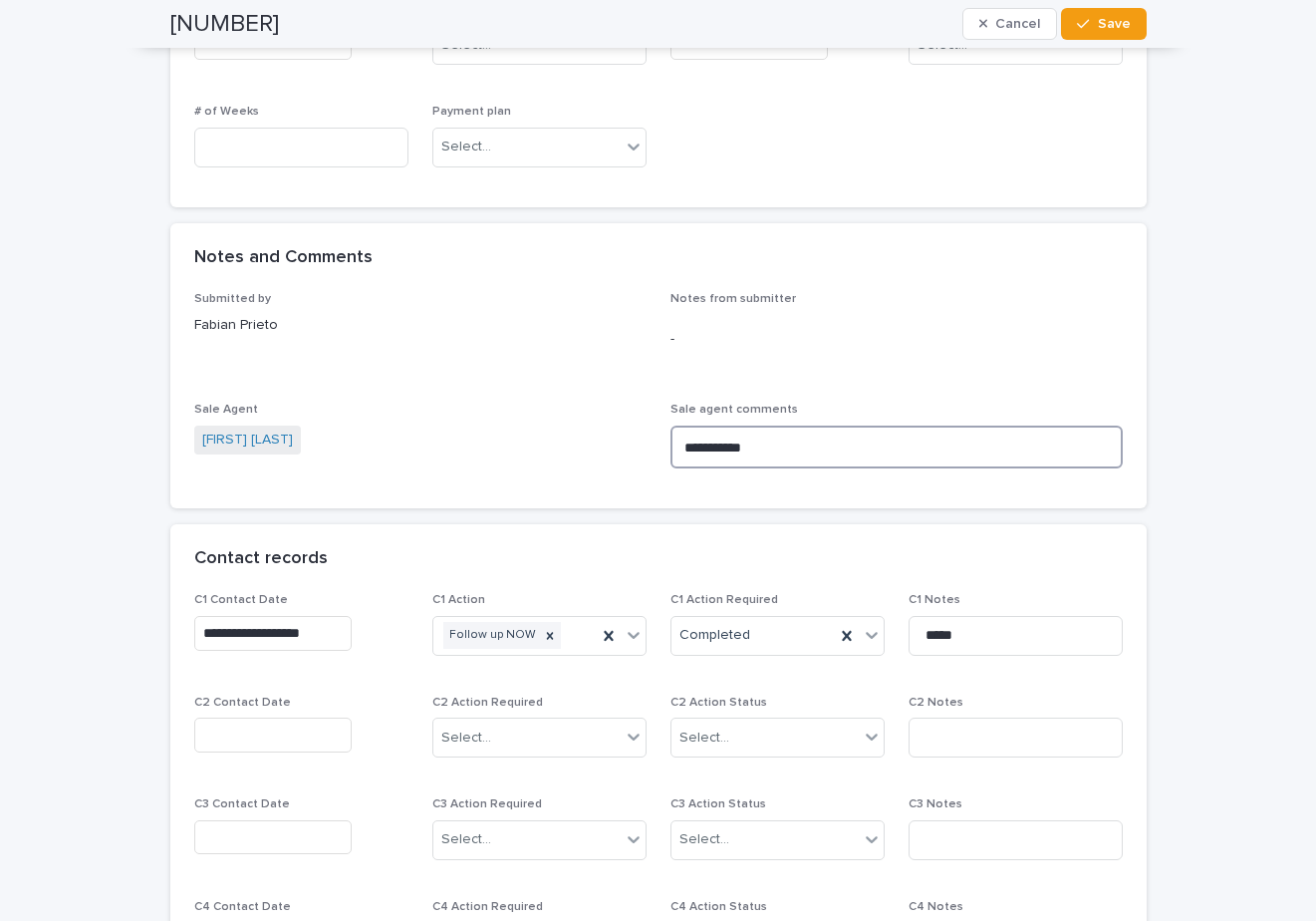 click on "**********" at bounding box center [897, 447] 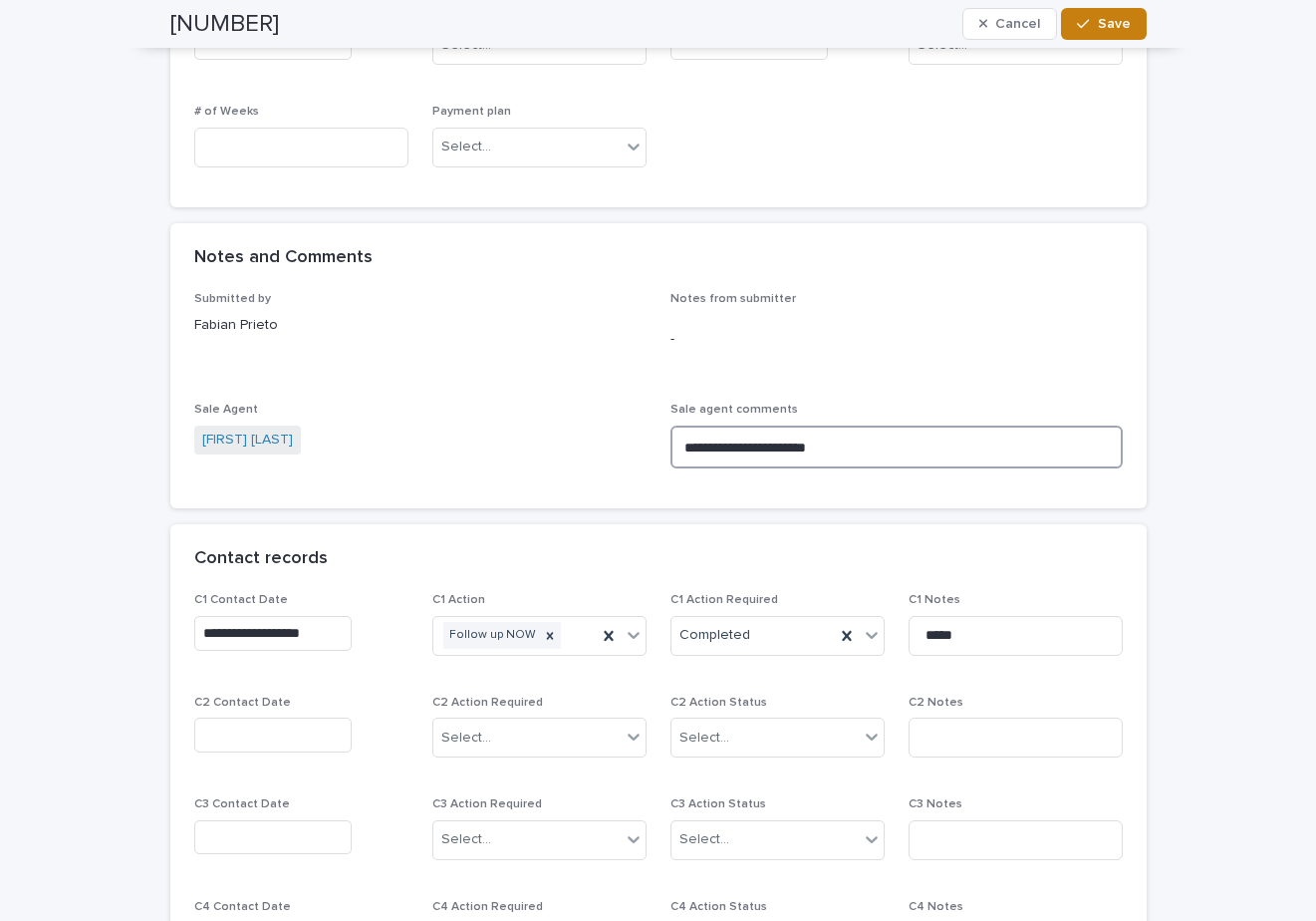 type on "**********" 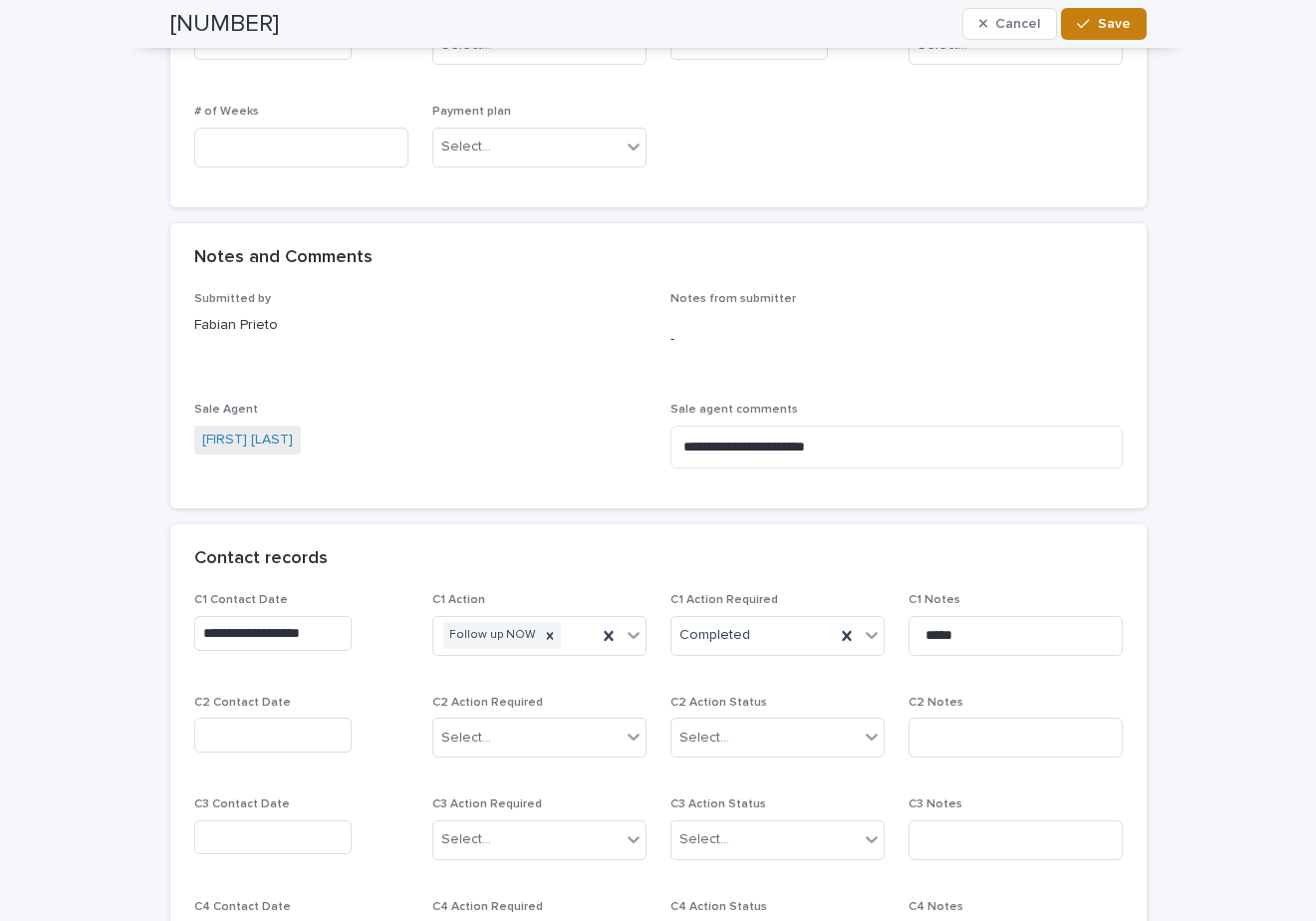 click on "Save" at bounding box center (1114, 24) 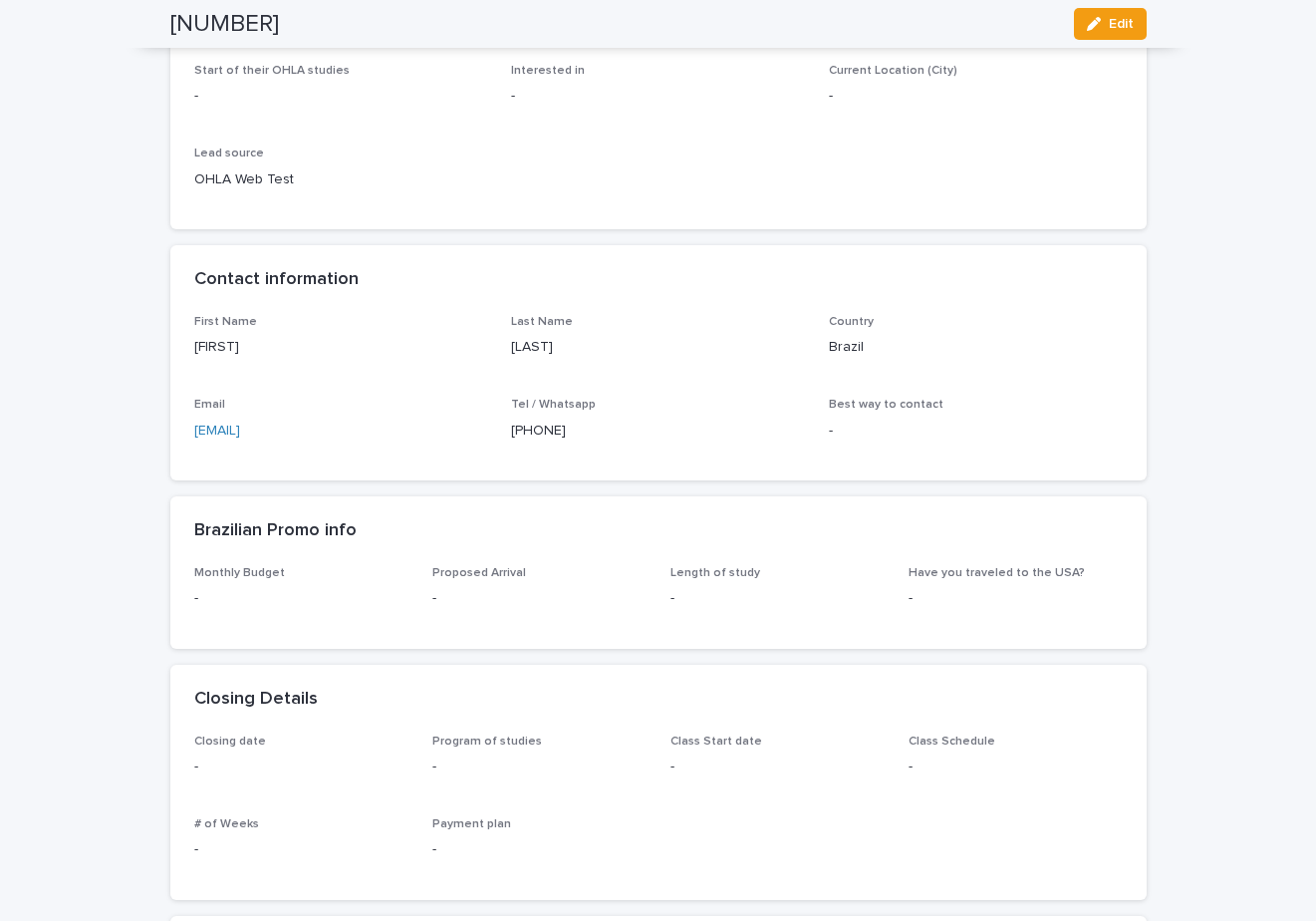 scroll, scrollTop: 0, scrollLeft: 0, axis: both 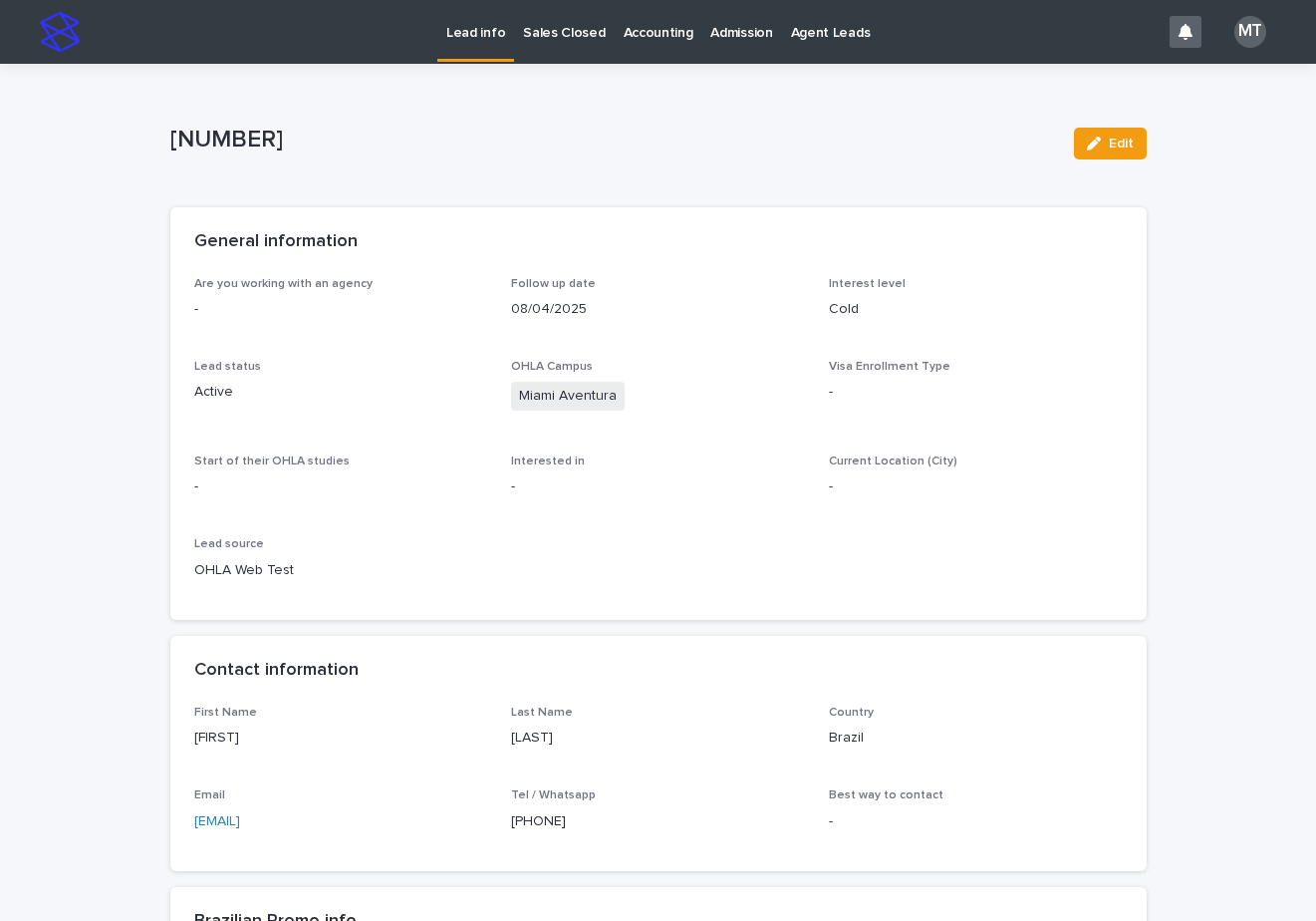 click on "Lead info" at bounding box center (475, 21) 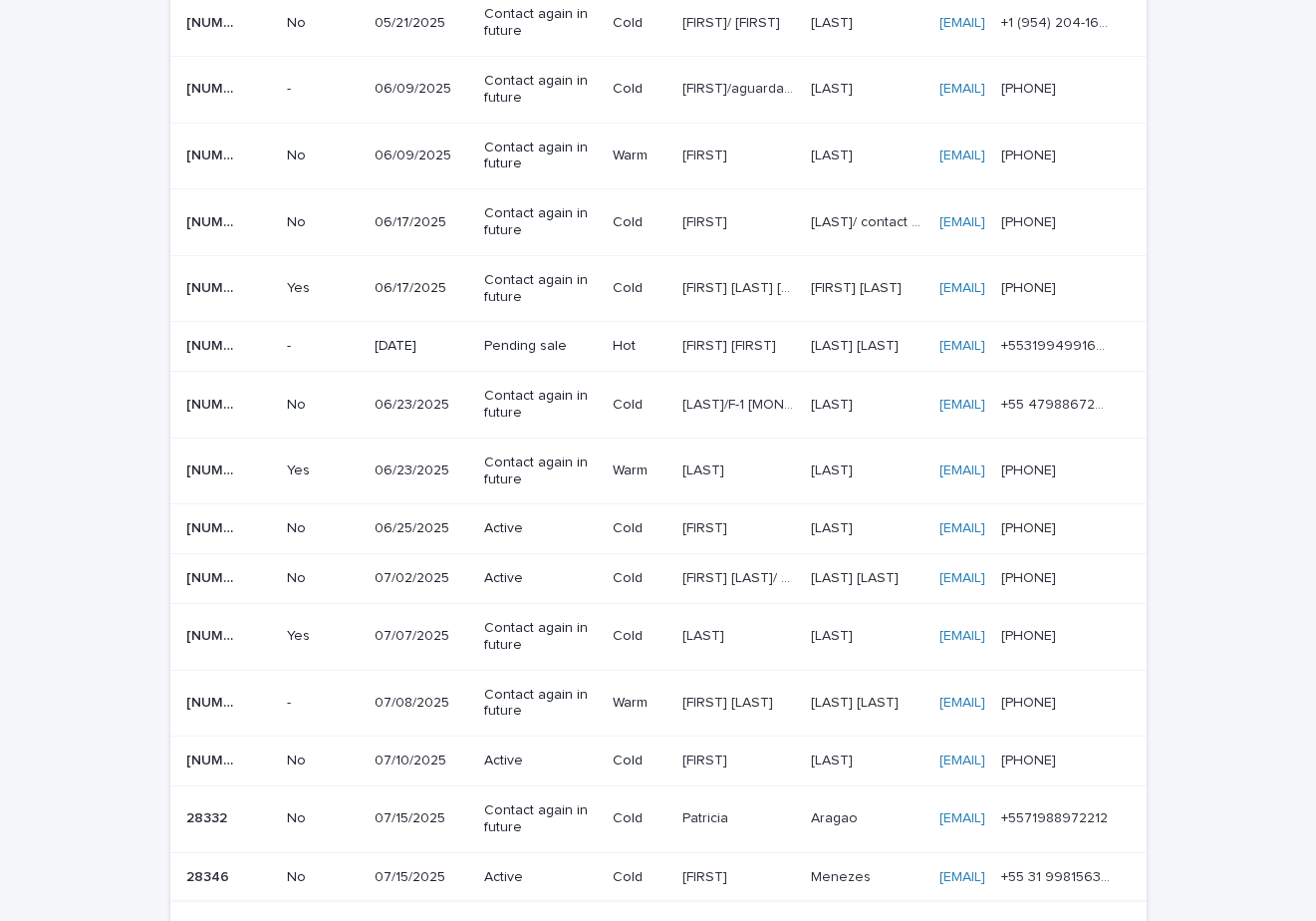 scroll, scrollTop: 0, scrollLeft: 0, axis: both 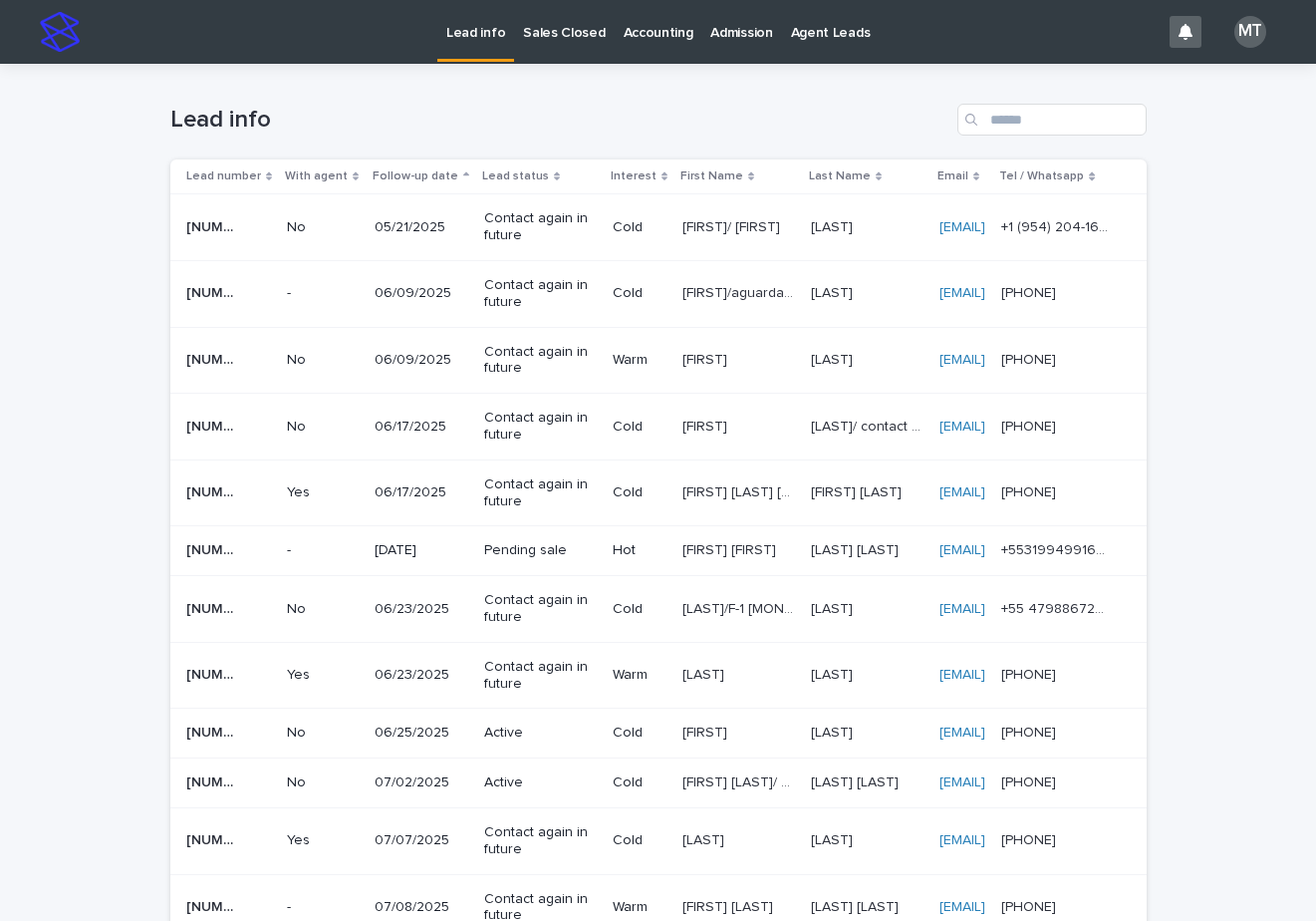 click on "Lead info" at bounding box center [475, 21] 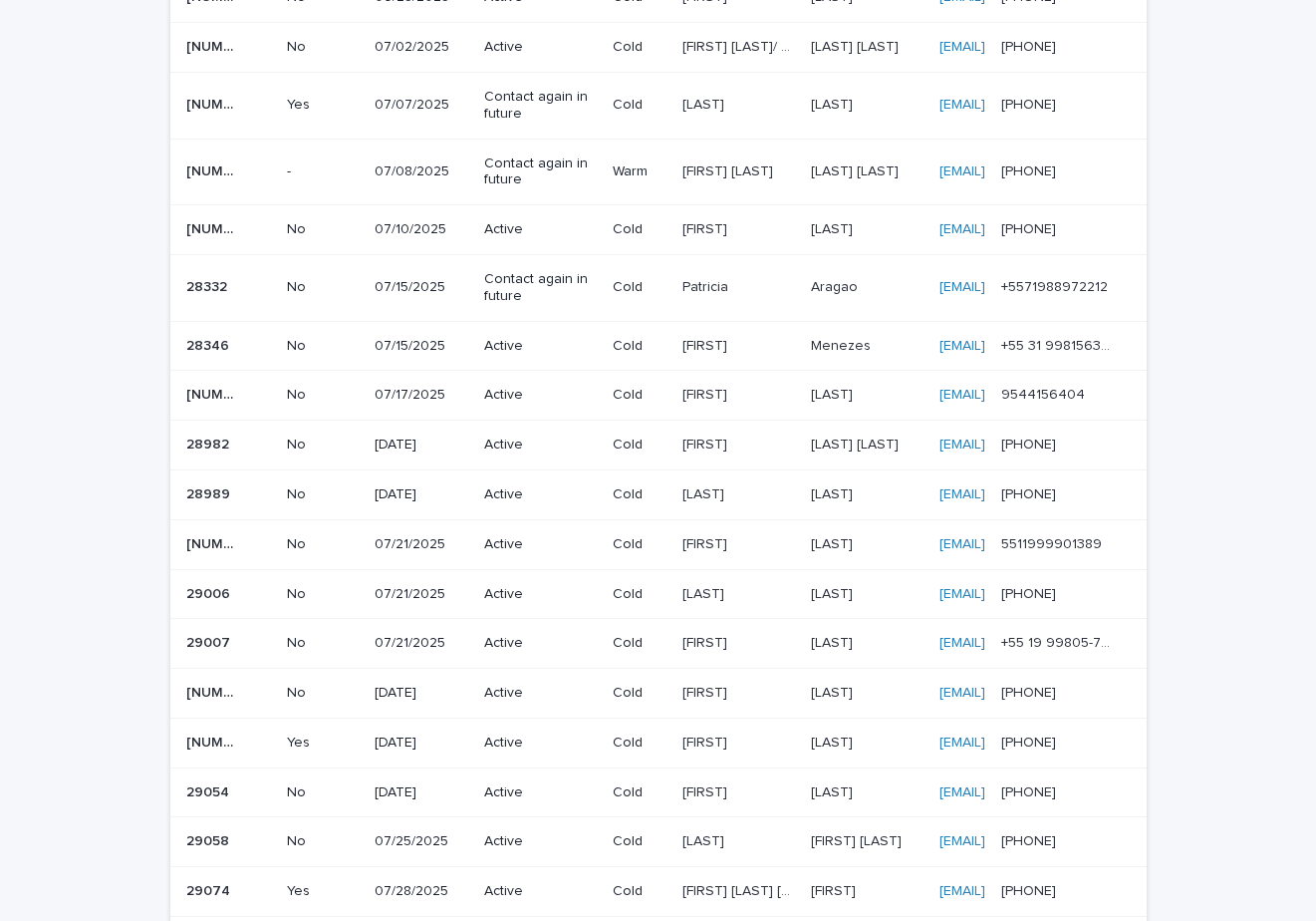 scroll, scrollTop: 1187, scrollLeft: 0, axis: vertical 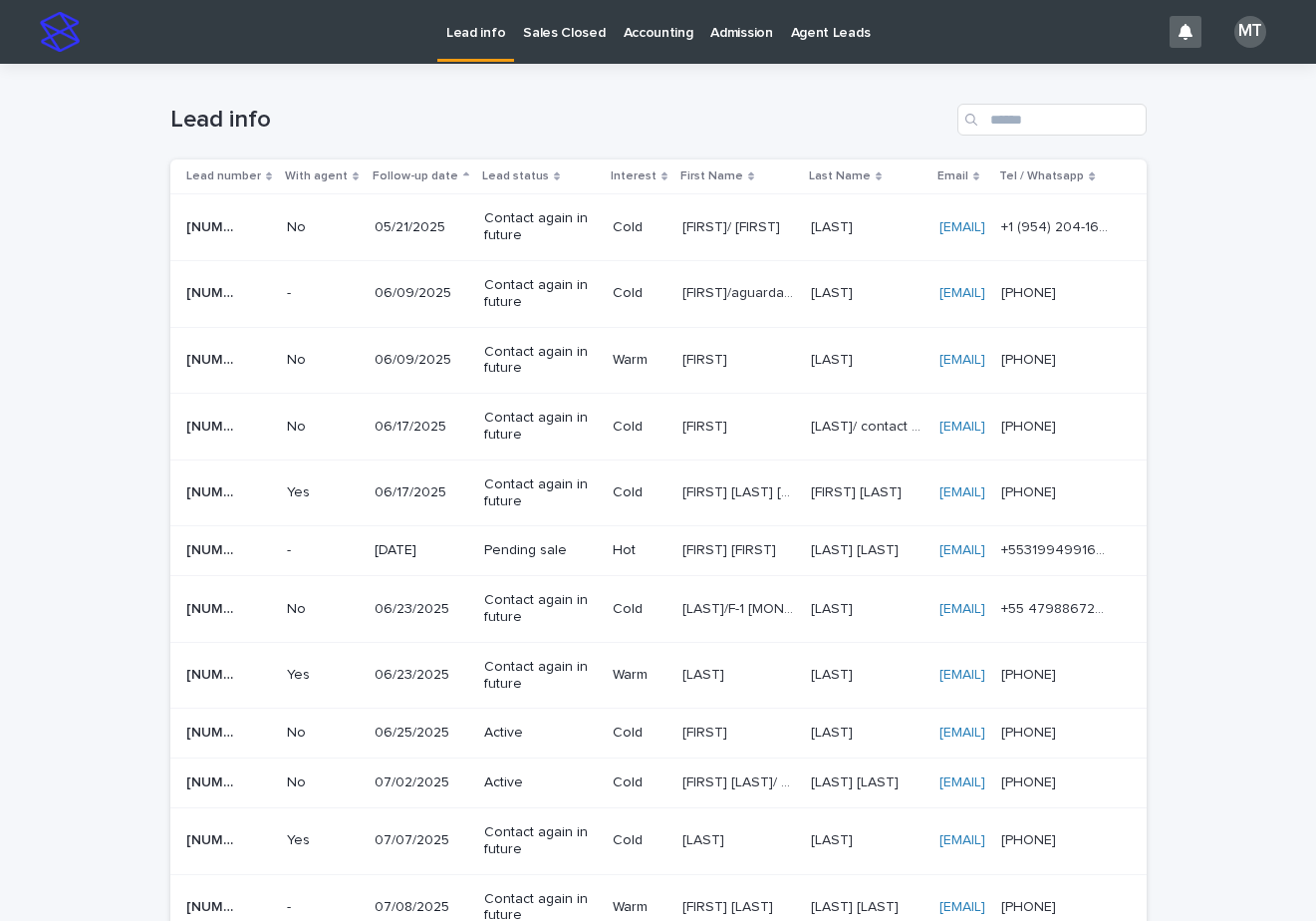 click on "Lead info" at bounding box center (560, 120) 